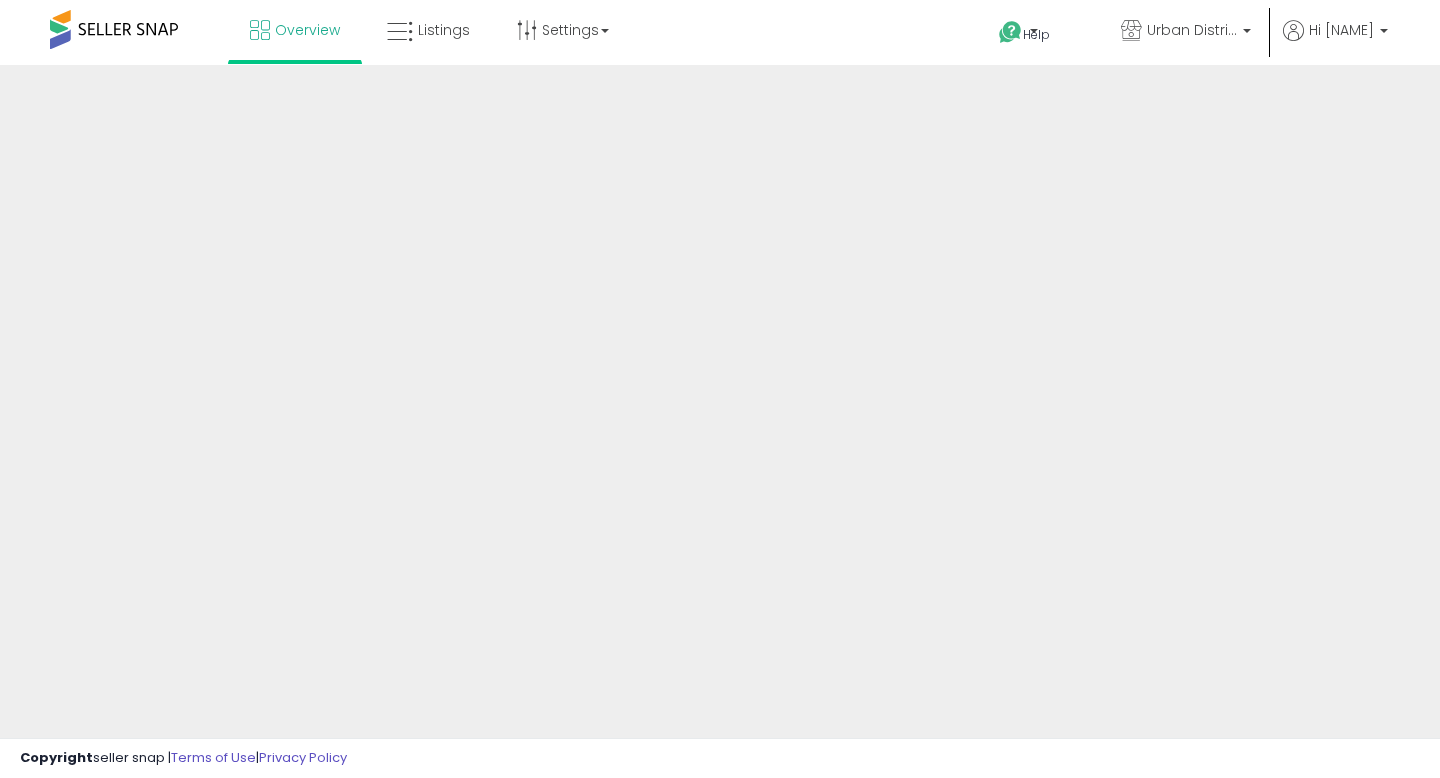 scroll, scrollTop: 0, scrollLeft: 0, axis: both 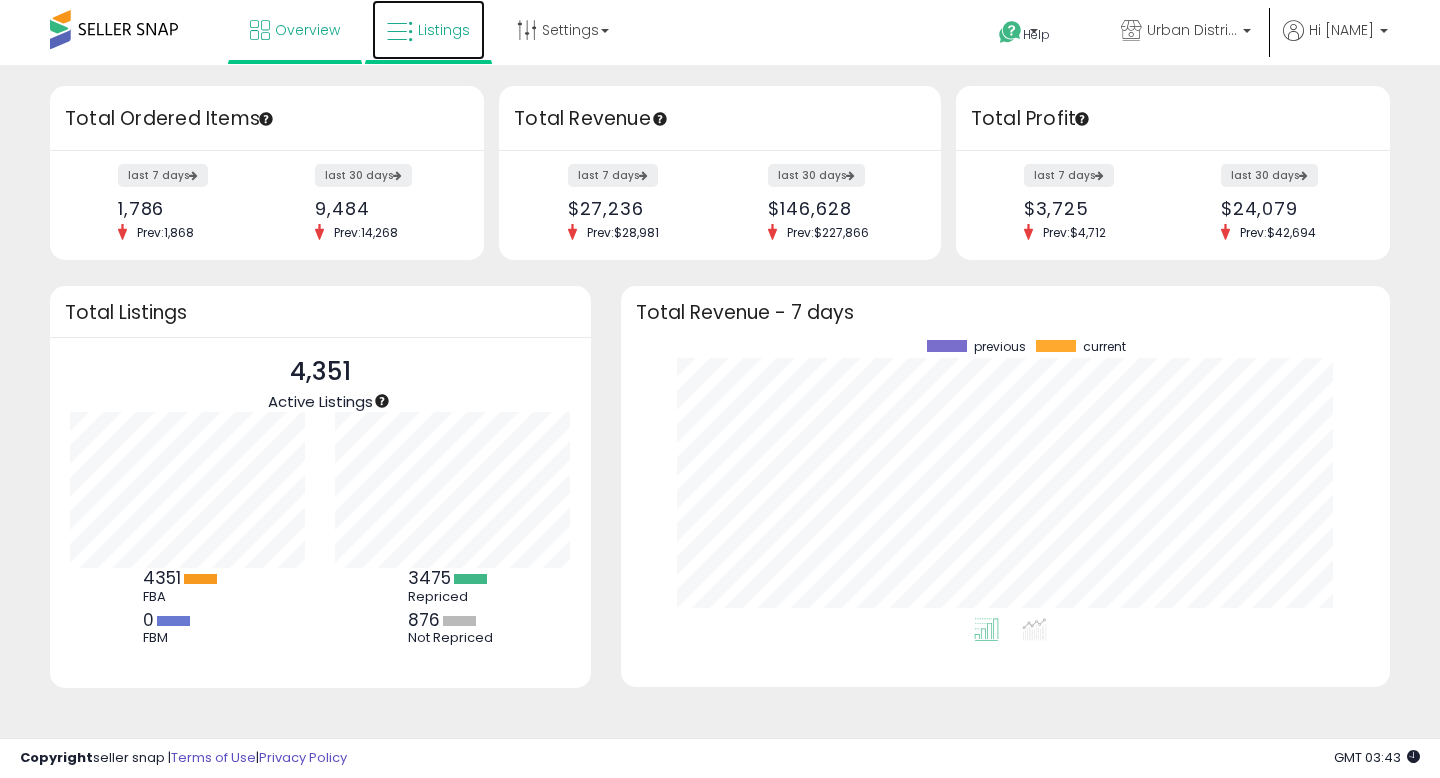 click on "Listings" at bounding box center (428, 30) 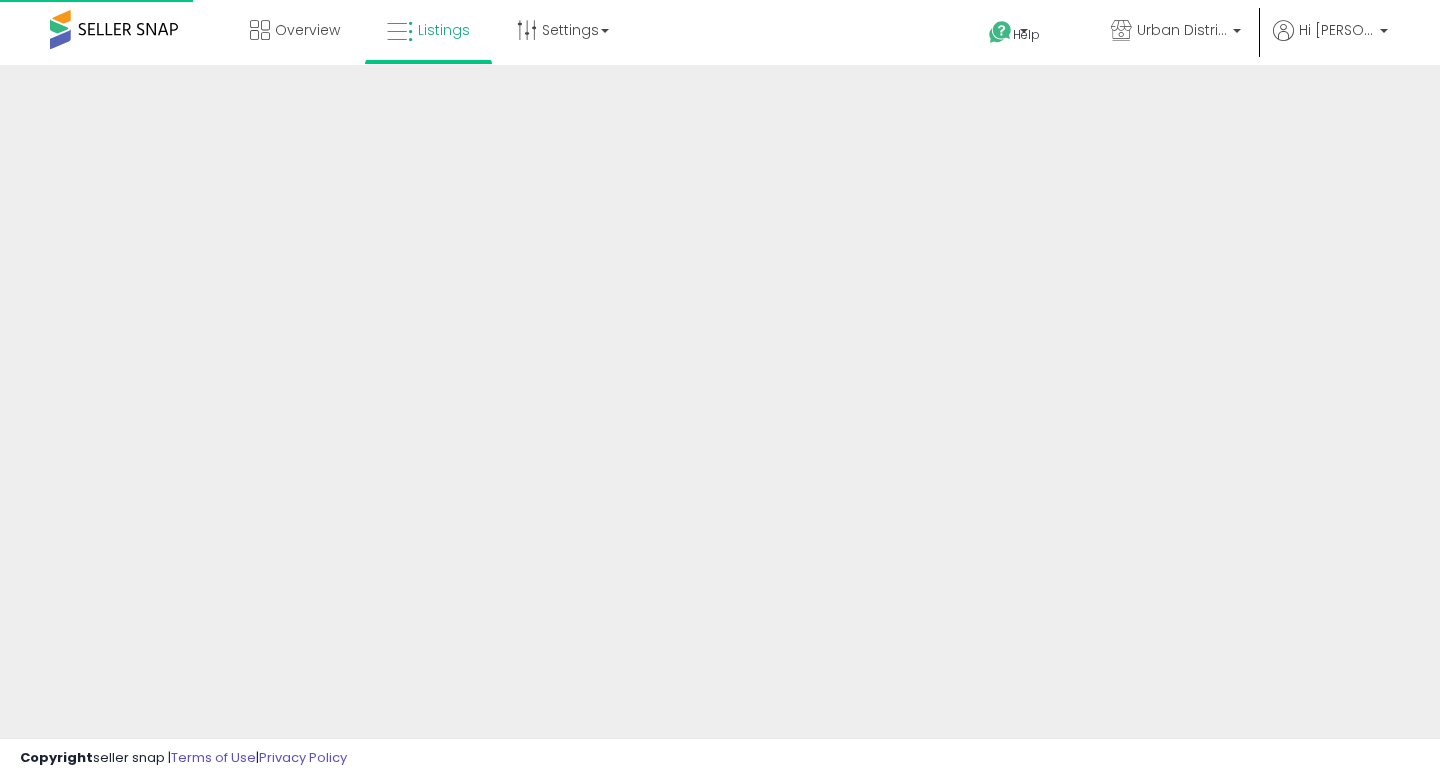 scroll, scrollTop: 0, scrollLeft: 0, axis: both 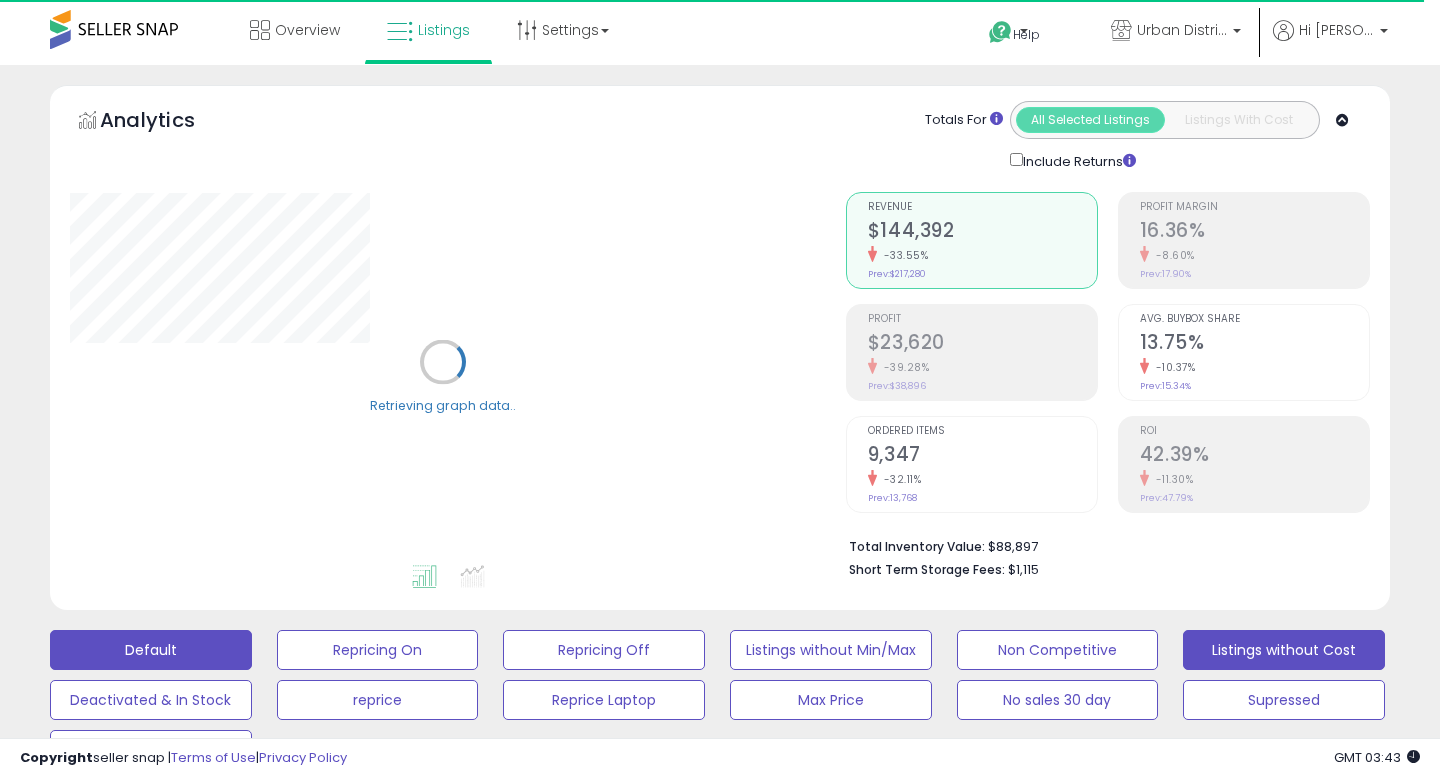 click on "Listings without Cost" at bounding box center [378, 650] 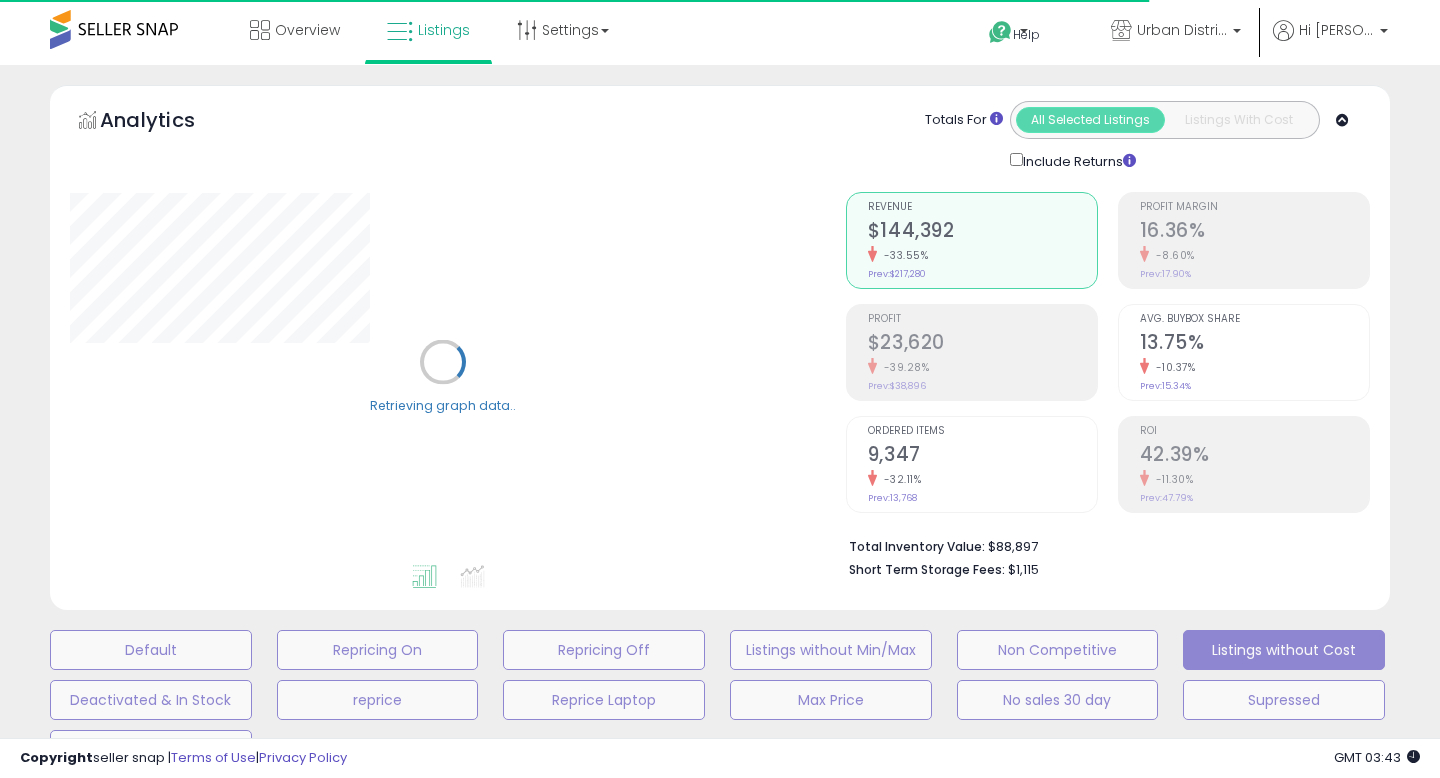 select on "**" 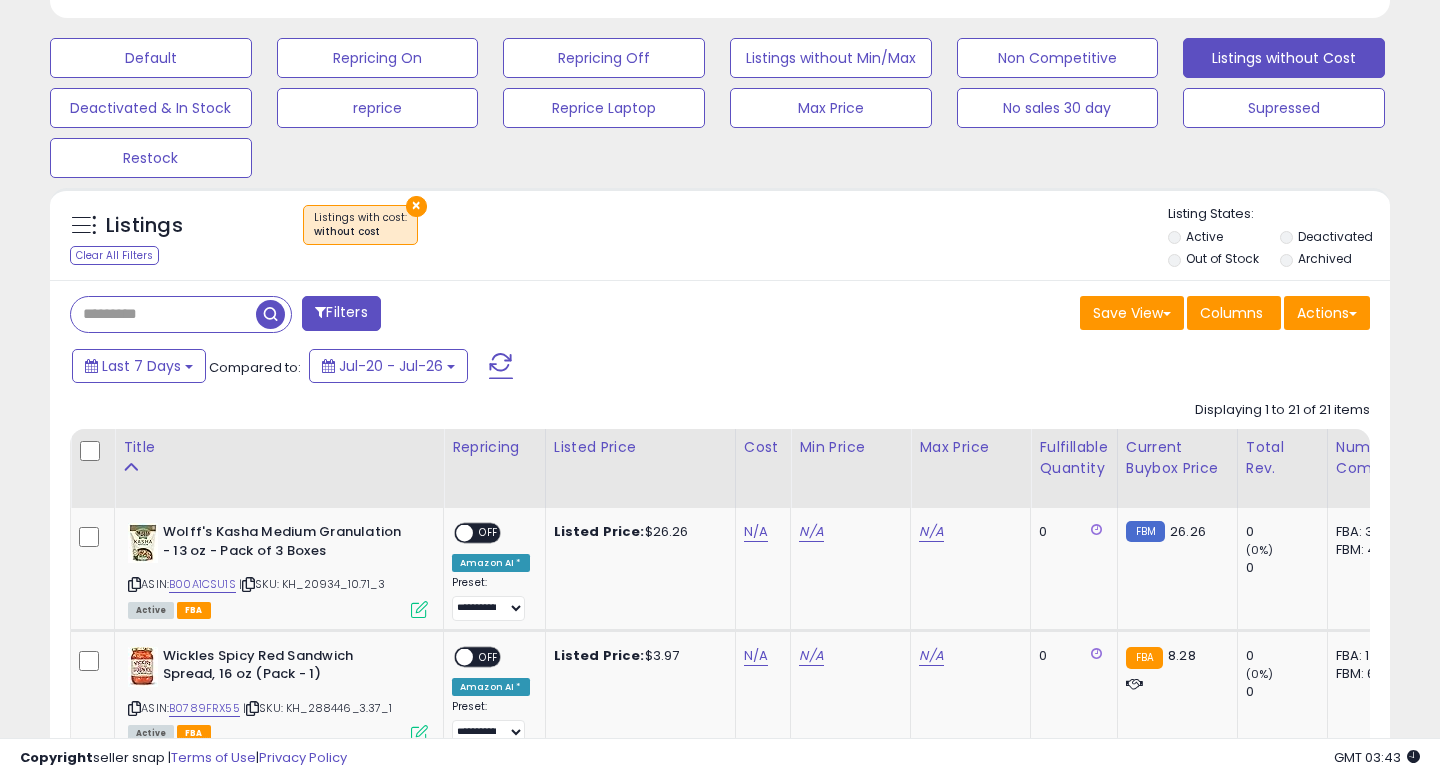 scroll, scrollTop: 646, scrollLeft: 0, axis: vertical 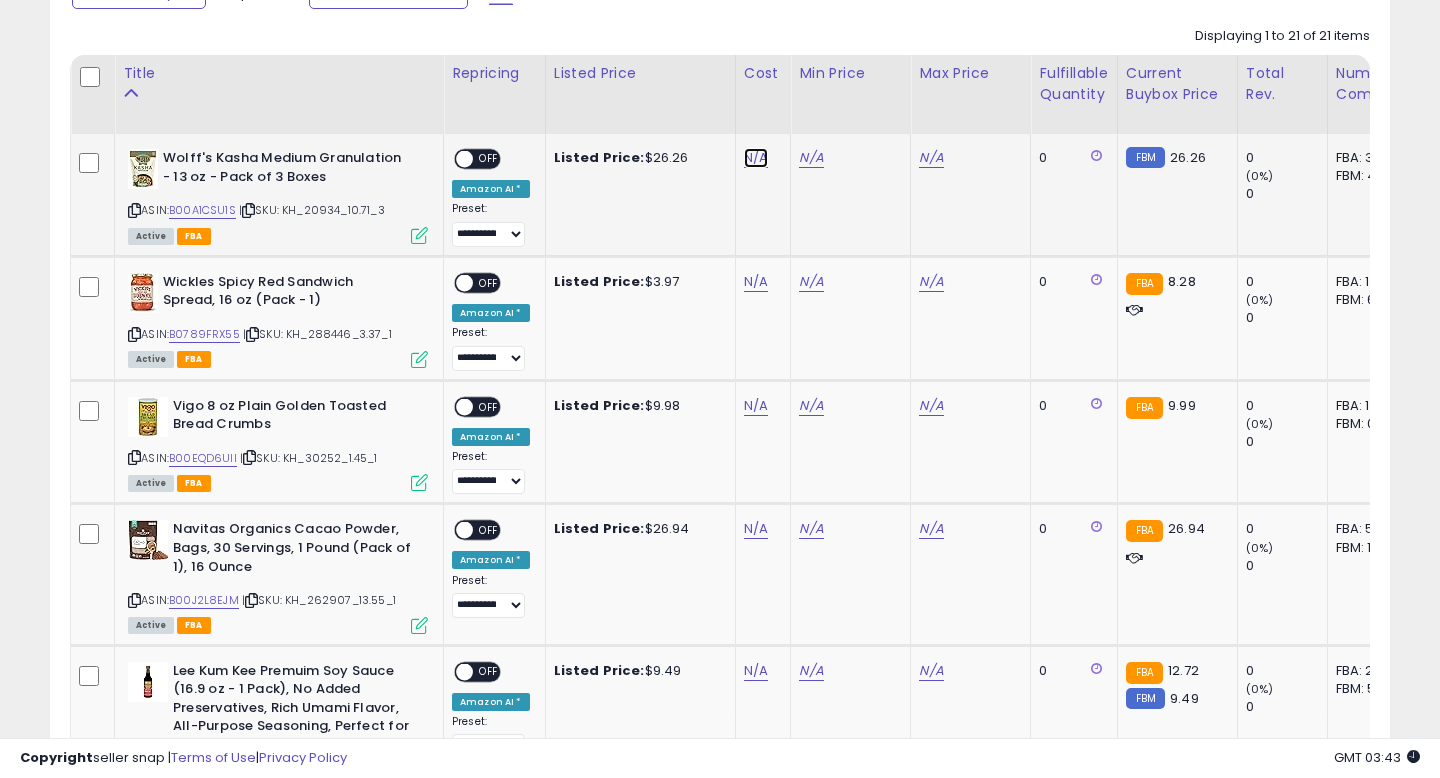 click on "N/A" at bounding box center [756, 158] 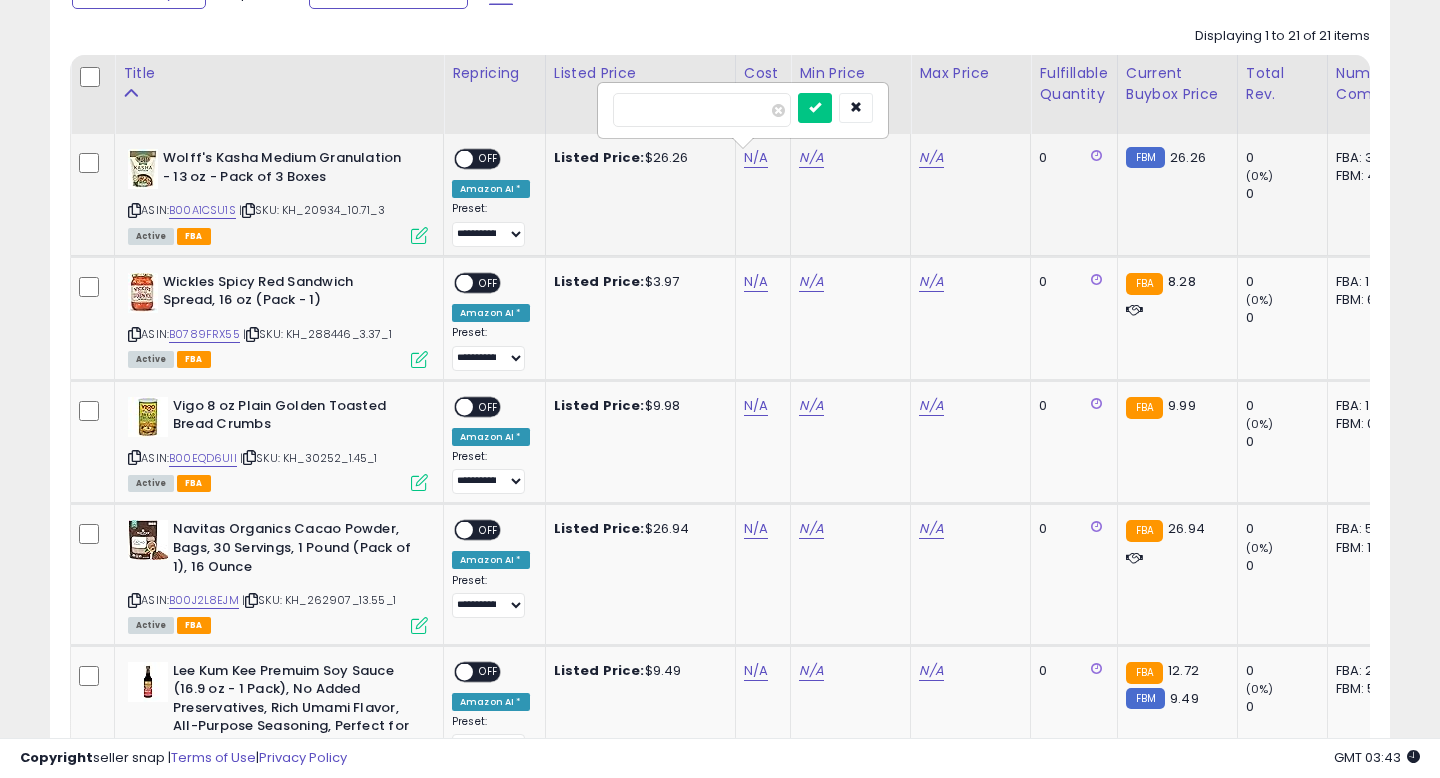 type on "*****" 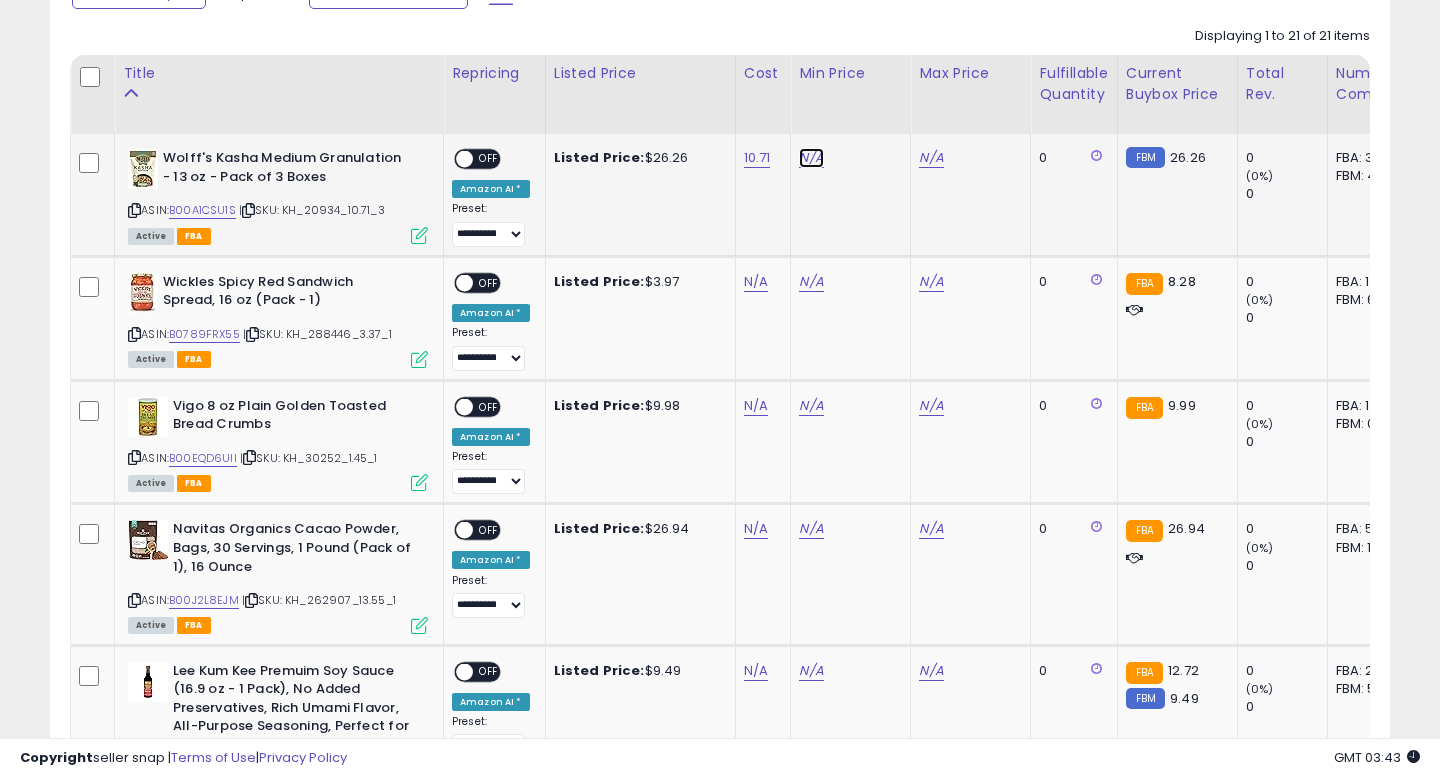 click on "N/A" at bounding box center (811, 158) 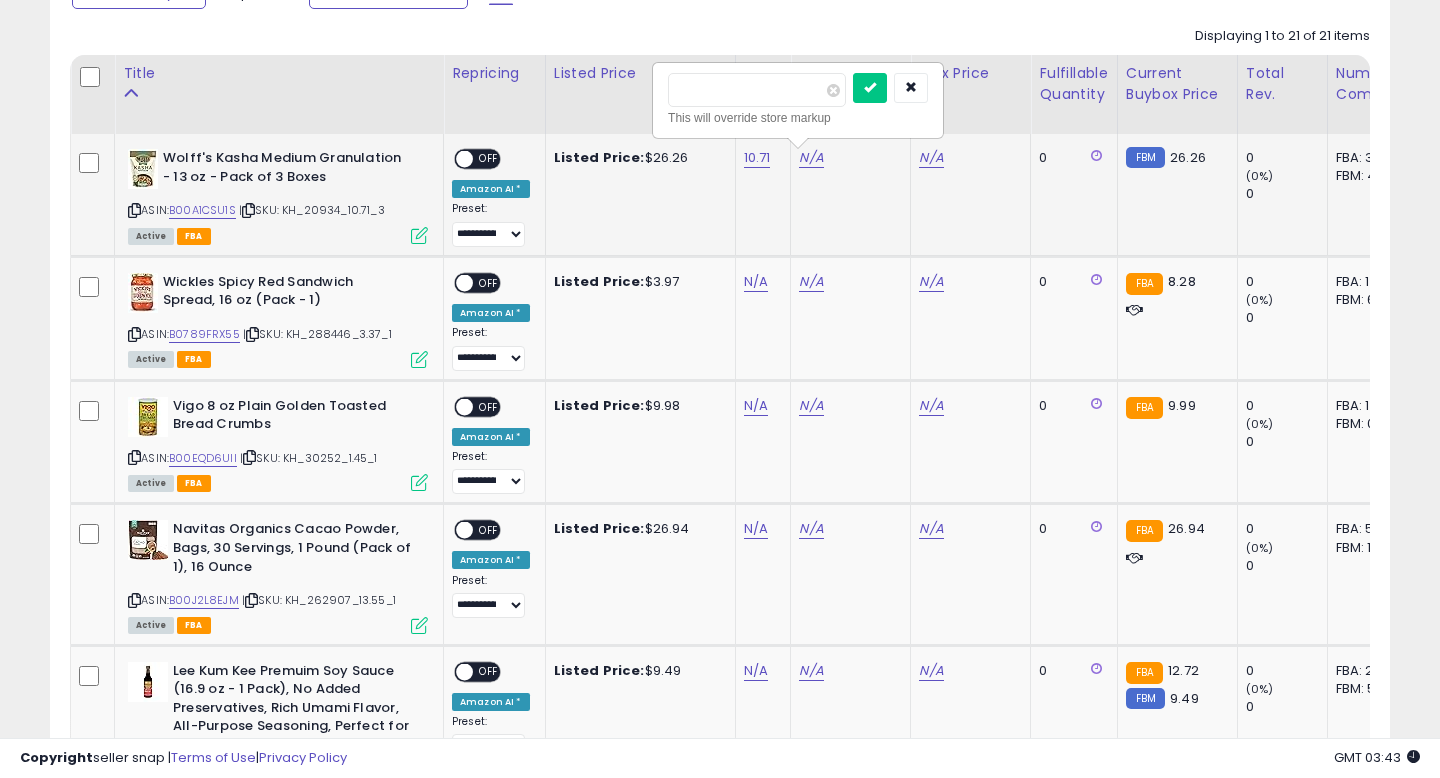 type on "*****" 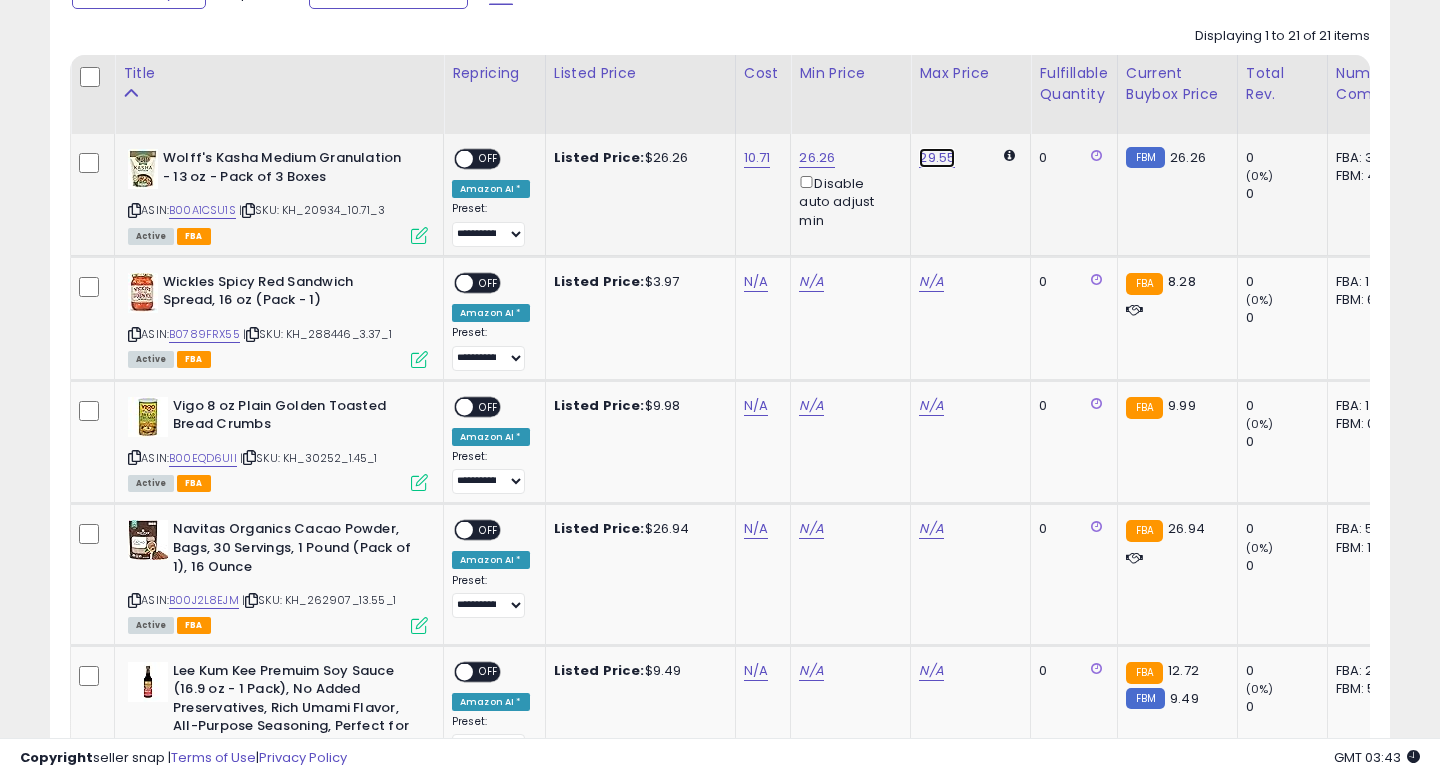 click on "29.55" at bounding box center [937, 158] 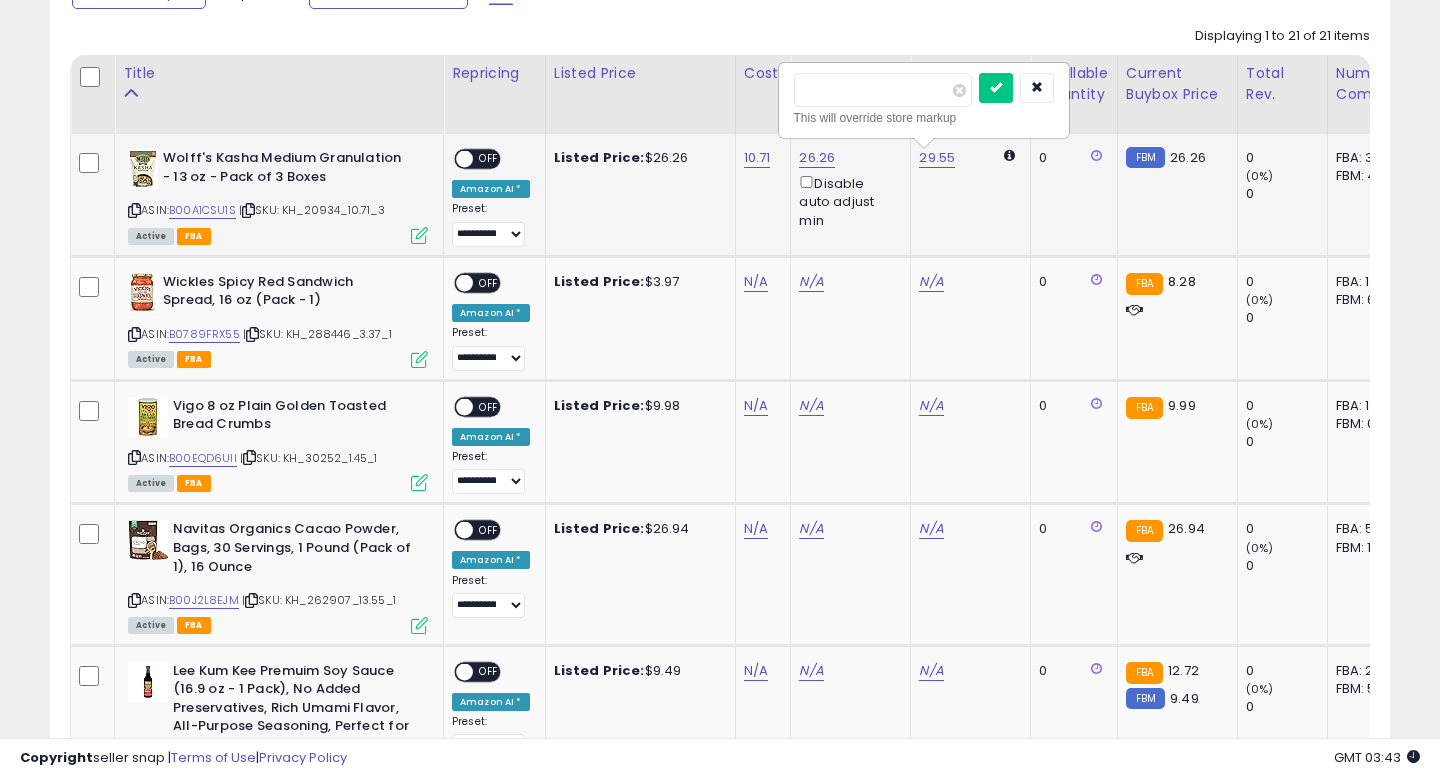 type on "*****" 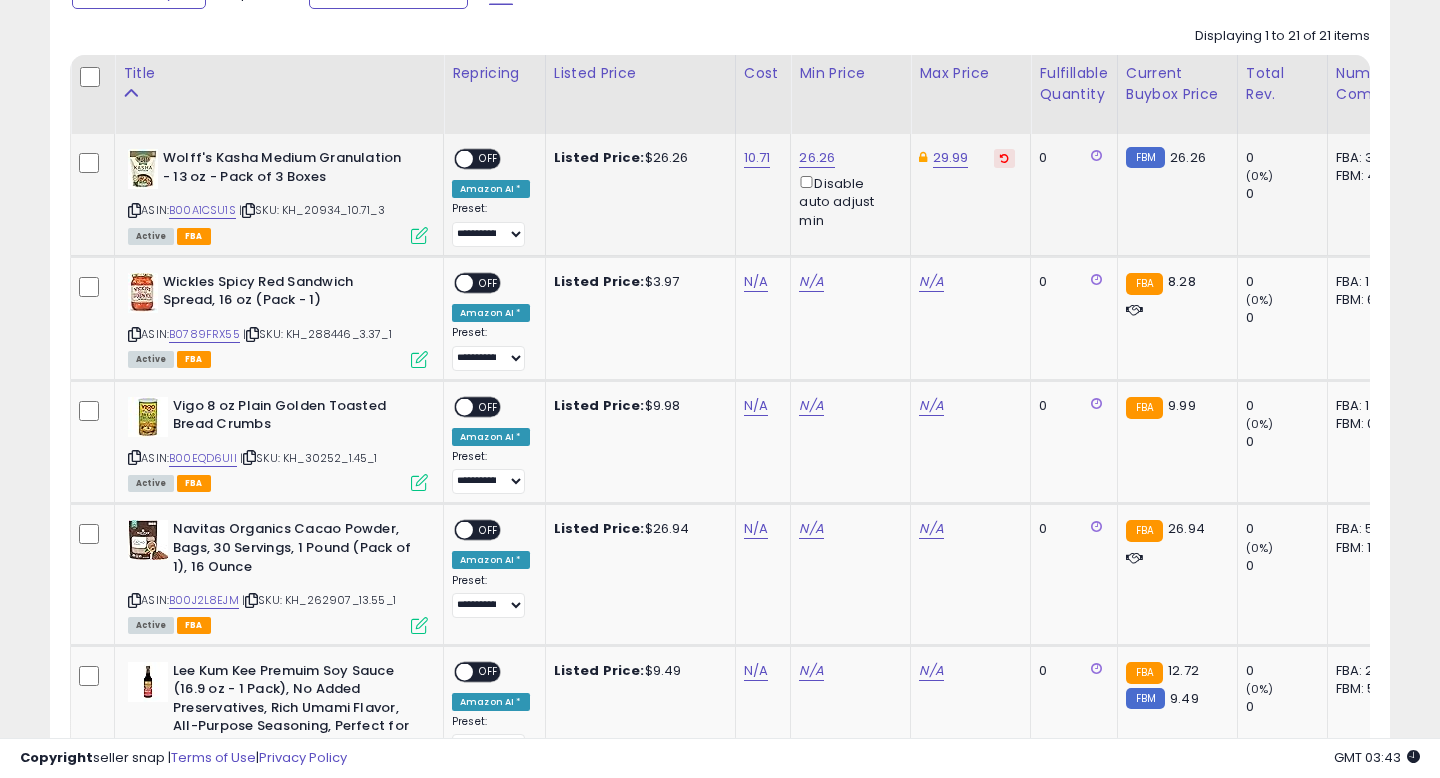 click on "OFF" at bounding box center [489, 159] 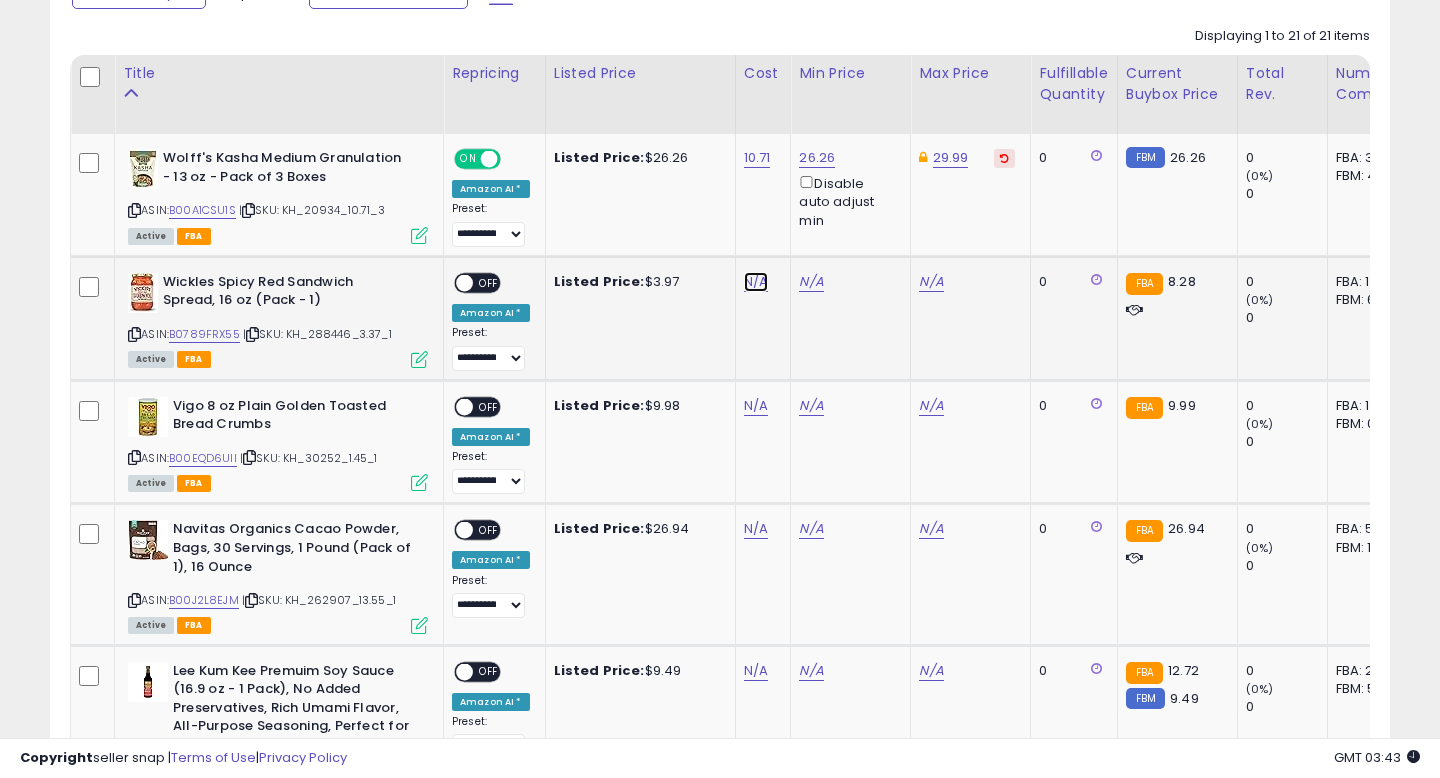 click on "N/A" at bounding box center [756, 282] 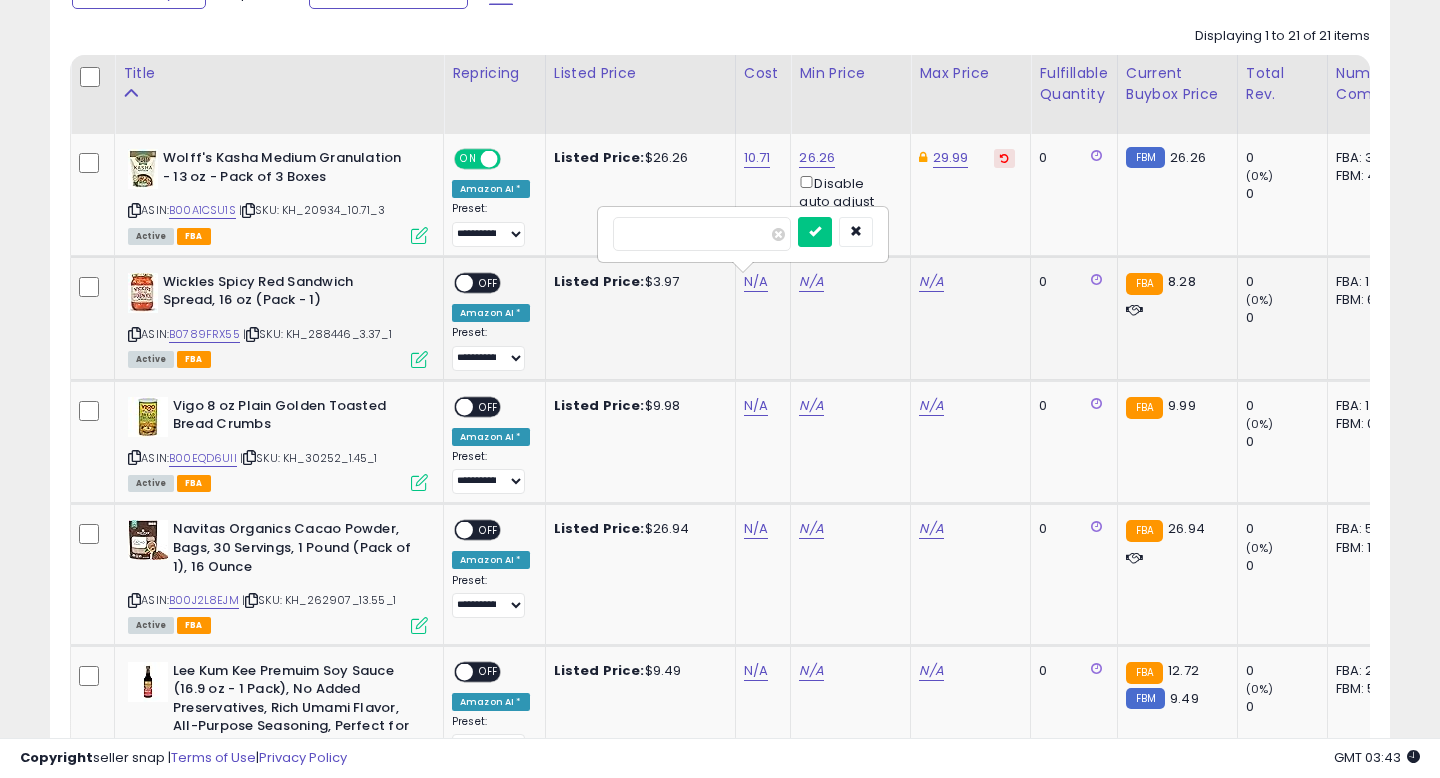 type on "****" 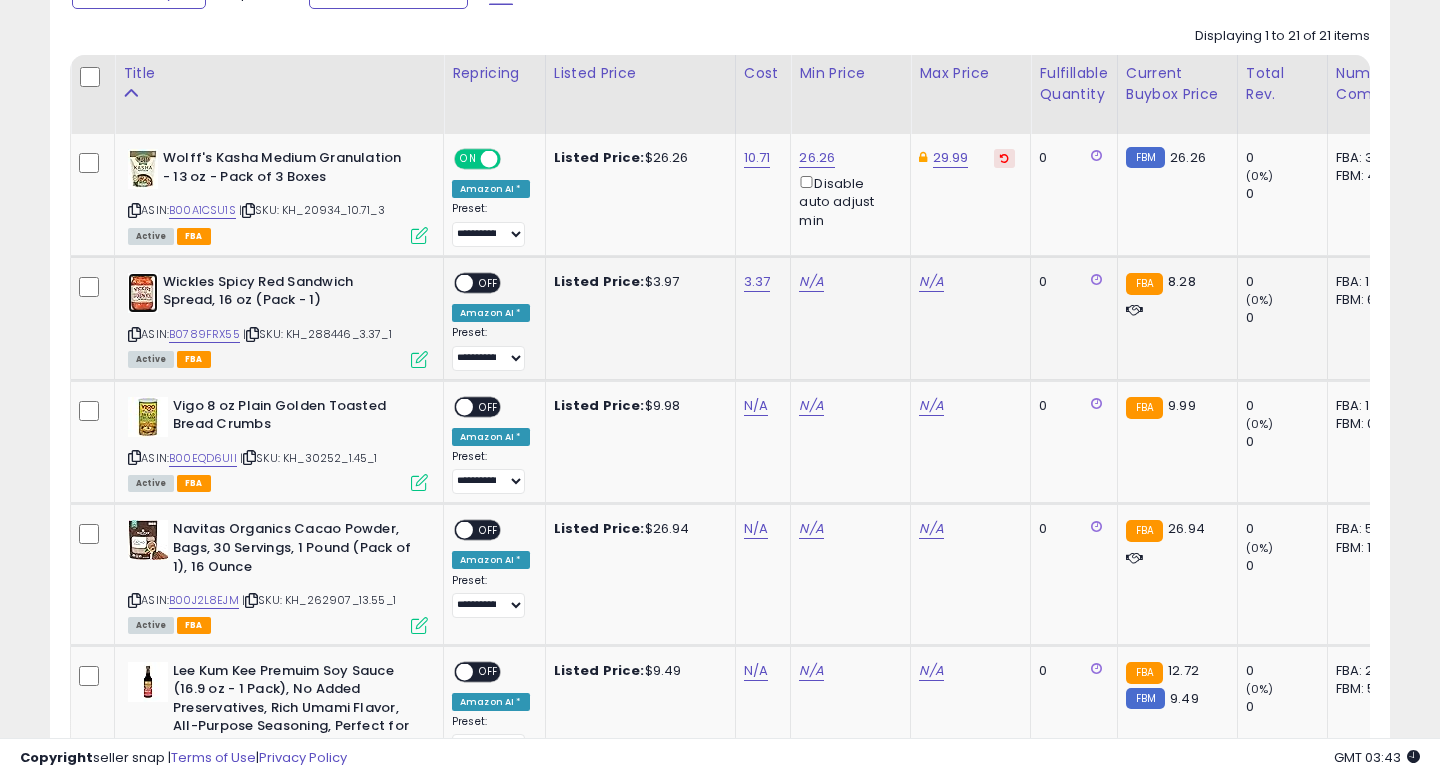 click at bounding box center [143, 293] 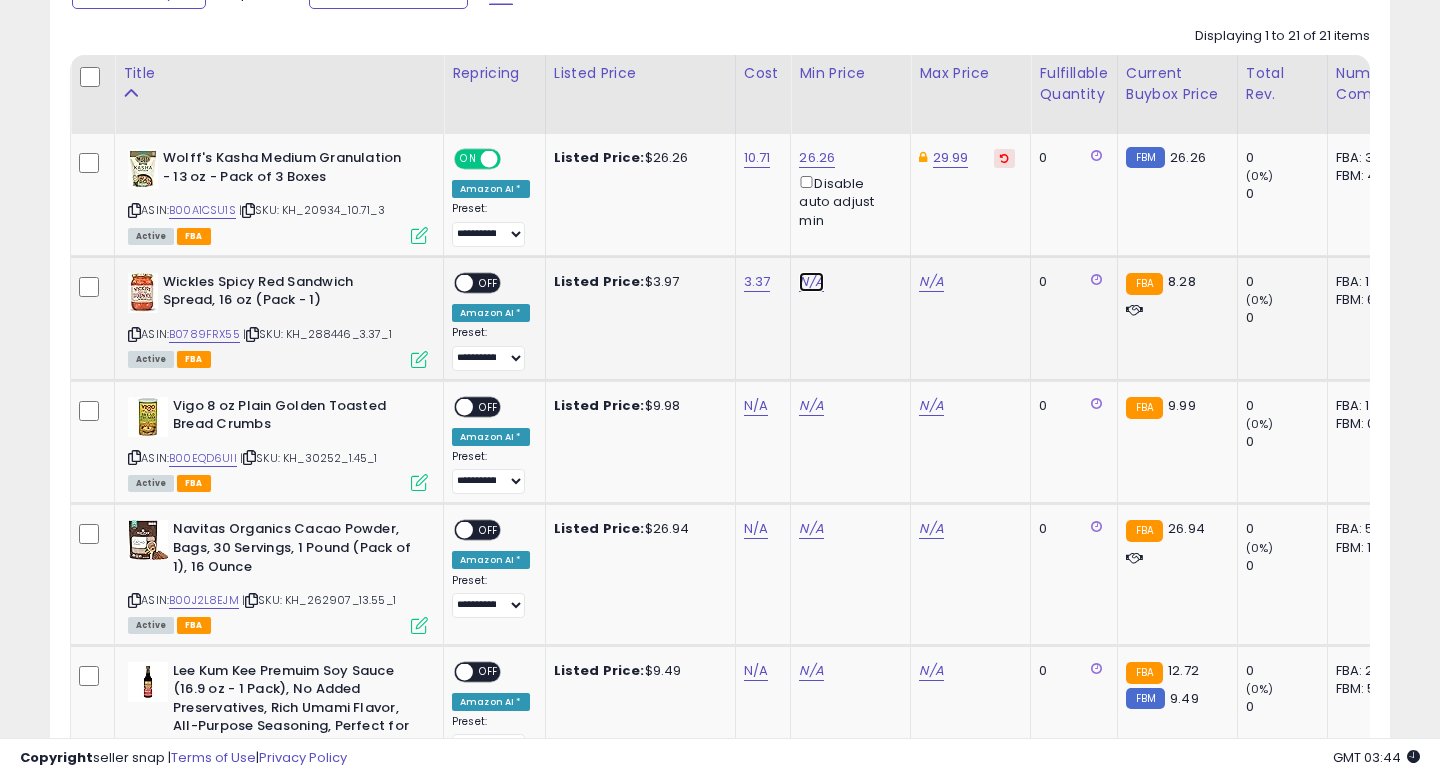 click on "N/A" at bounding box center [811, 282] 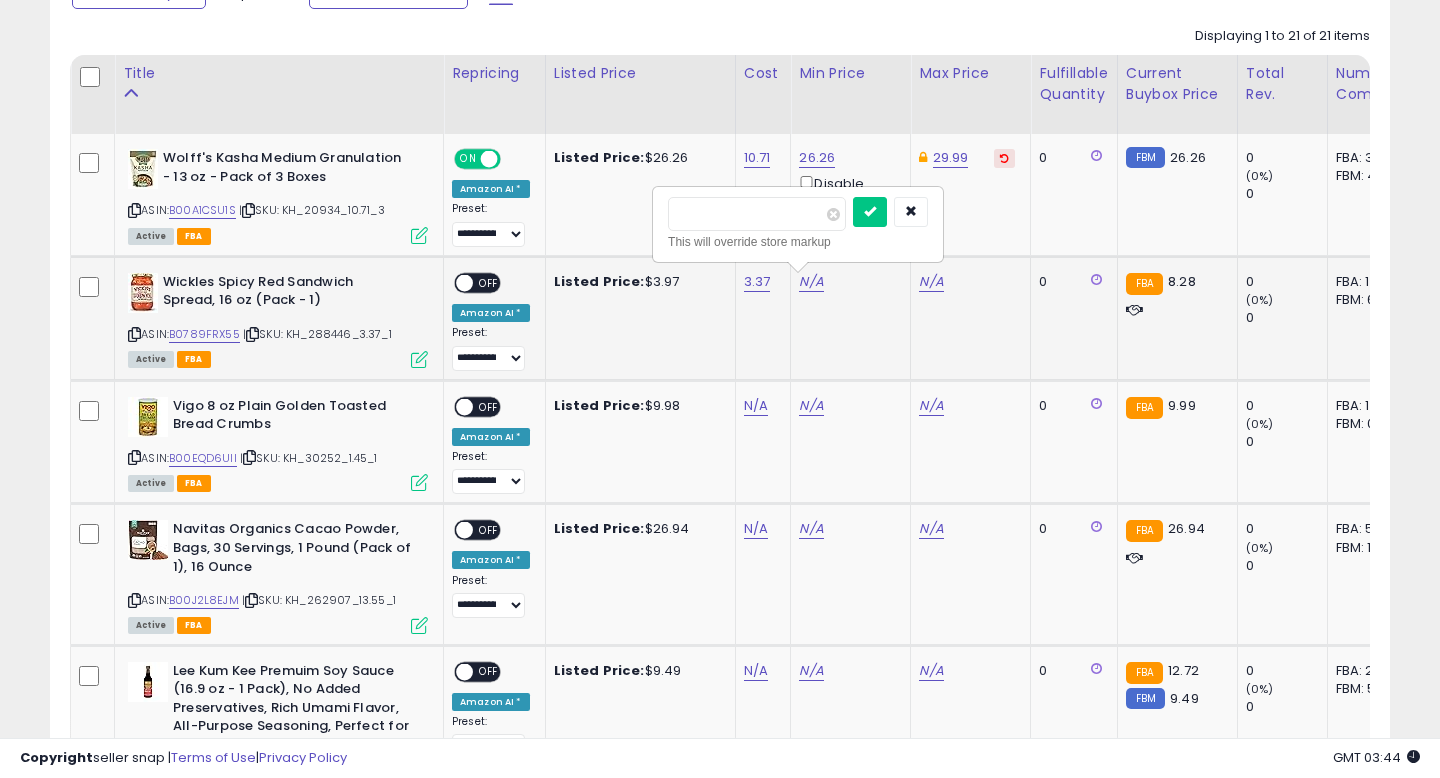 type on "****" 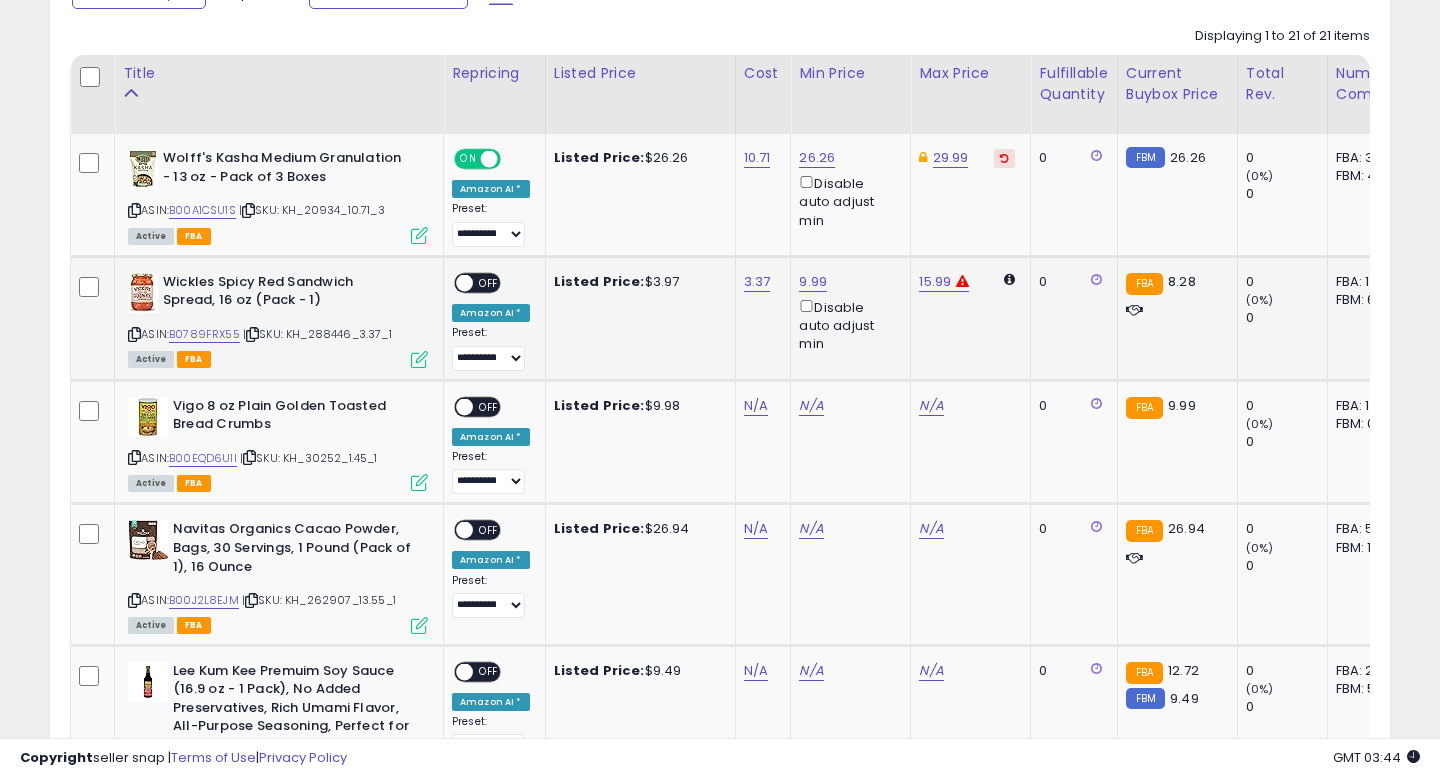 click on "**********" 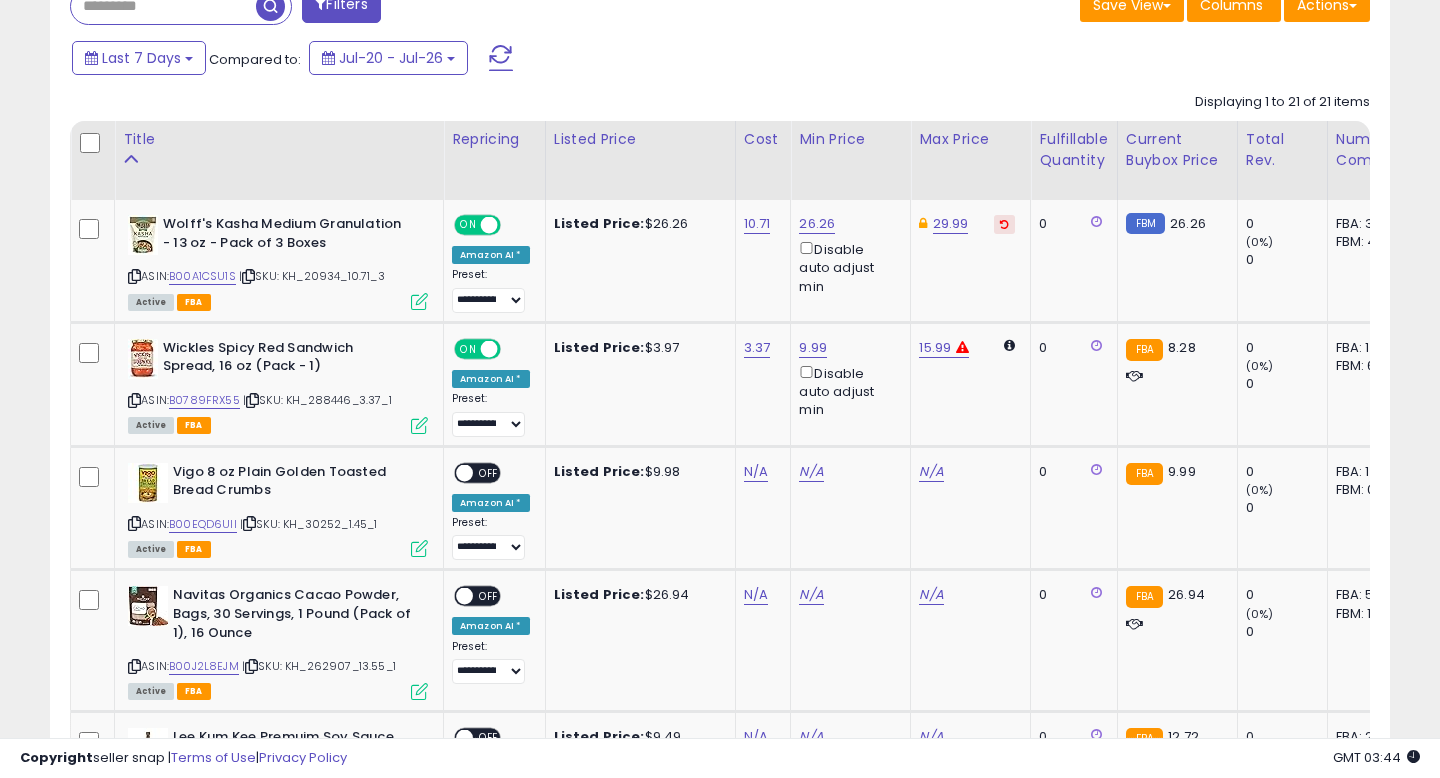 scroll, scrollTop: 971, scrollLeft: 0, axis: vertical 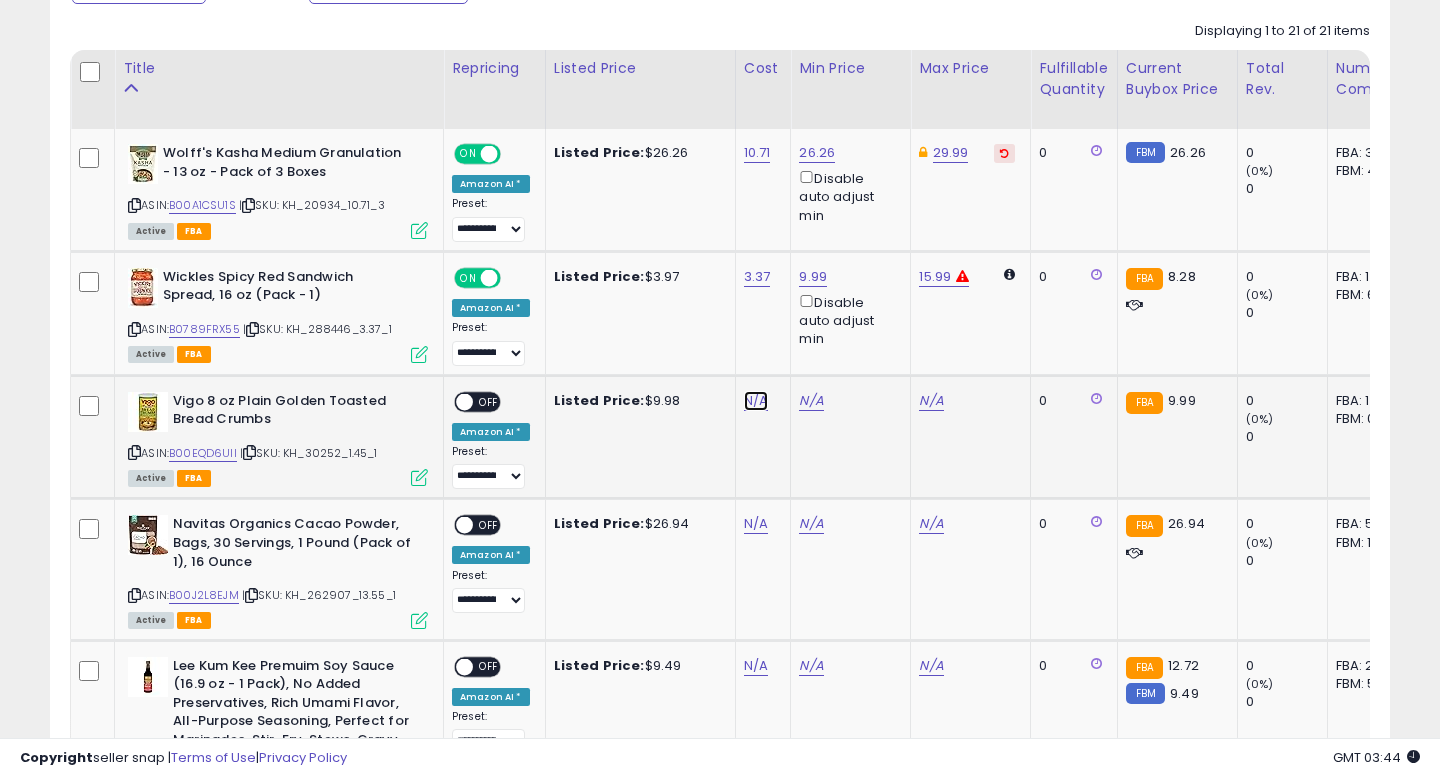 click on "N/A" at bounding box center (756, 401) 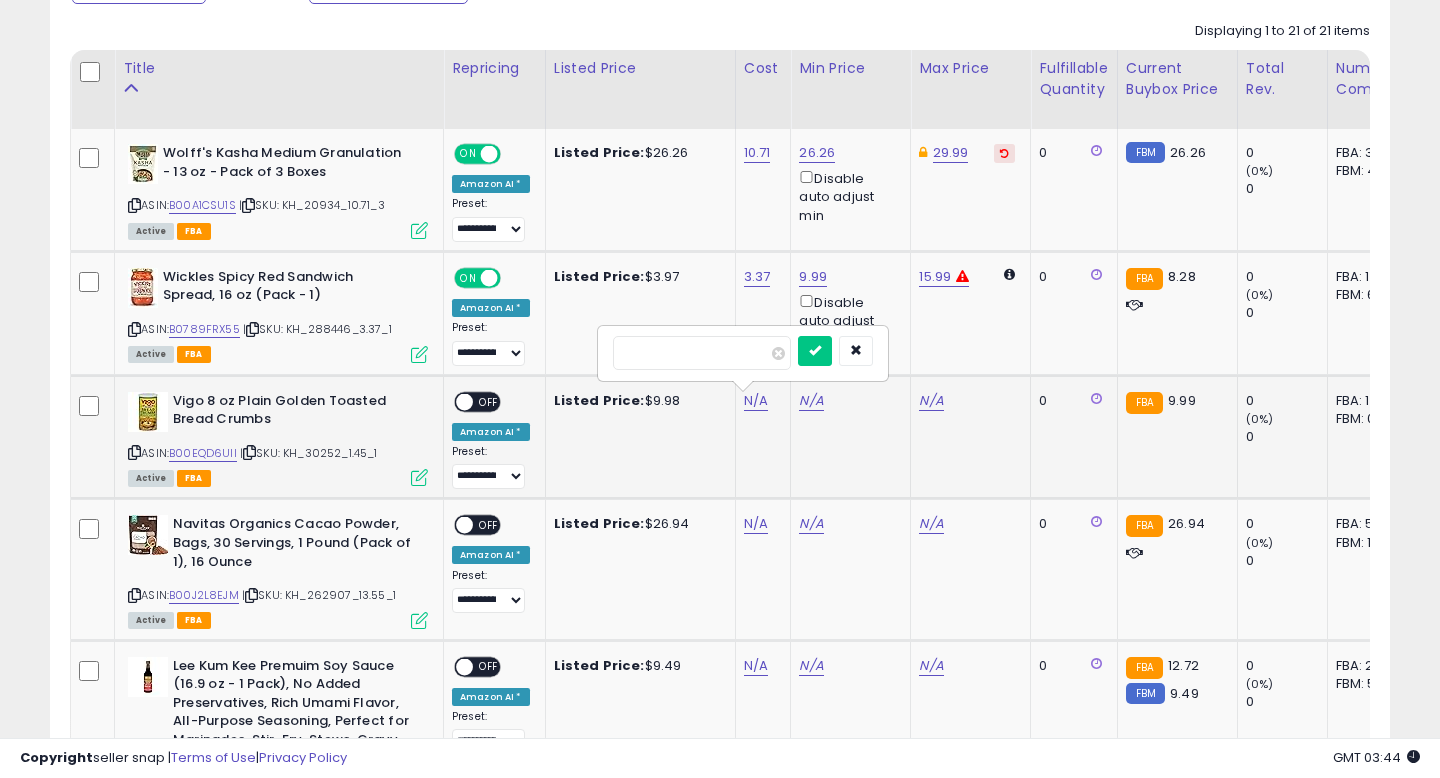 type on "****" 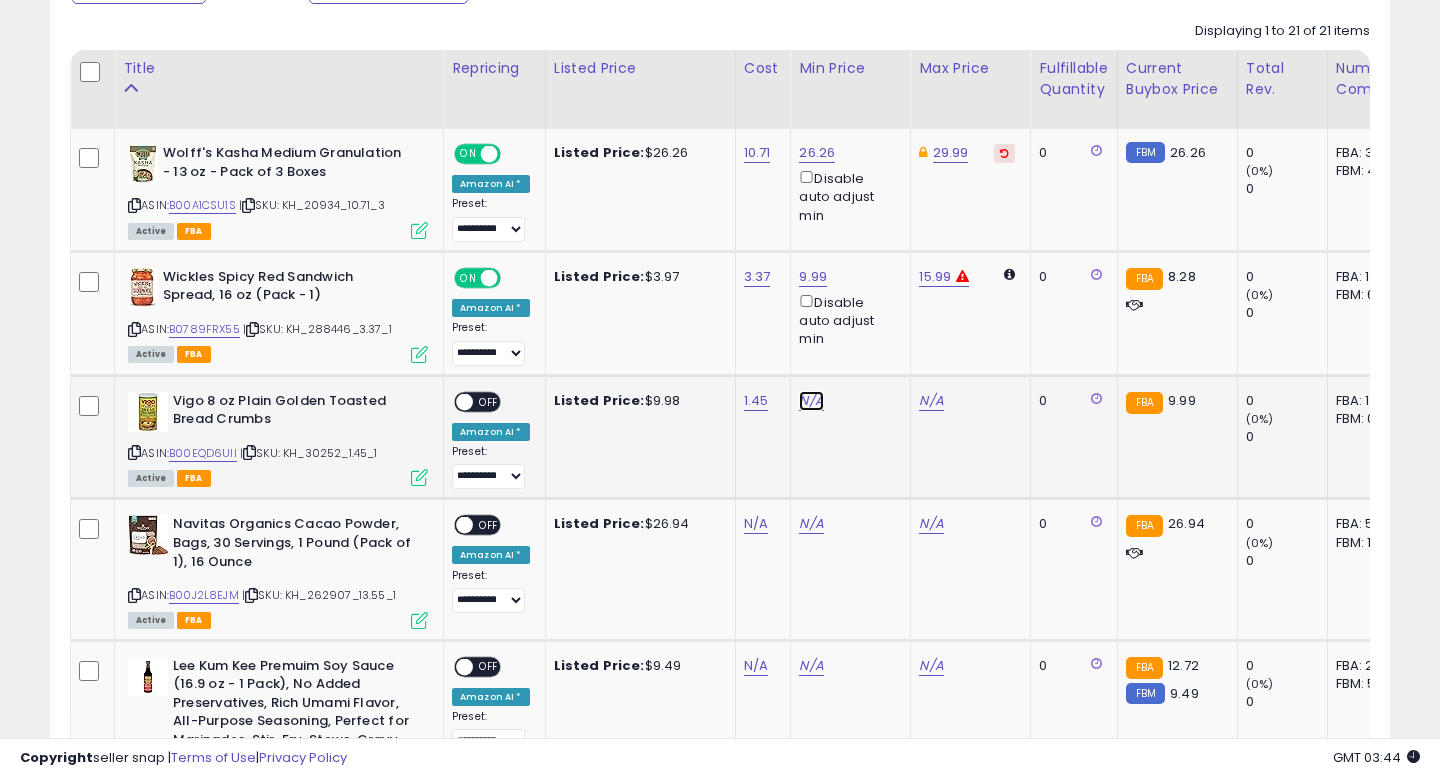 click on "N/A" at bounding box center (811, 401) 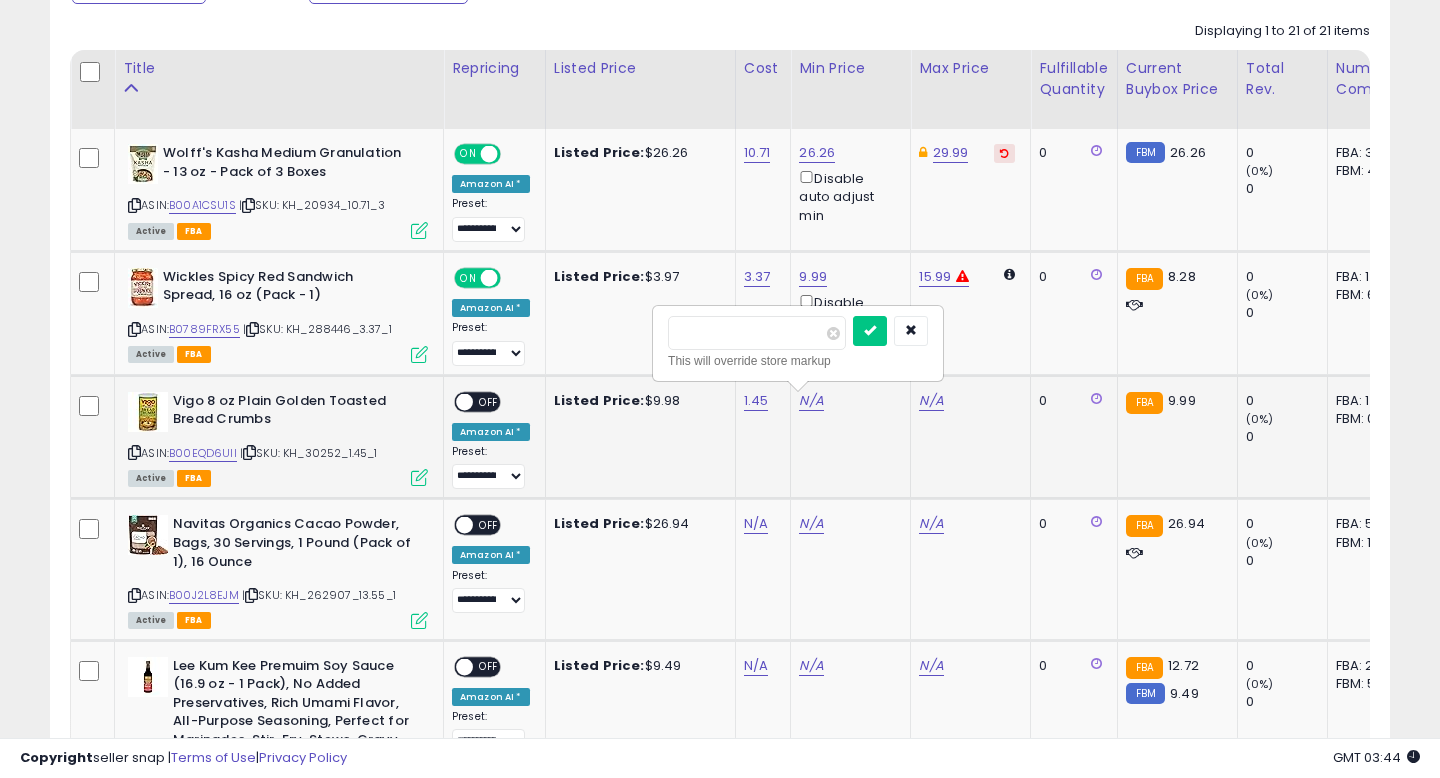 type on "****" 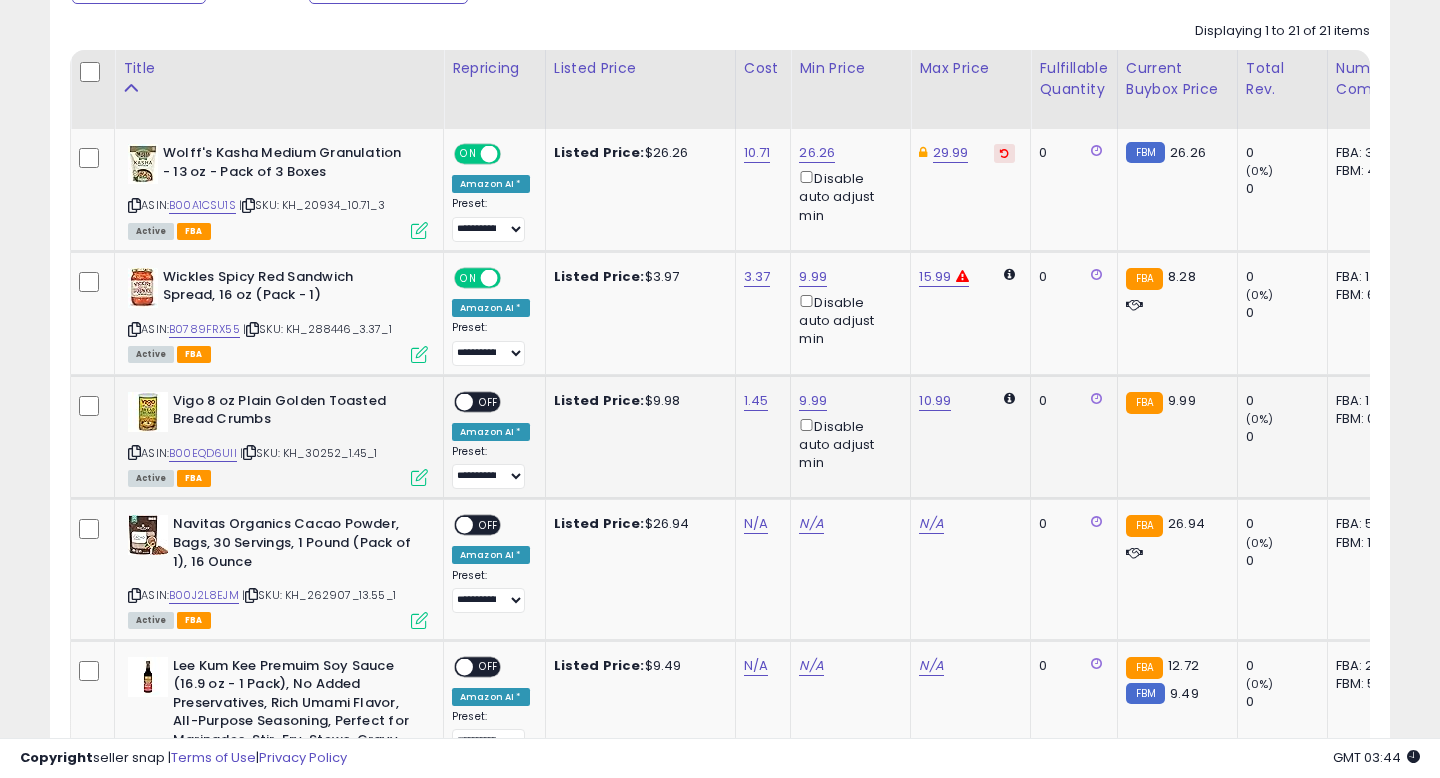 click on "OFF" at bounding box center (489, 401) 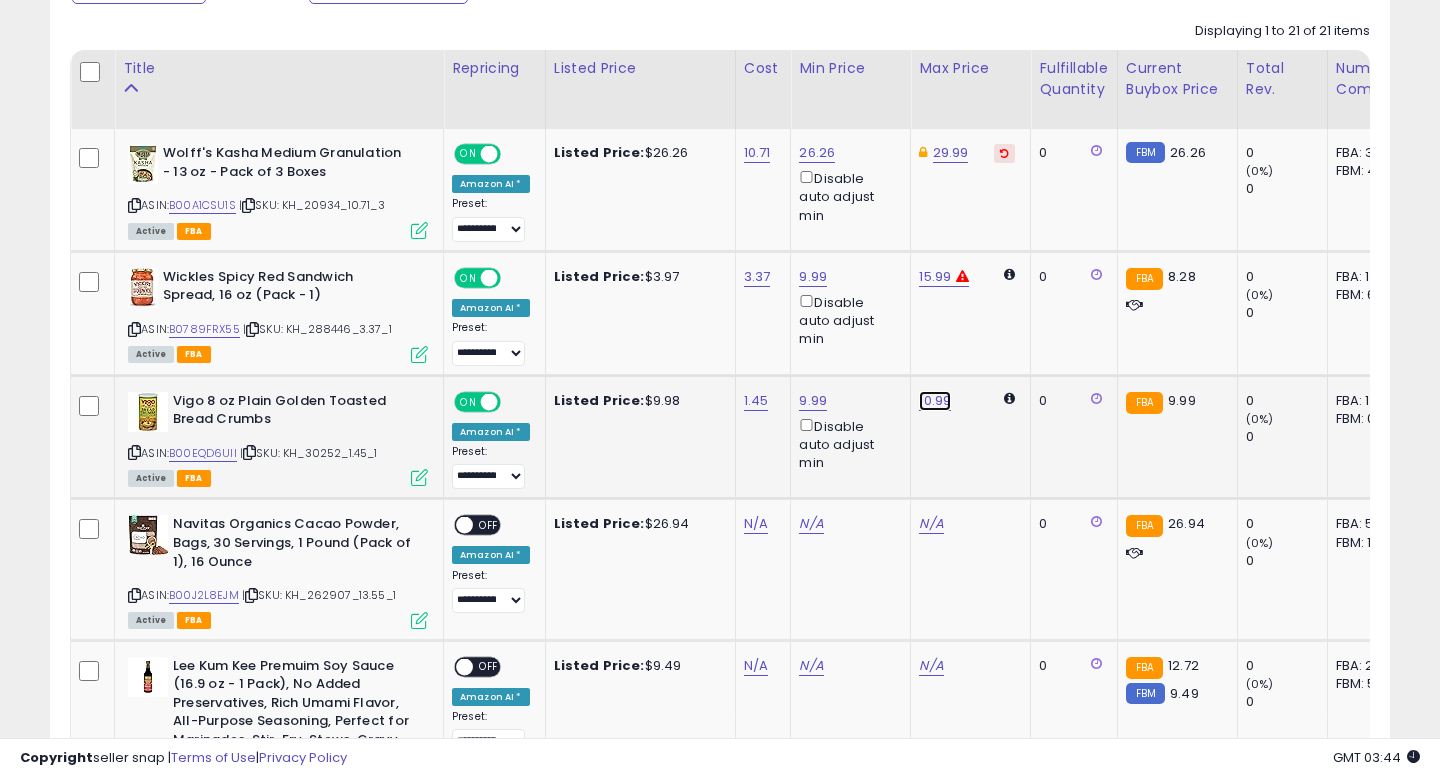 click on "10.99" at bounding box center (935, 277) 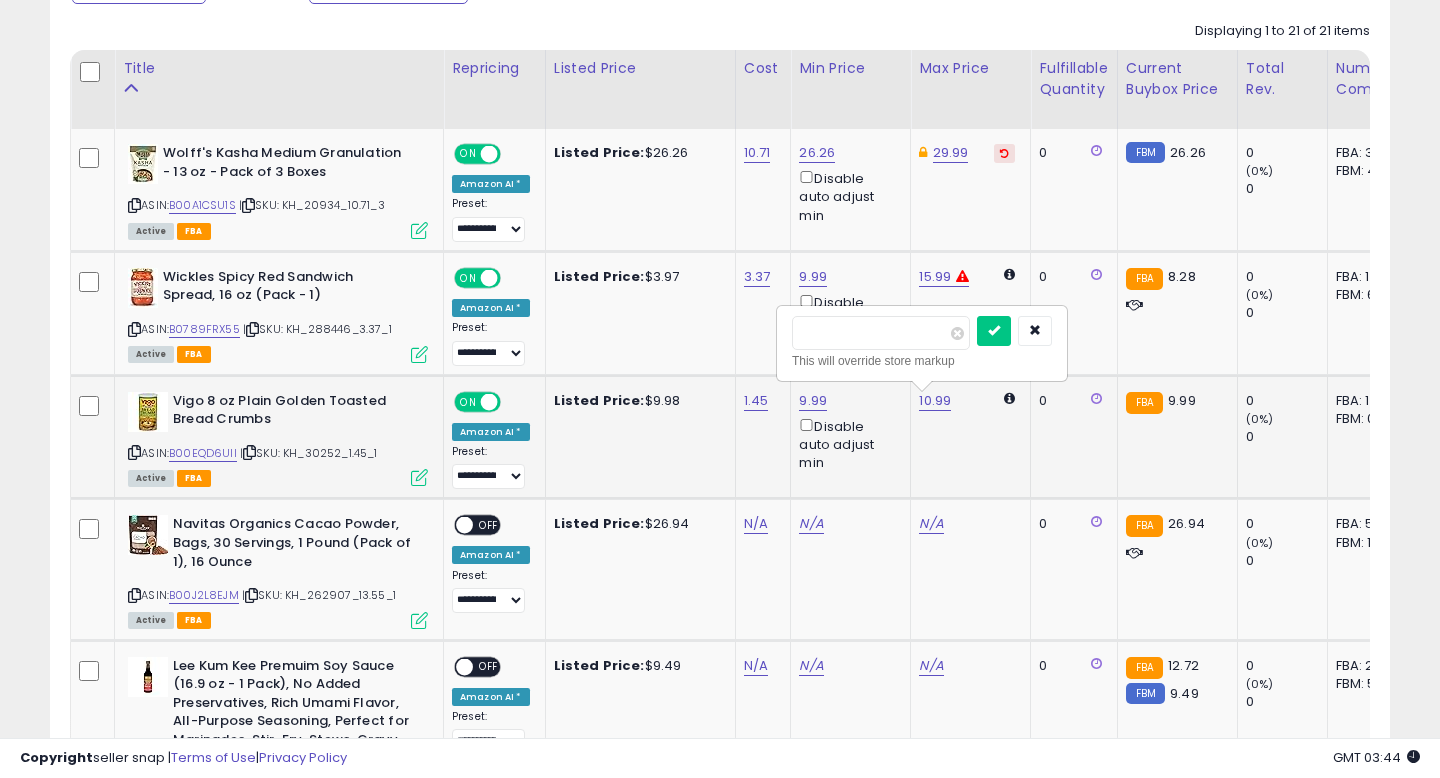 click on "*****" at bounding box center [881, 333] 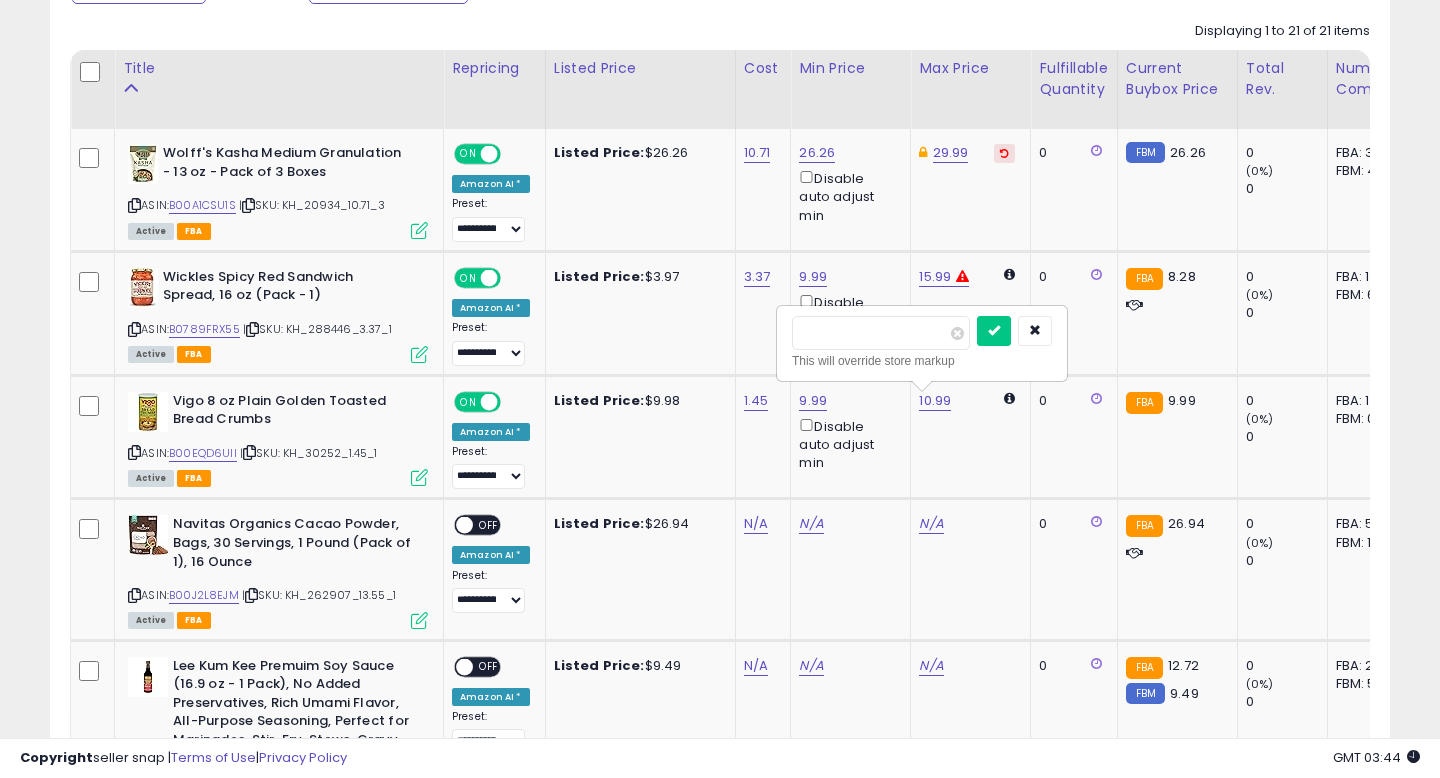 type on "*****" 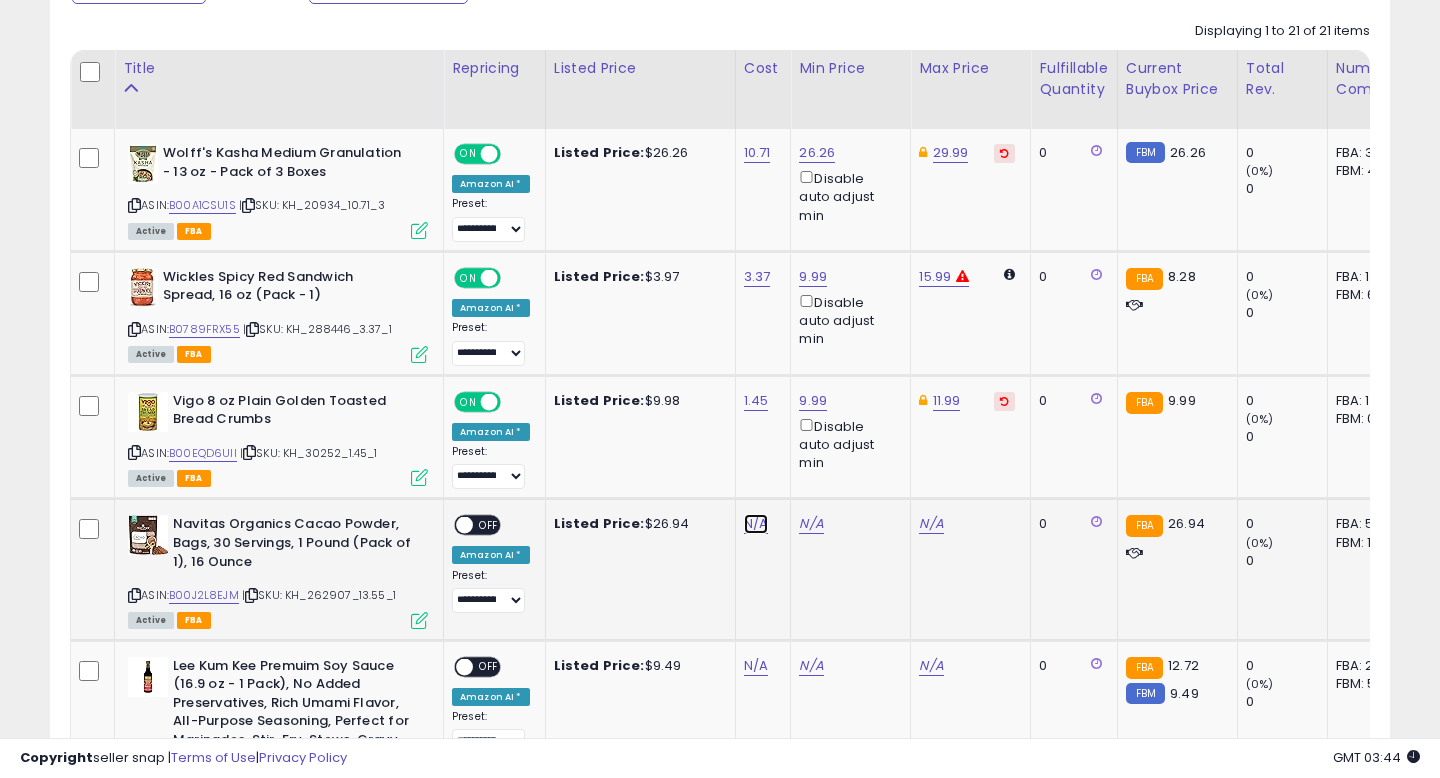 click on "N/A" at bounding box center (756, 524) 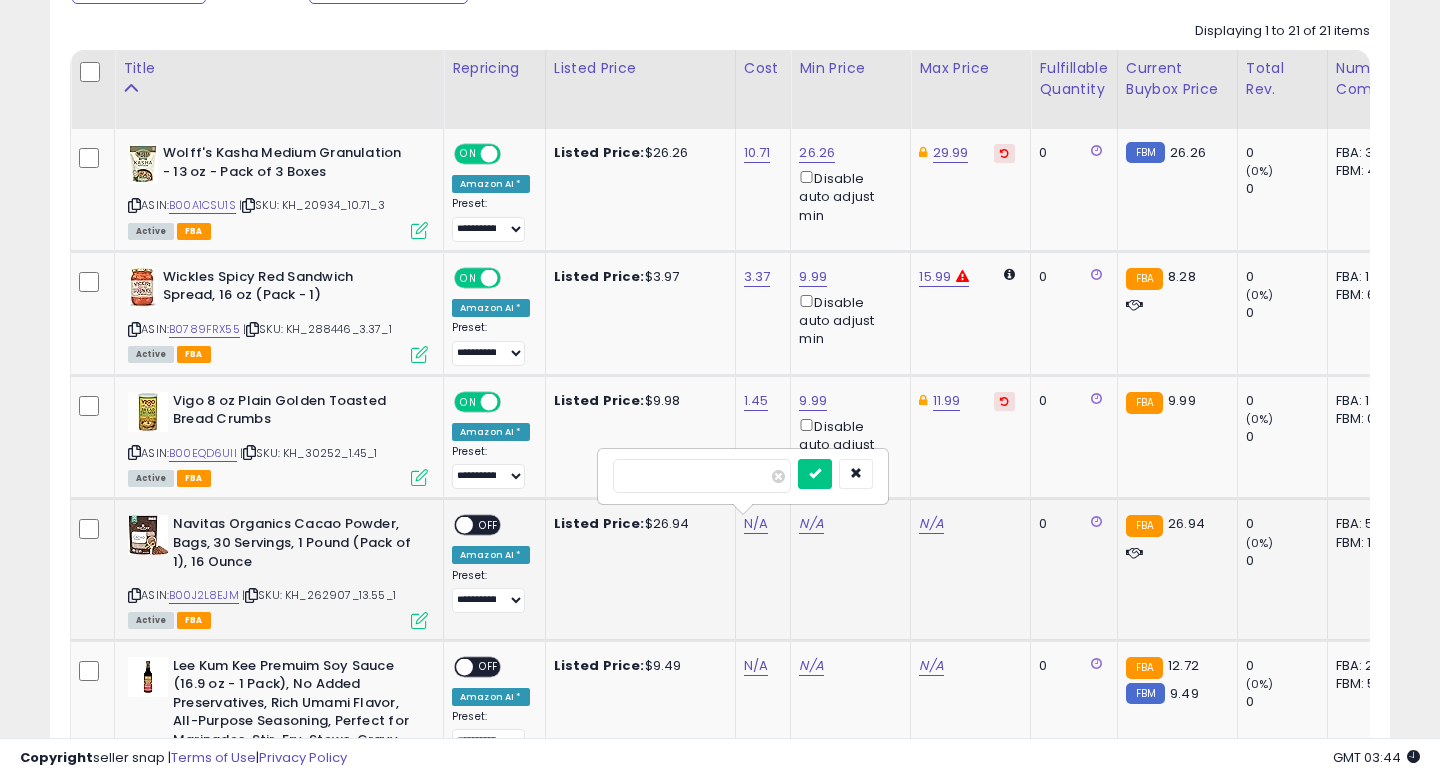 type on "*****" 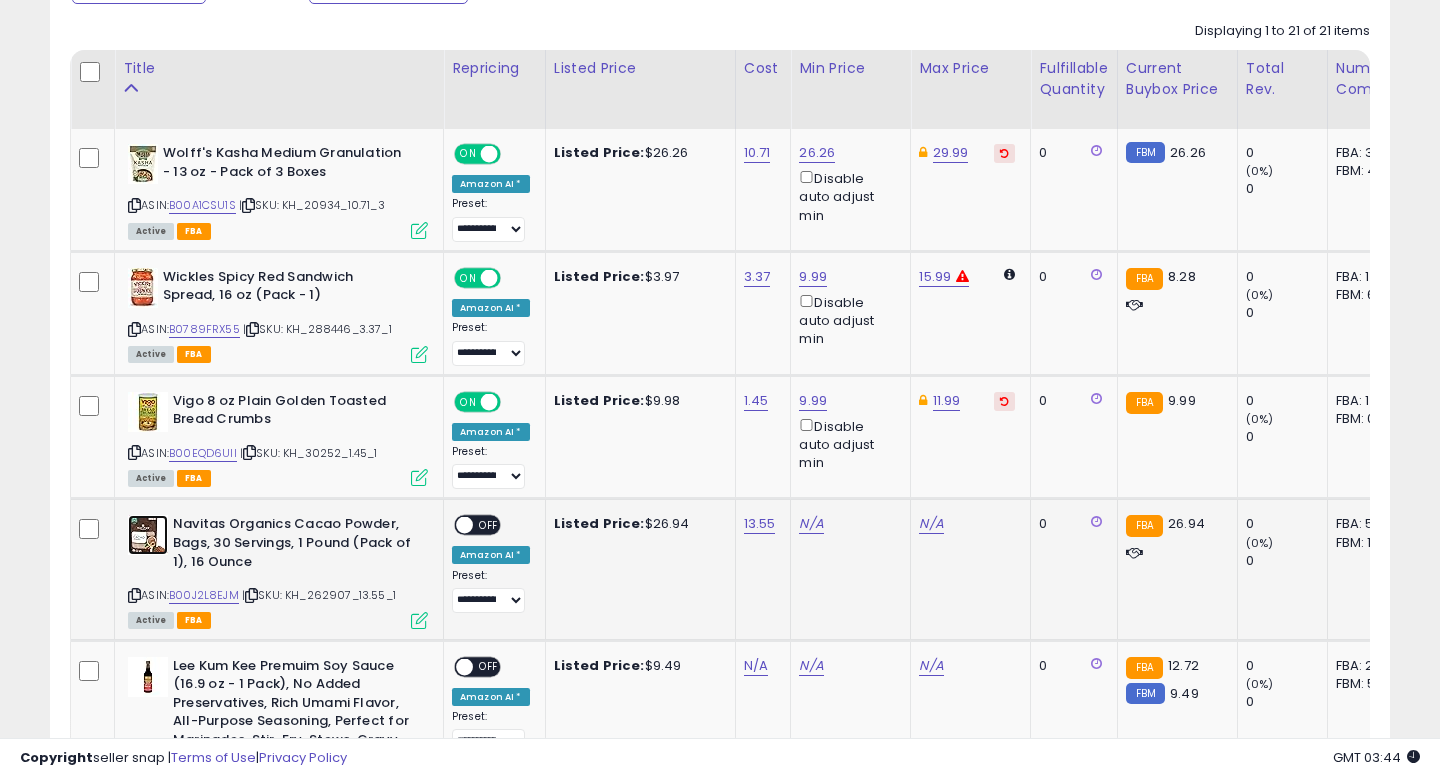 click at bounding box center (148, 535) 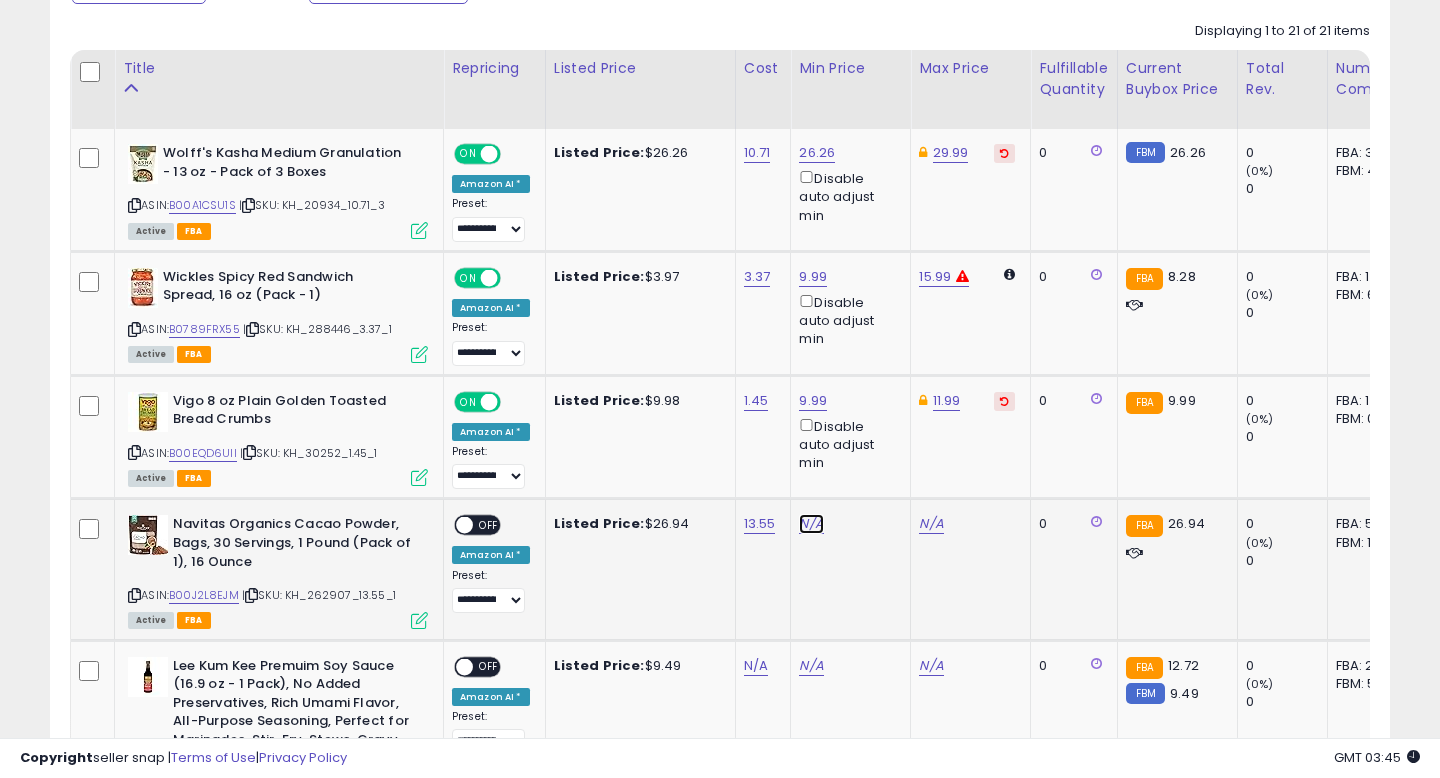 click on "N/A" at bounding box center [811, 524] 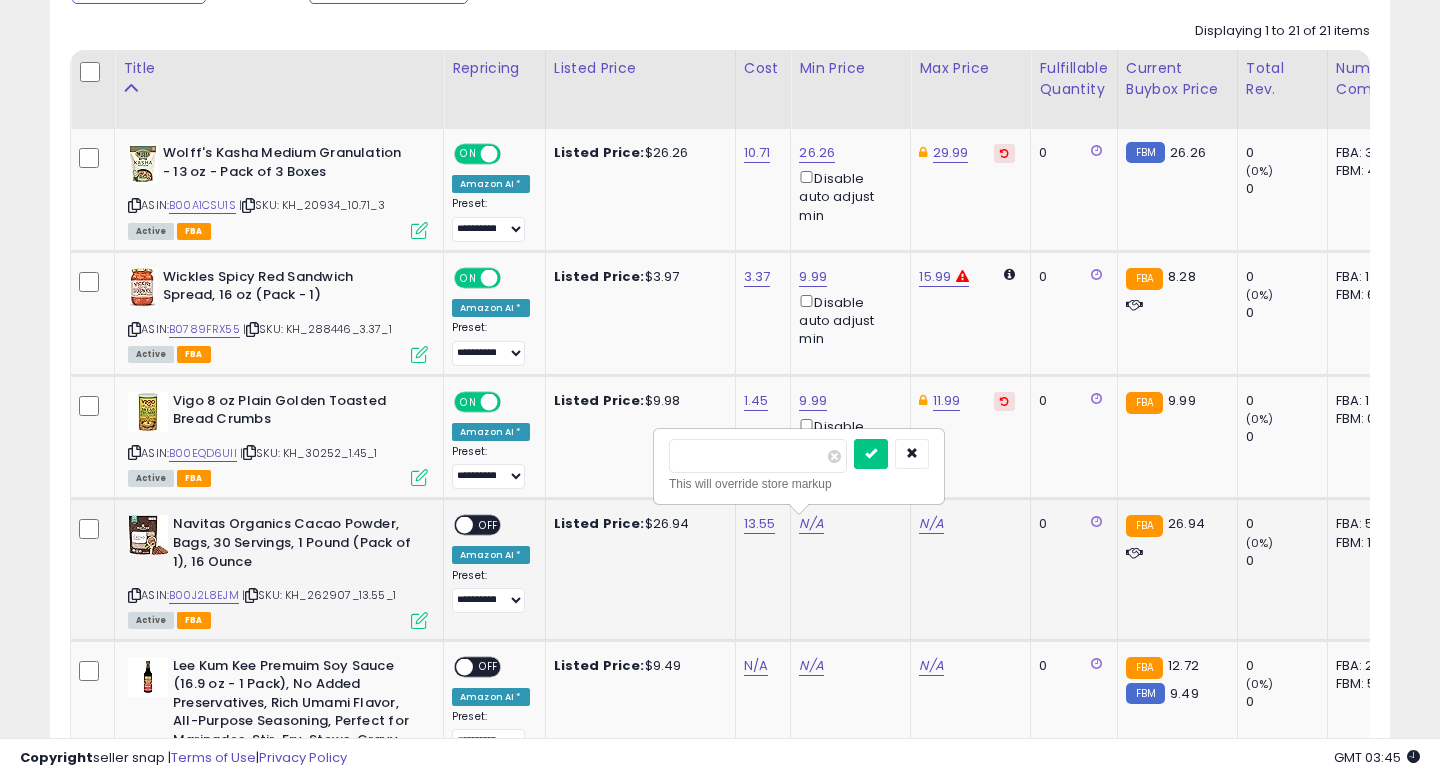 type on "*****" 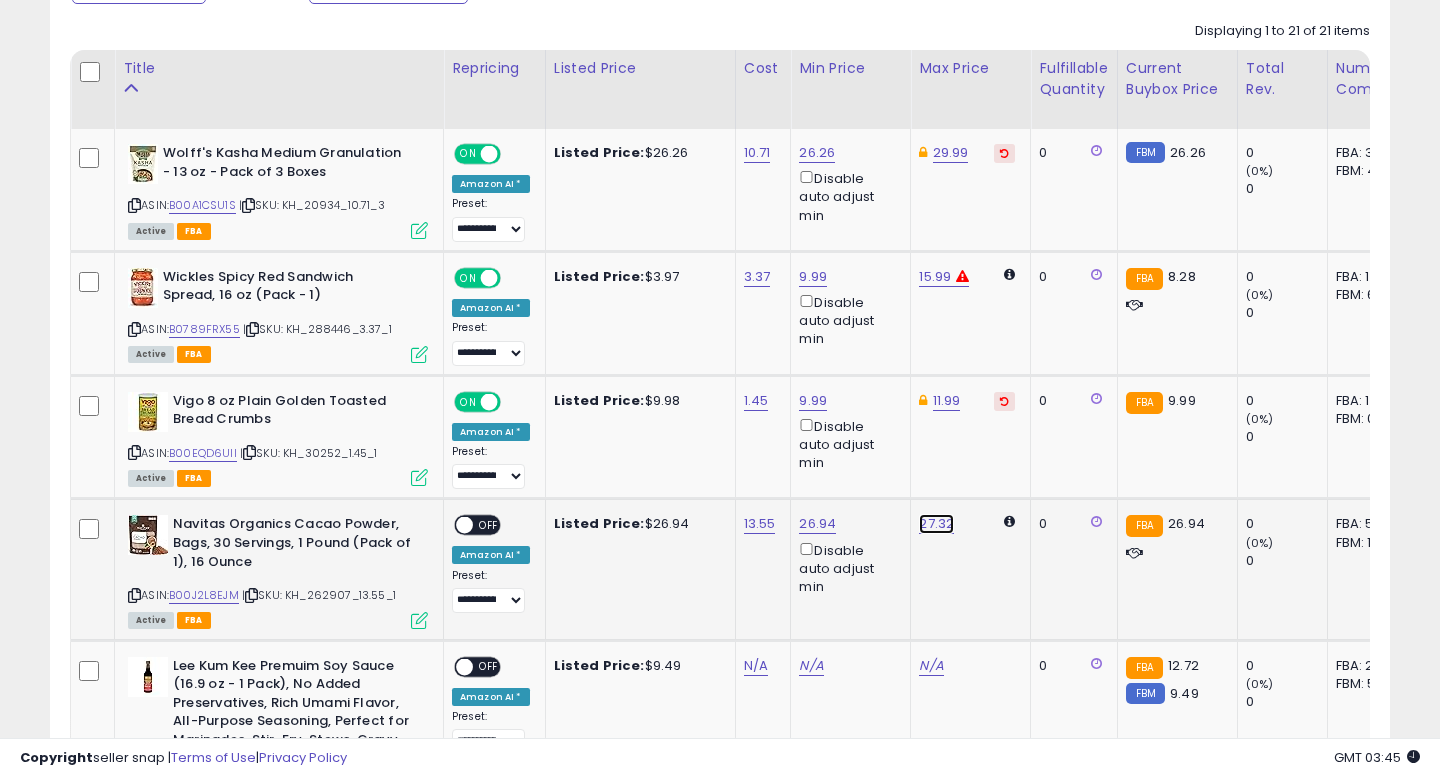 click on "27.32" at bounding box center [935, 277] 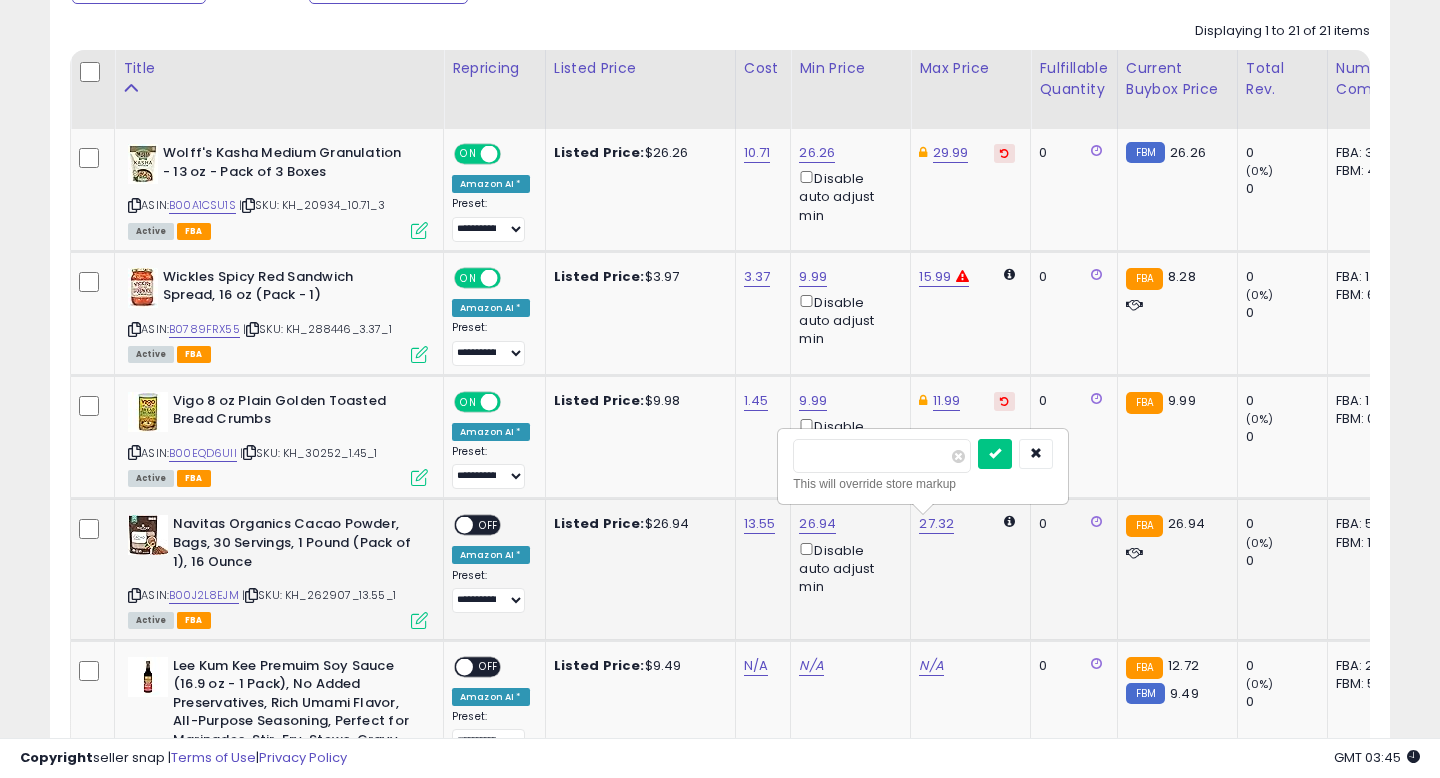 click on "*****" at bounding box center [882, 456] 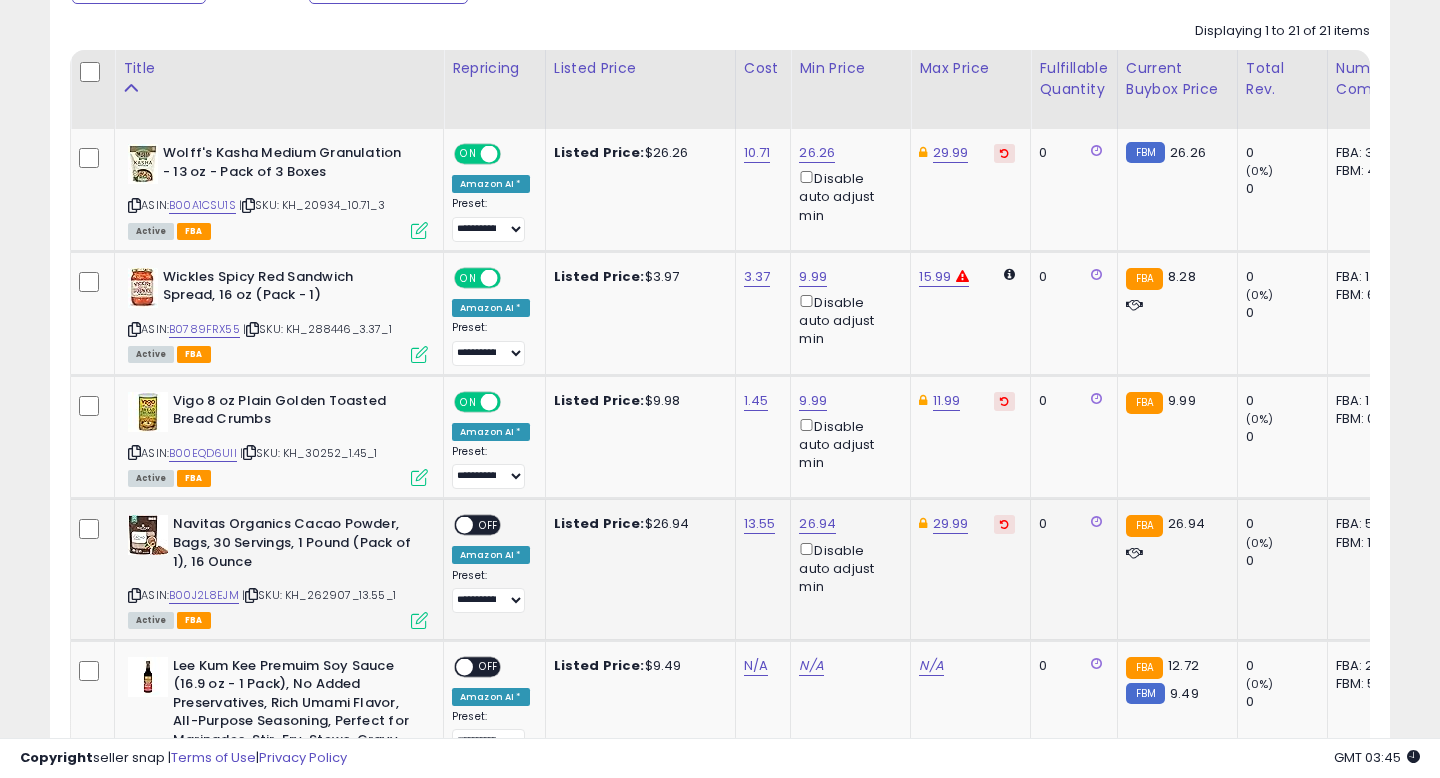 click at bounding box center (464, 525) 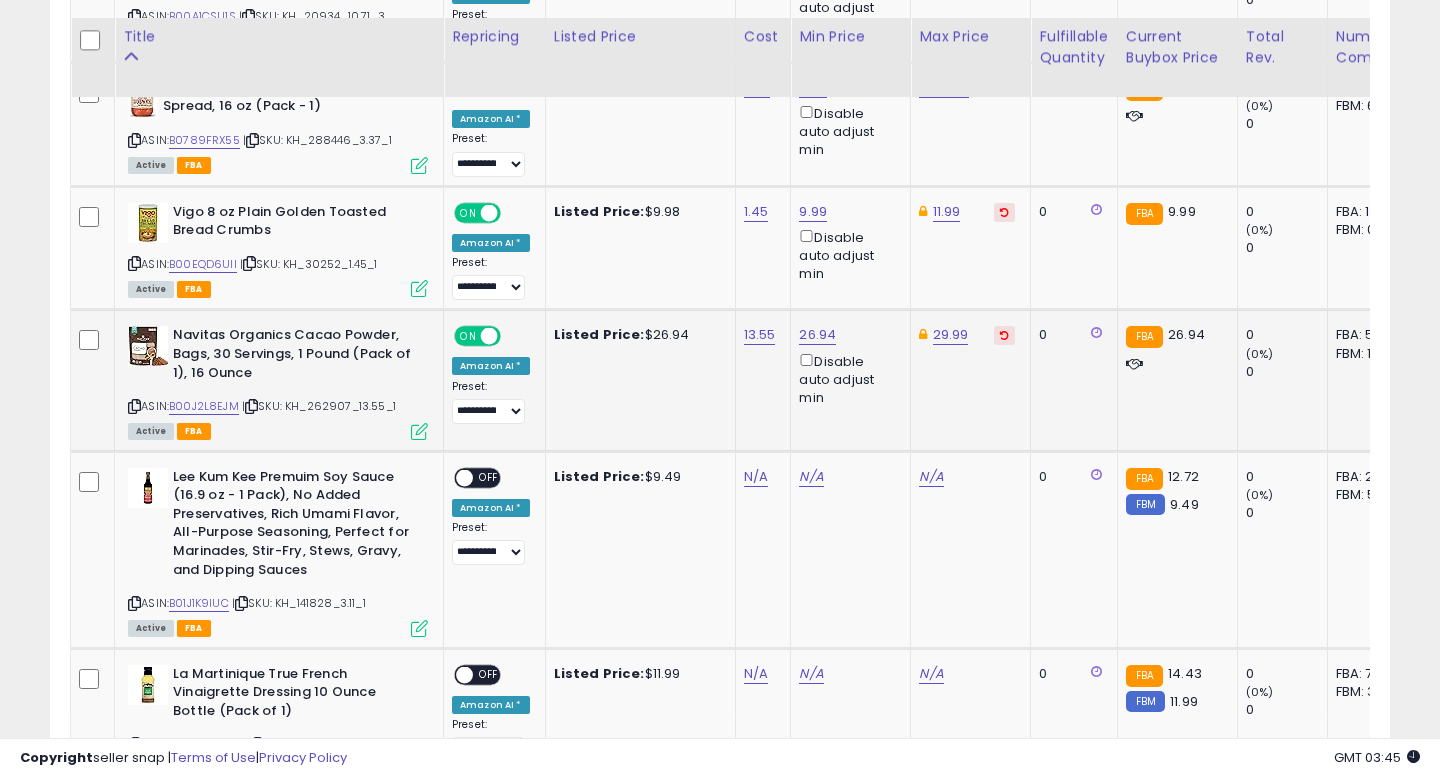 scroll, scrollTop: 1179, scrollLeft: 0, axis: vertical 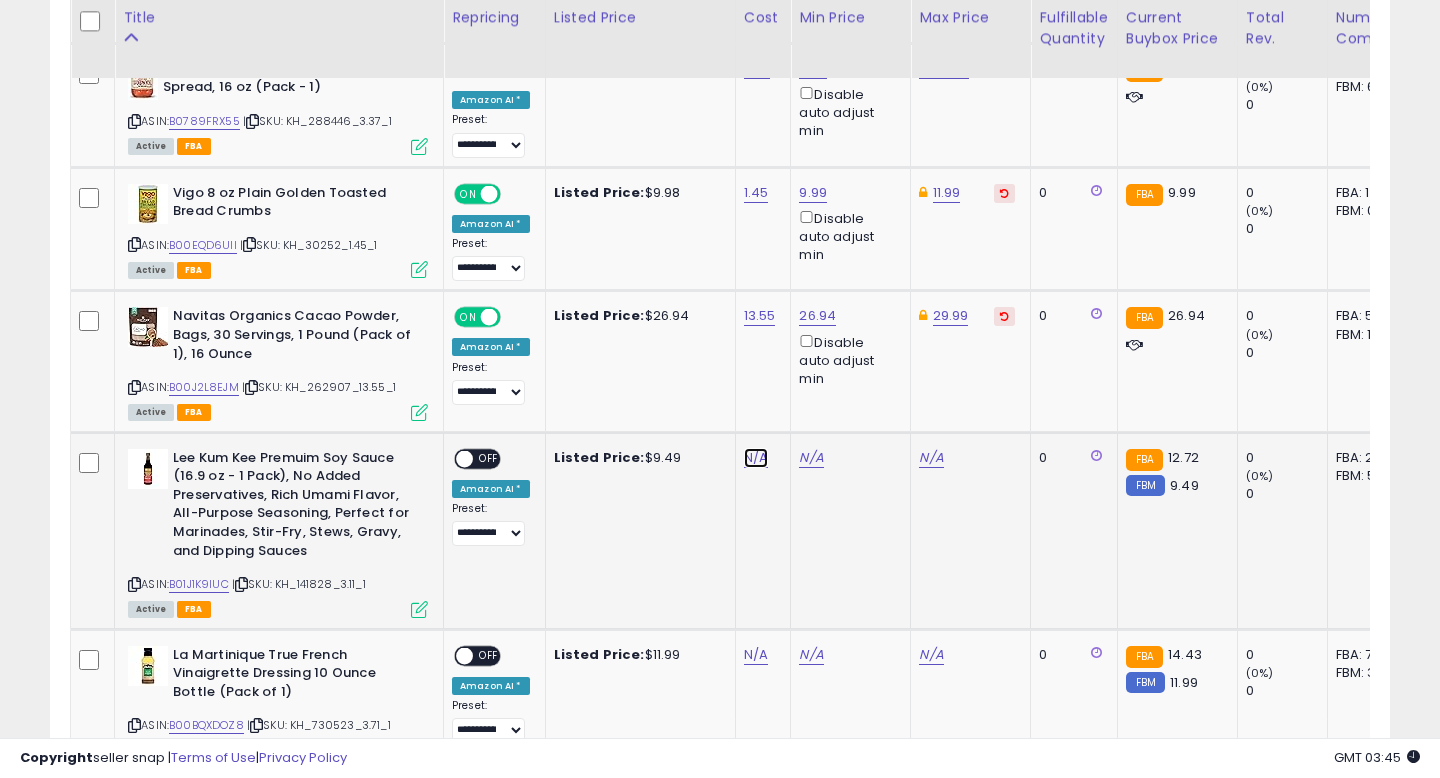 click on "N/A" at bounding box center [756, 458] 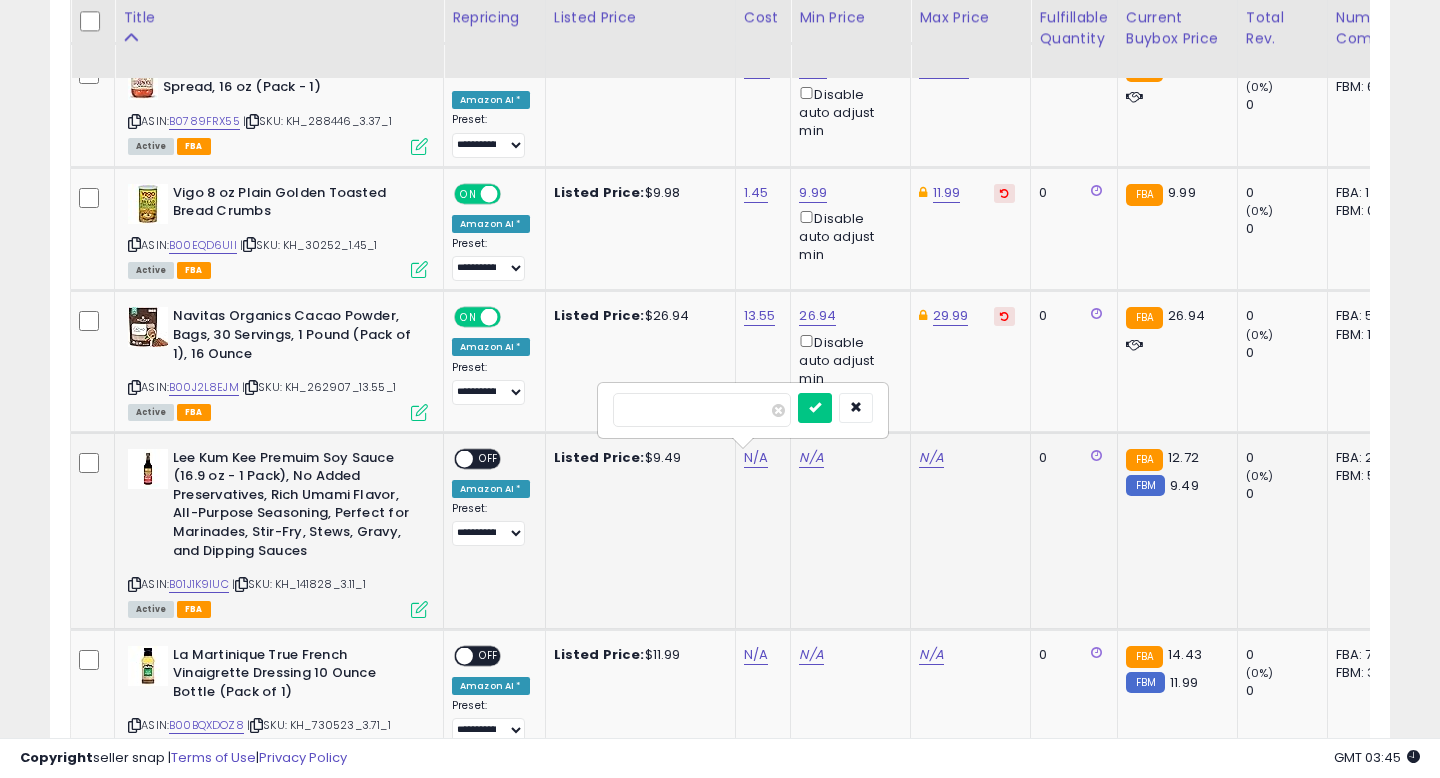 type on "****" 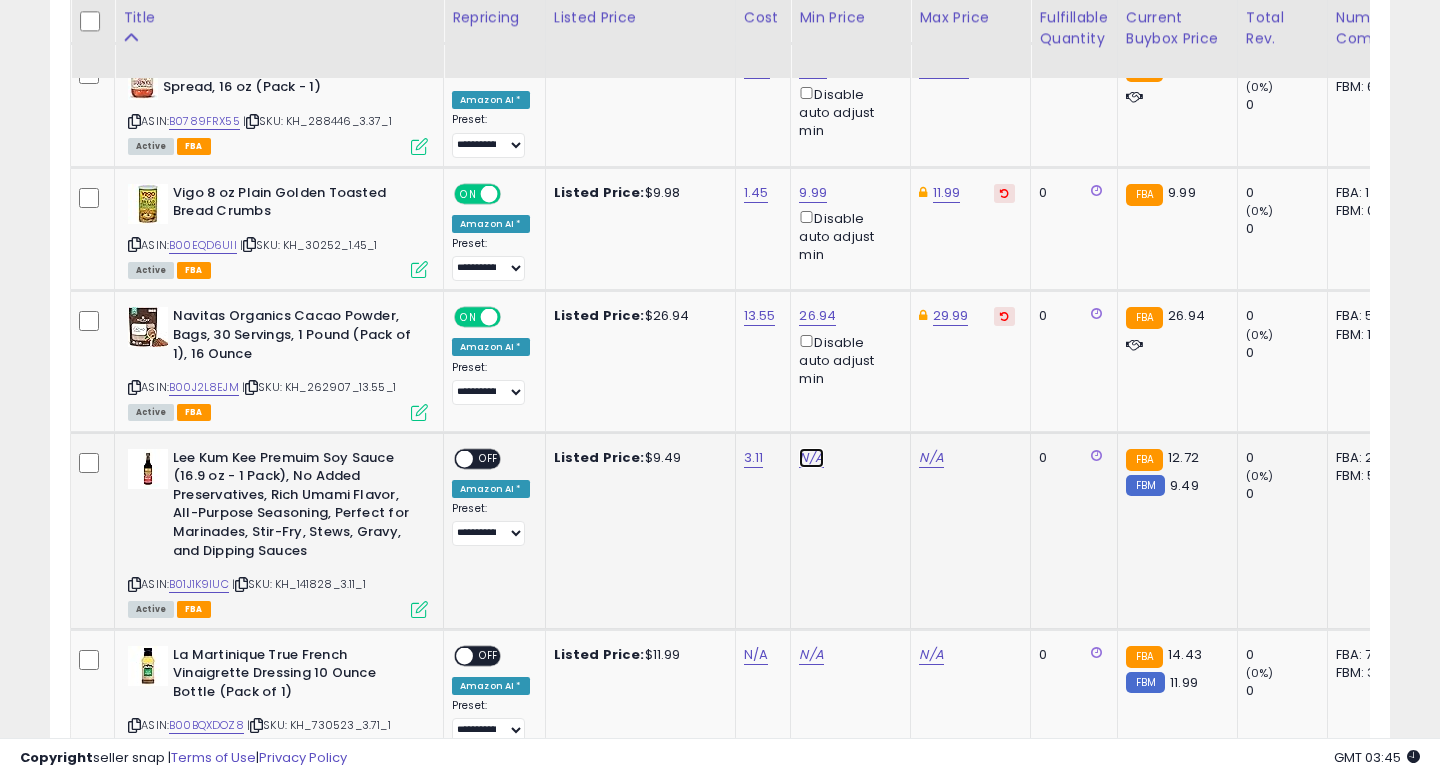 click on "N/A" at bounding box center (811, 458) 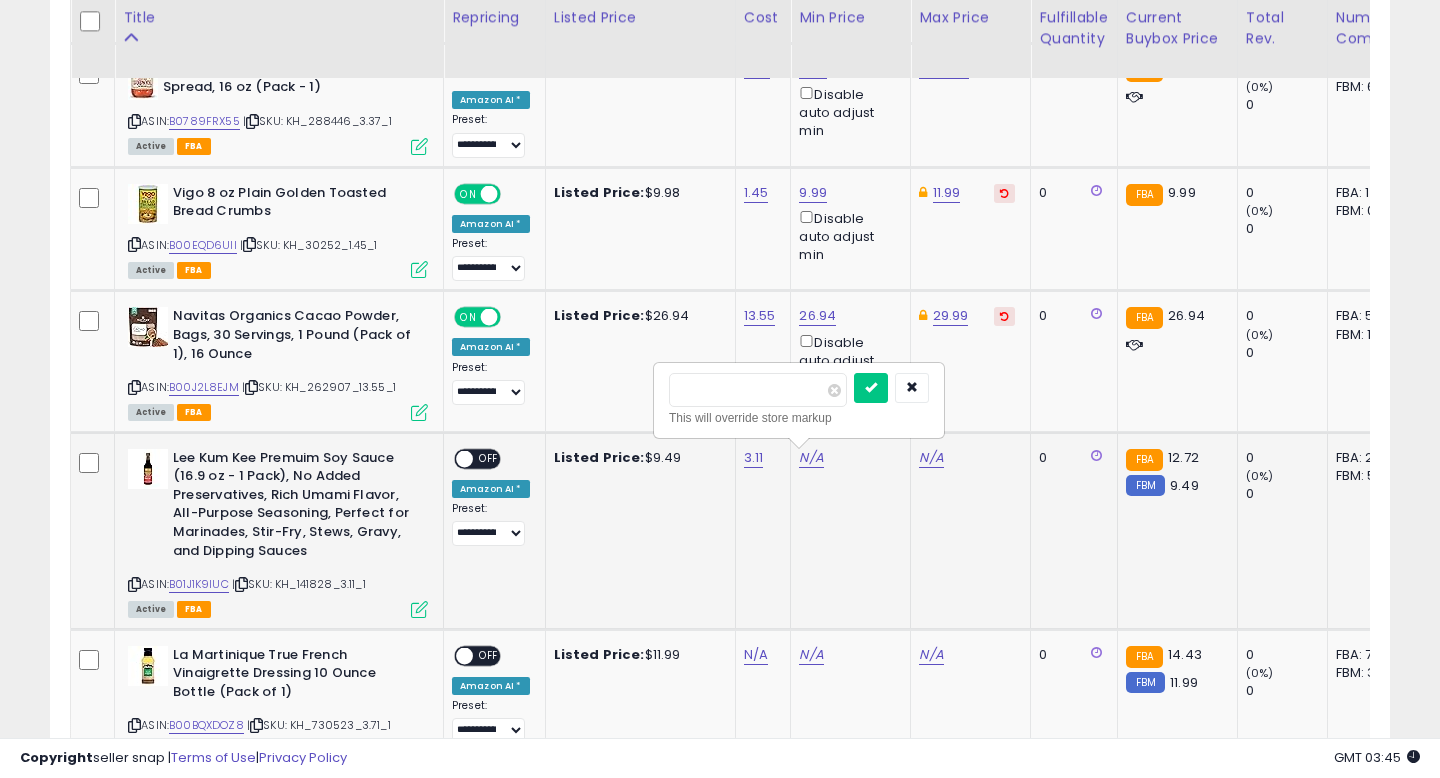 type on "****" 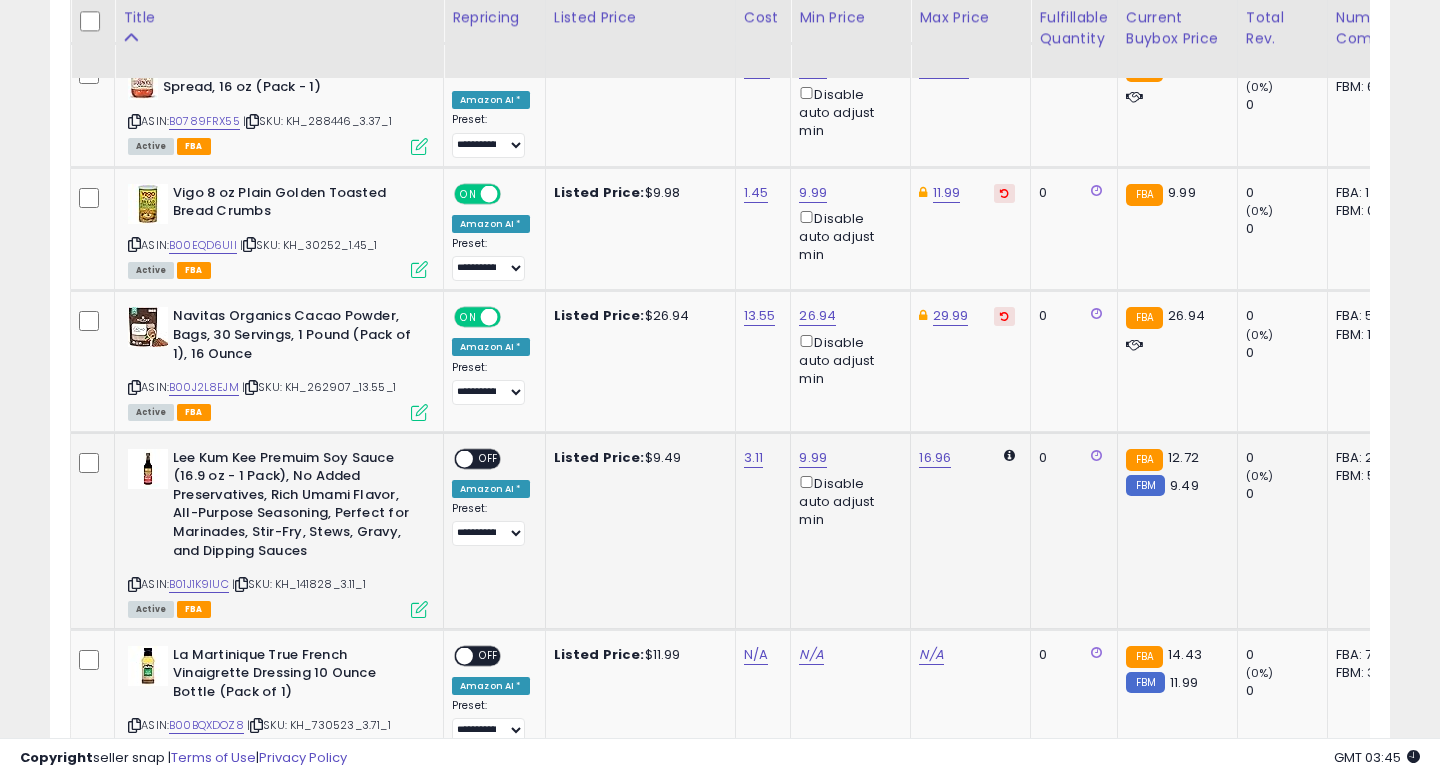 click on "OFF" at bounding box center (489, 458) 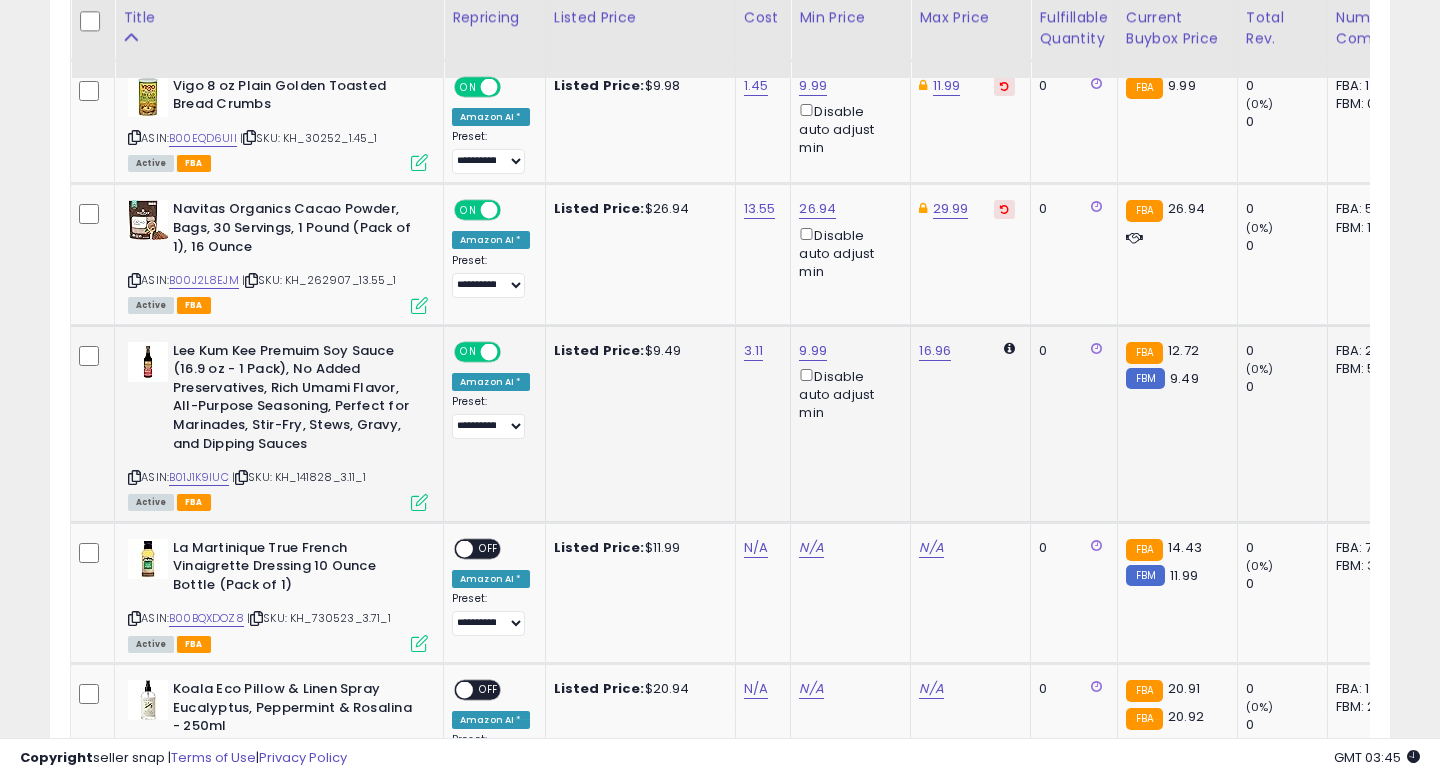 scroll, scrollTop: 1372, scrollLeft: 0, axis: vertical 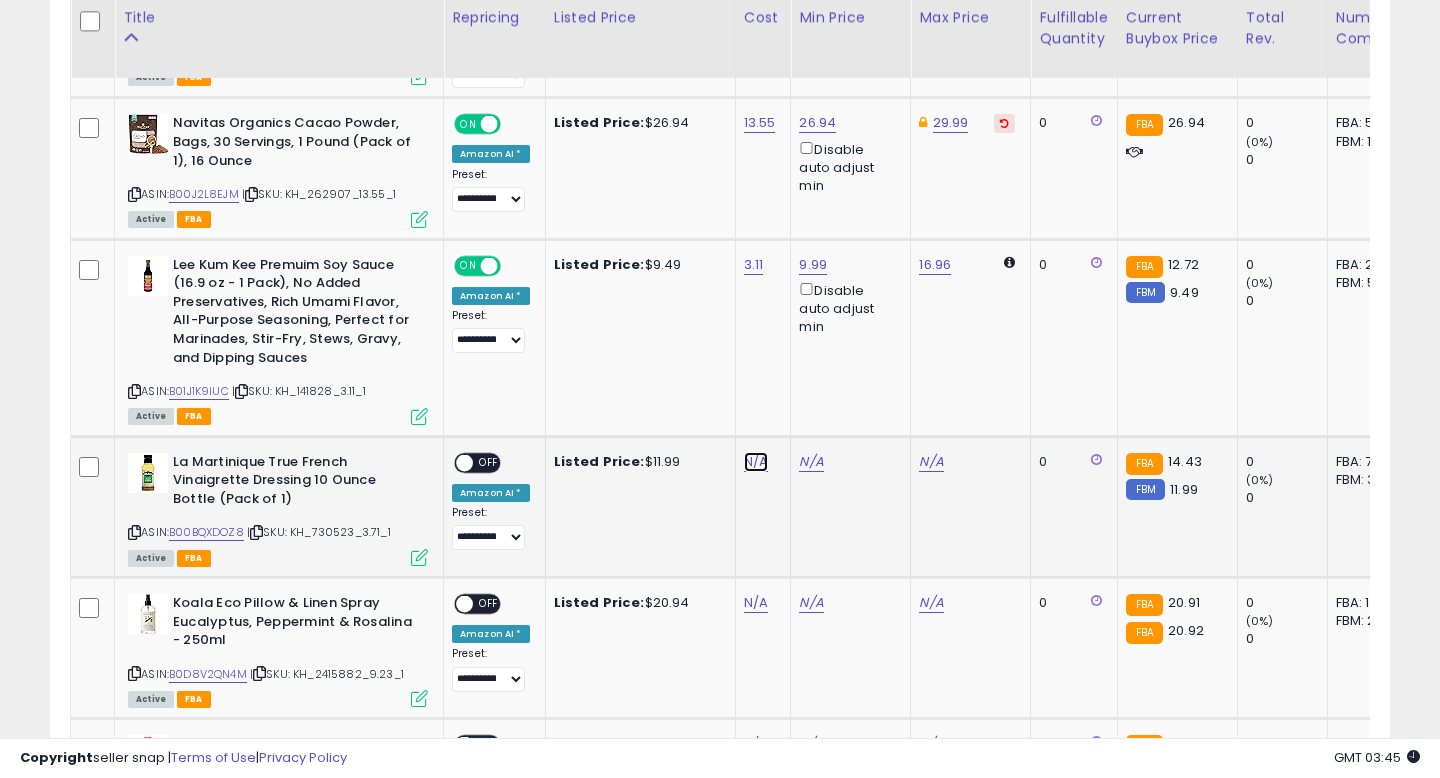 click on "N/A" at bounding box center (756, 462) 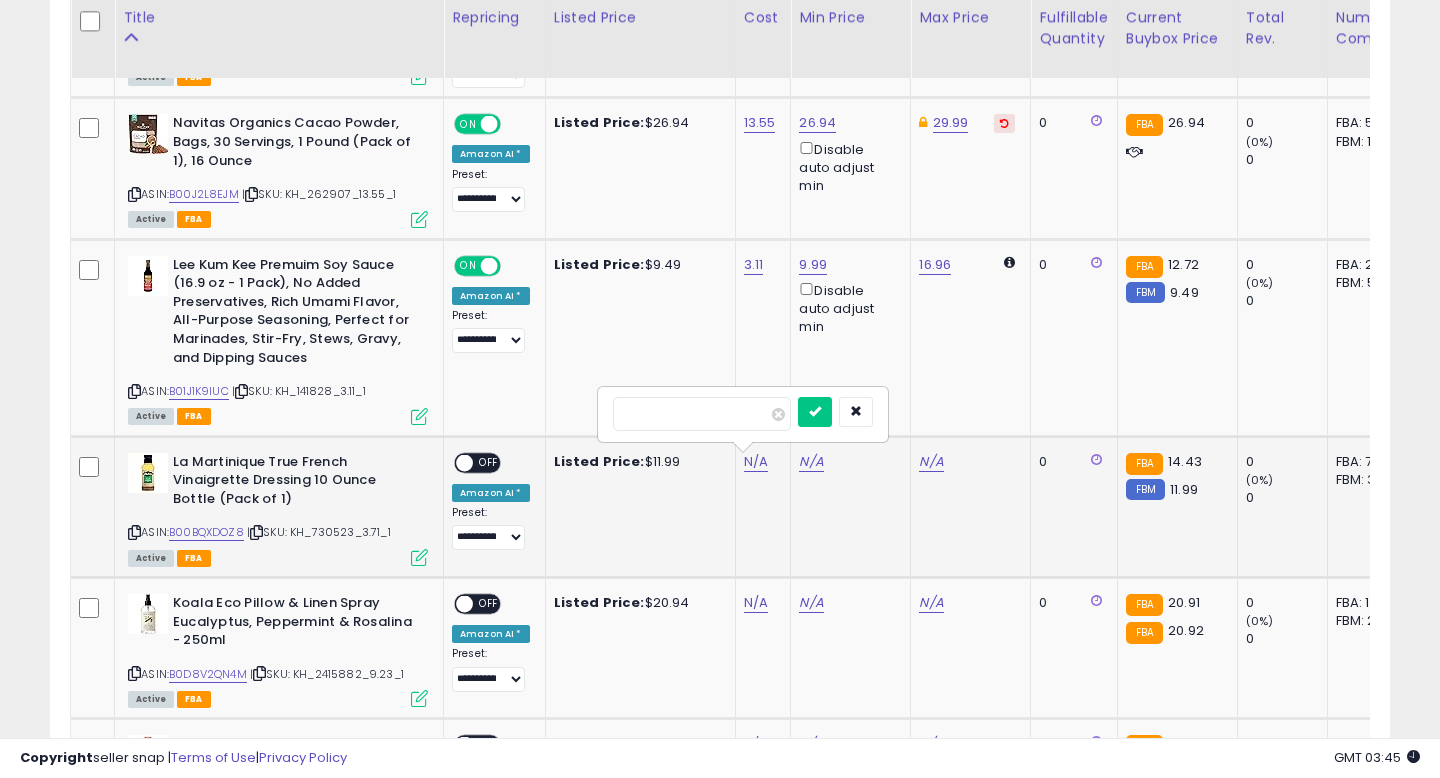 type on "****" 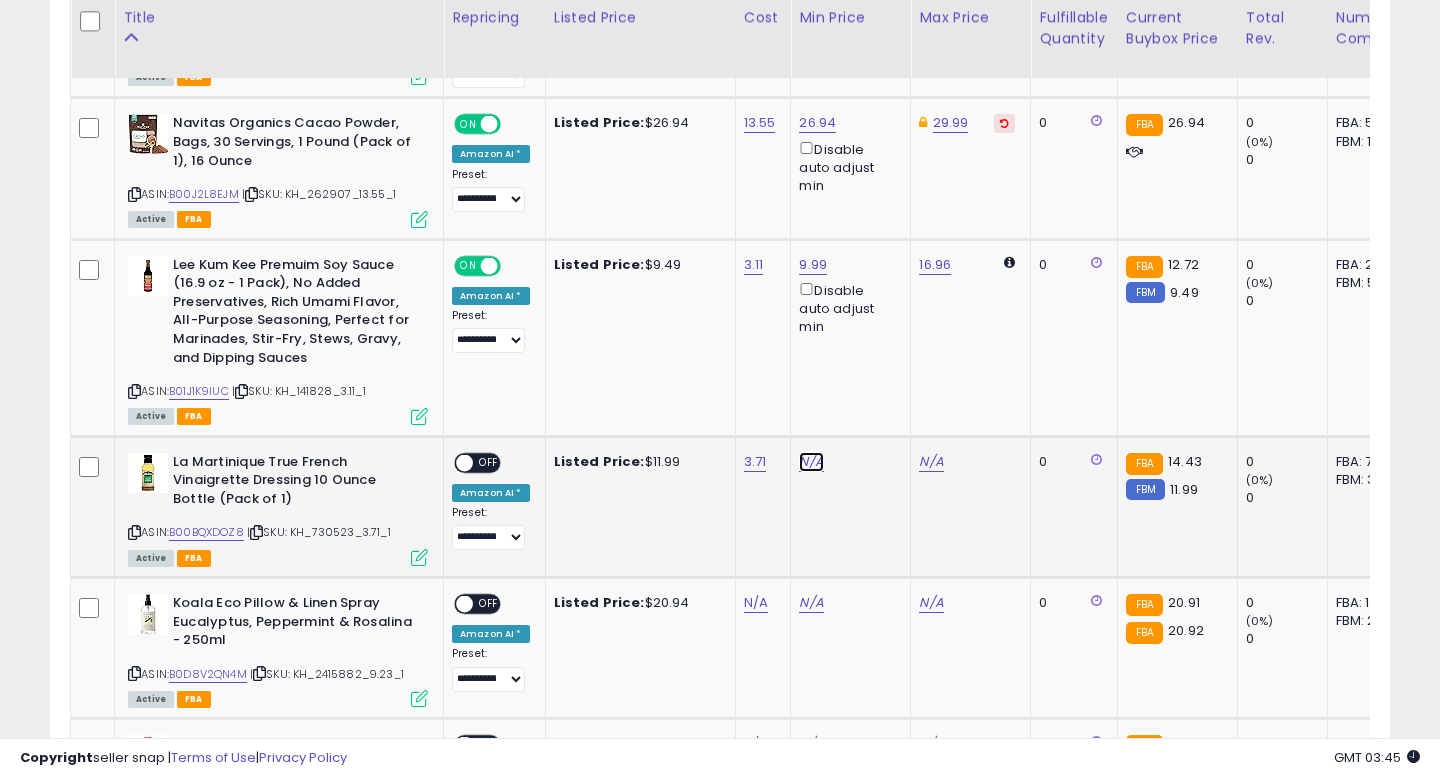 click on "N/A" at bounding box center [811, 462] 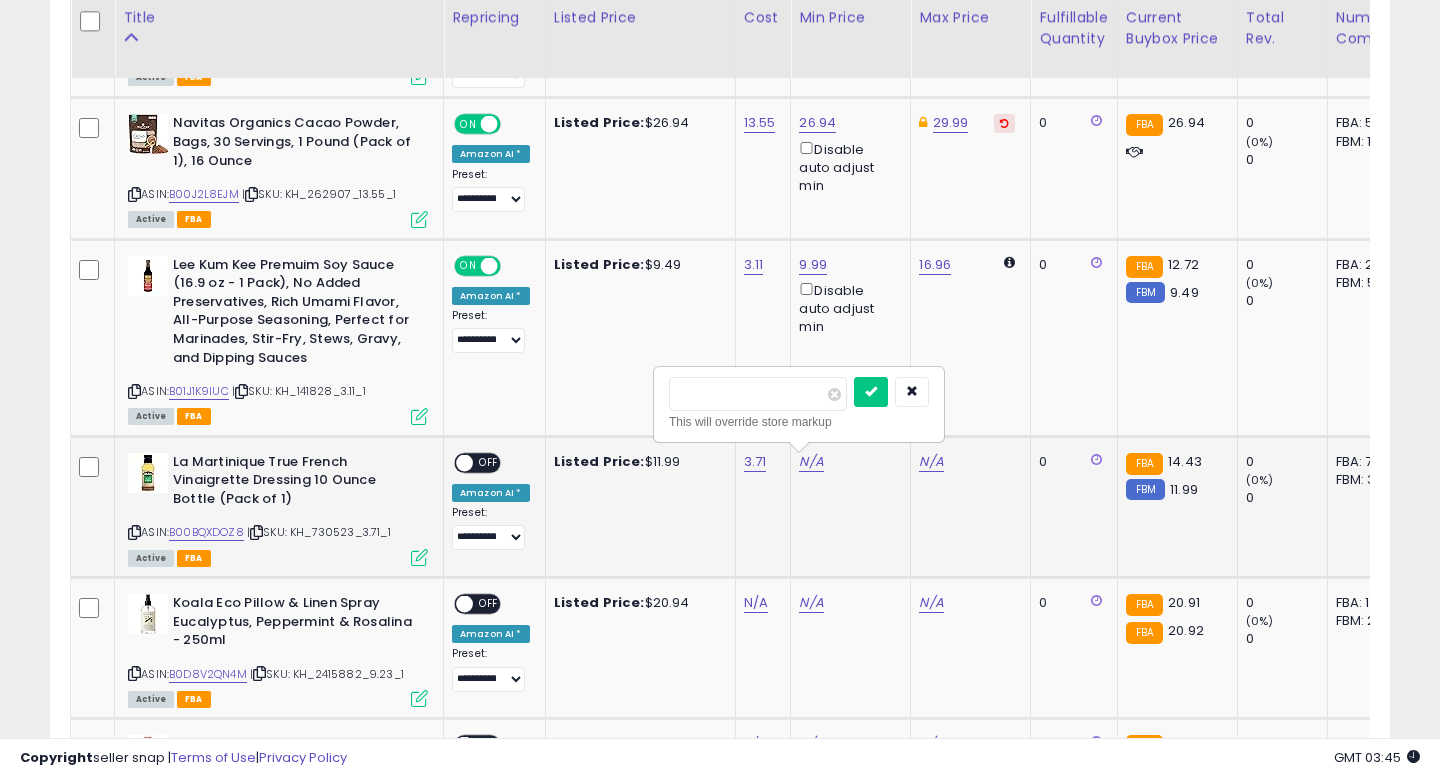 type on "*****" 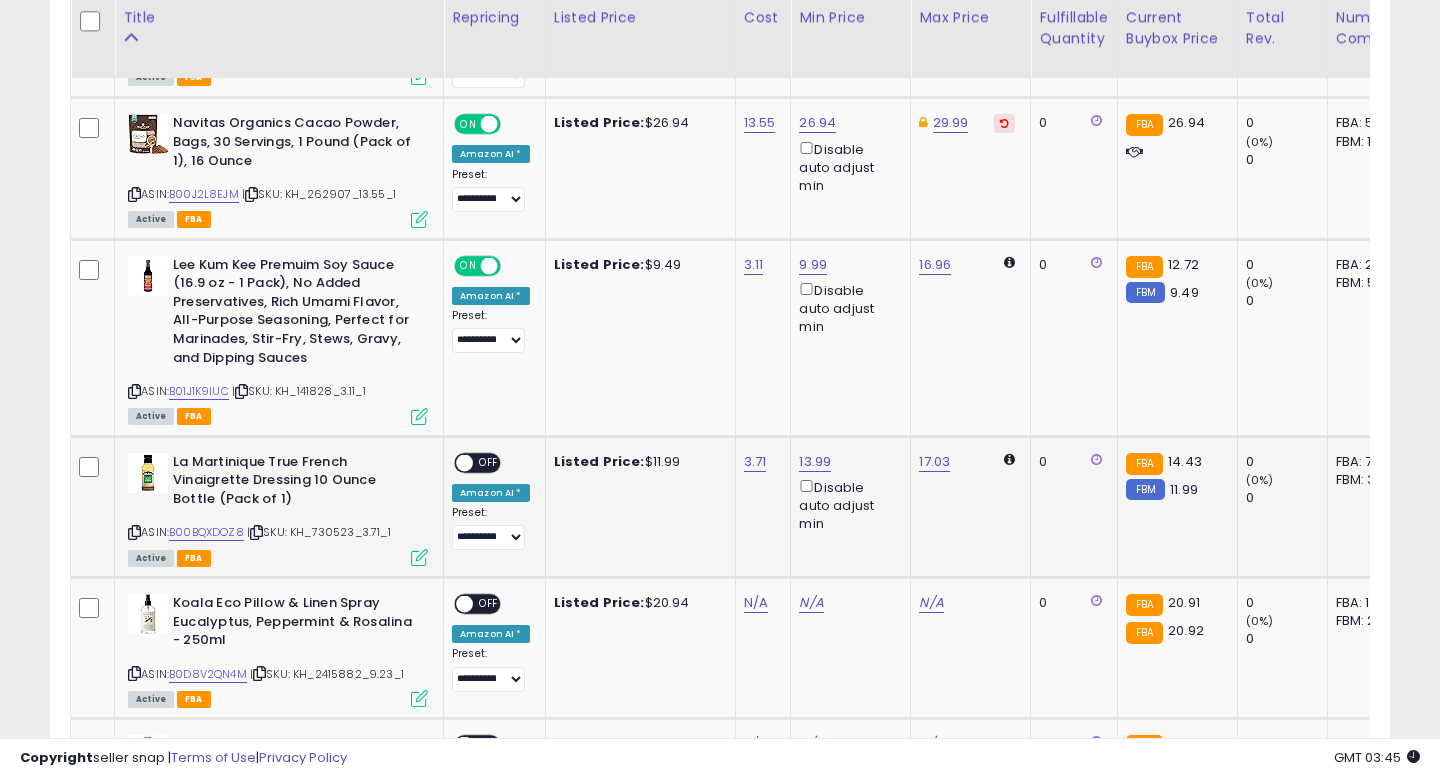 click on "9.99  Disable auto adjust min" 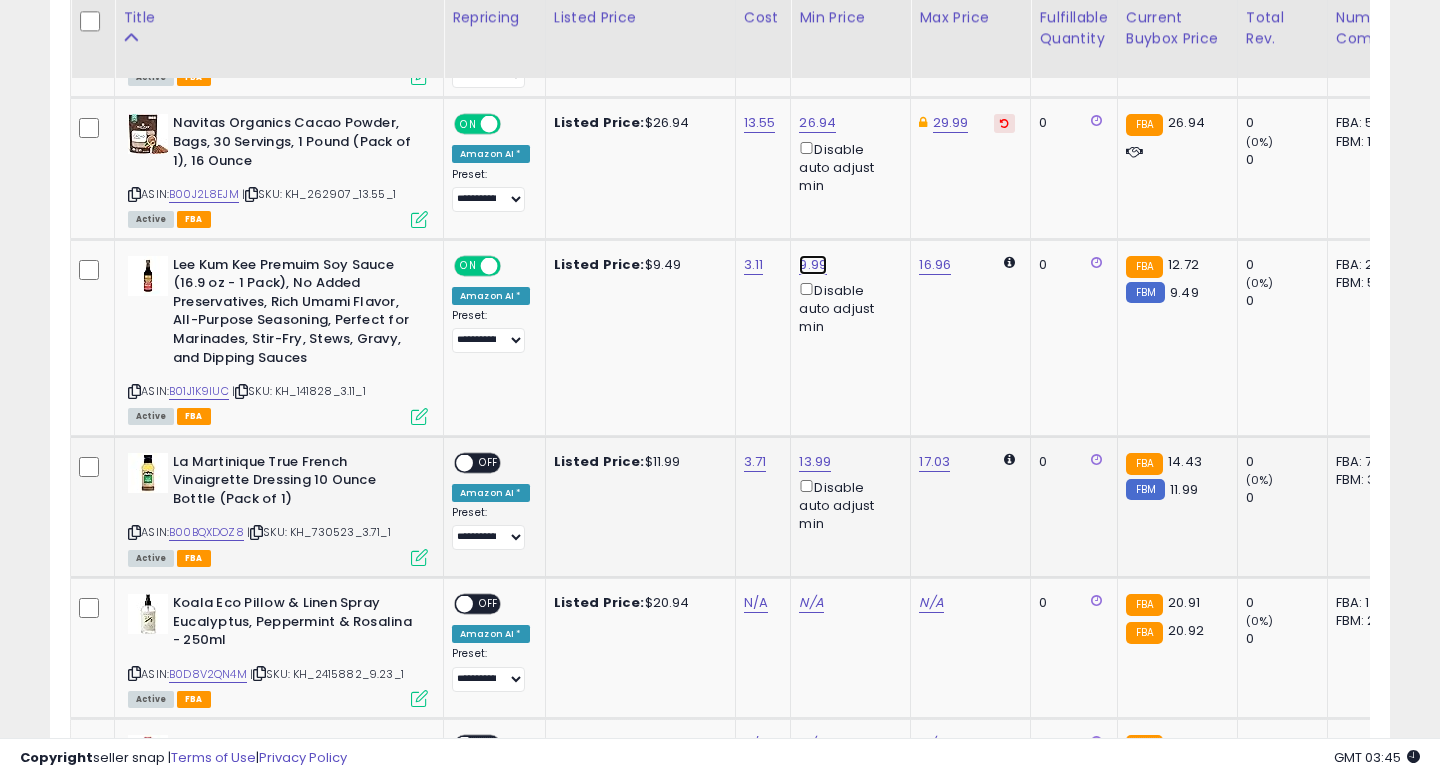 click on "9.99" at bounding box center (817, -248) 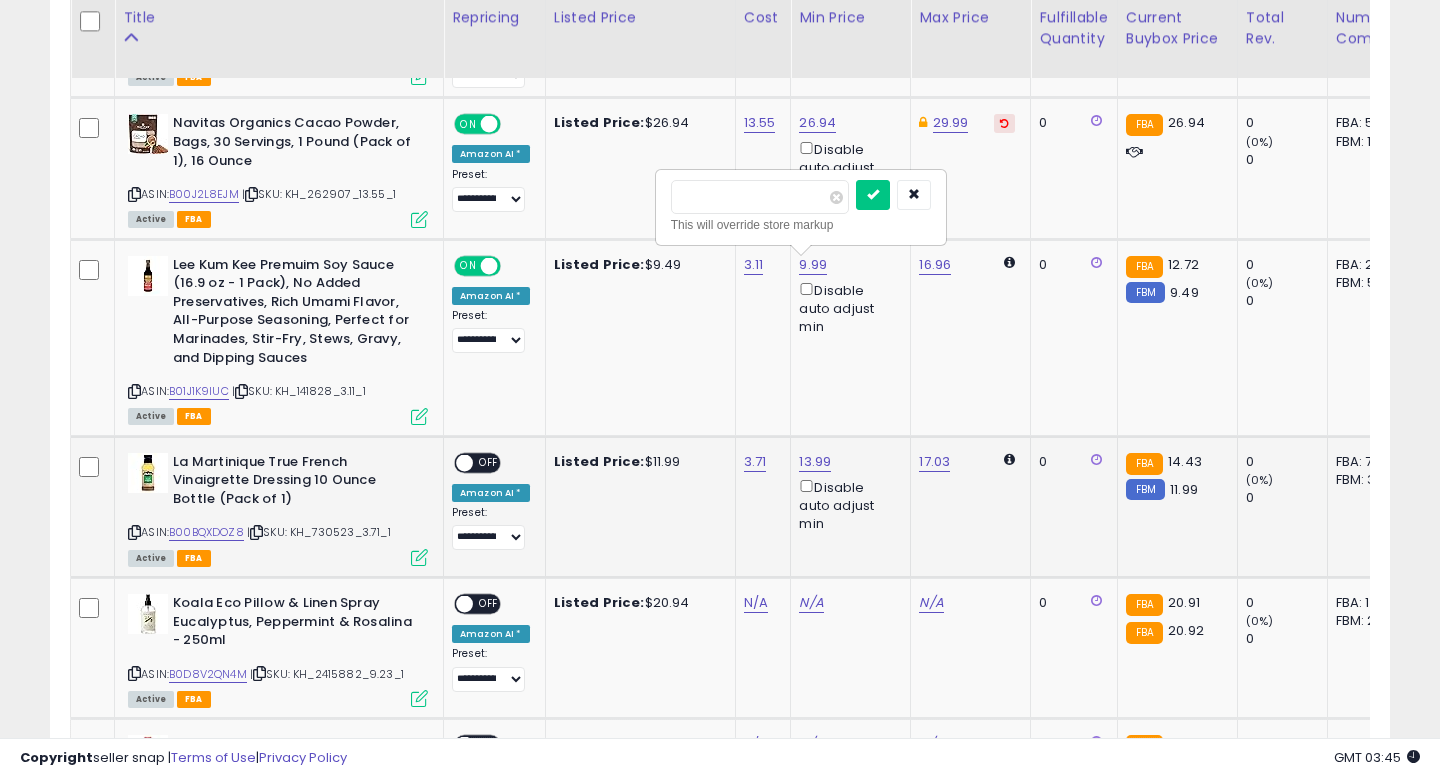 click on "****" at bounding box center [760, 197] 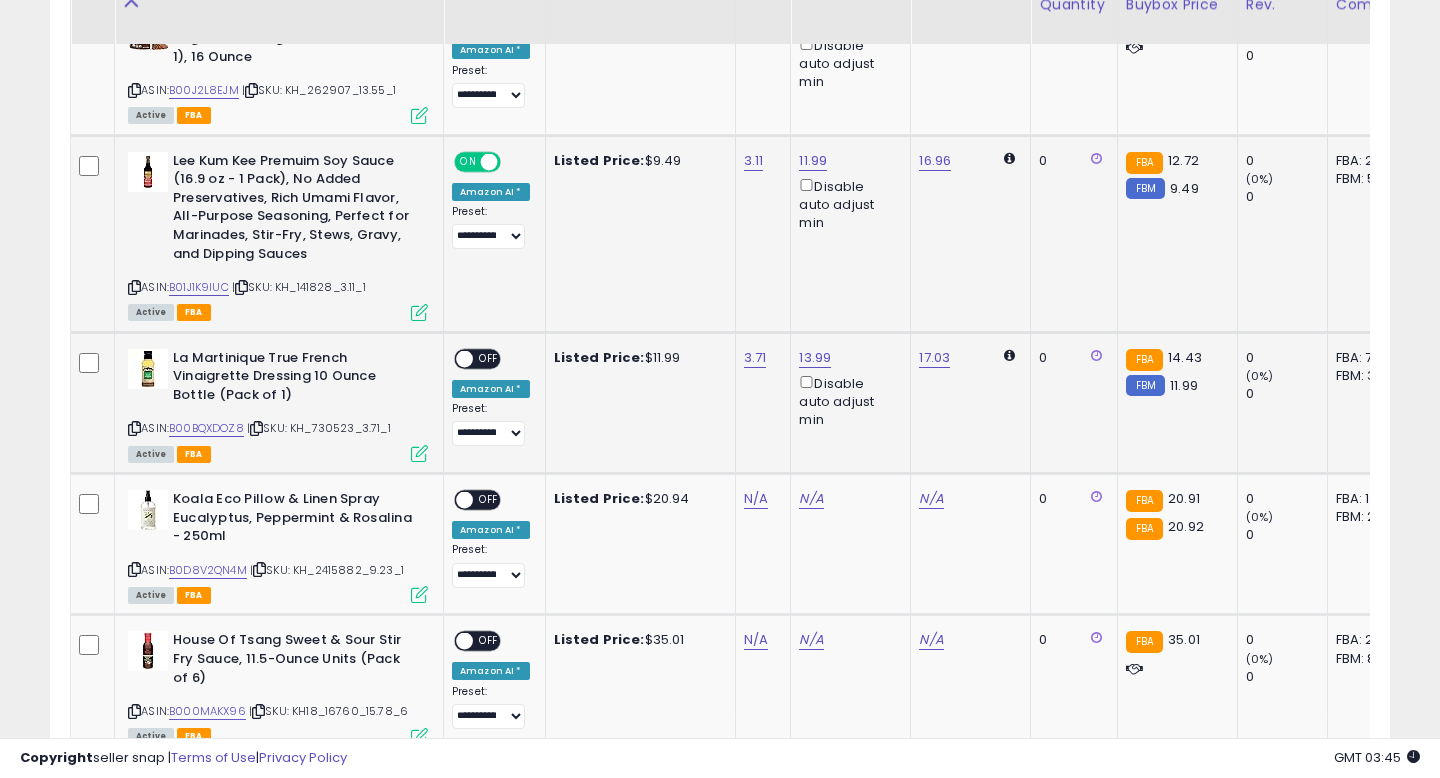 scroll, scrollTop: 1488, scrollLeft: 0, axis: vertical 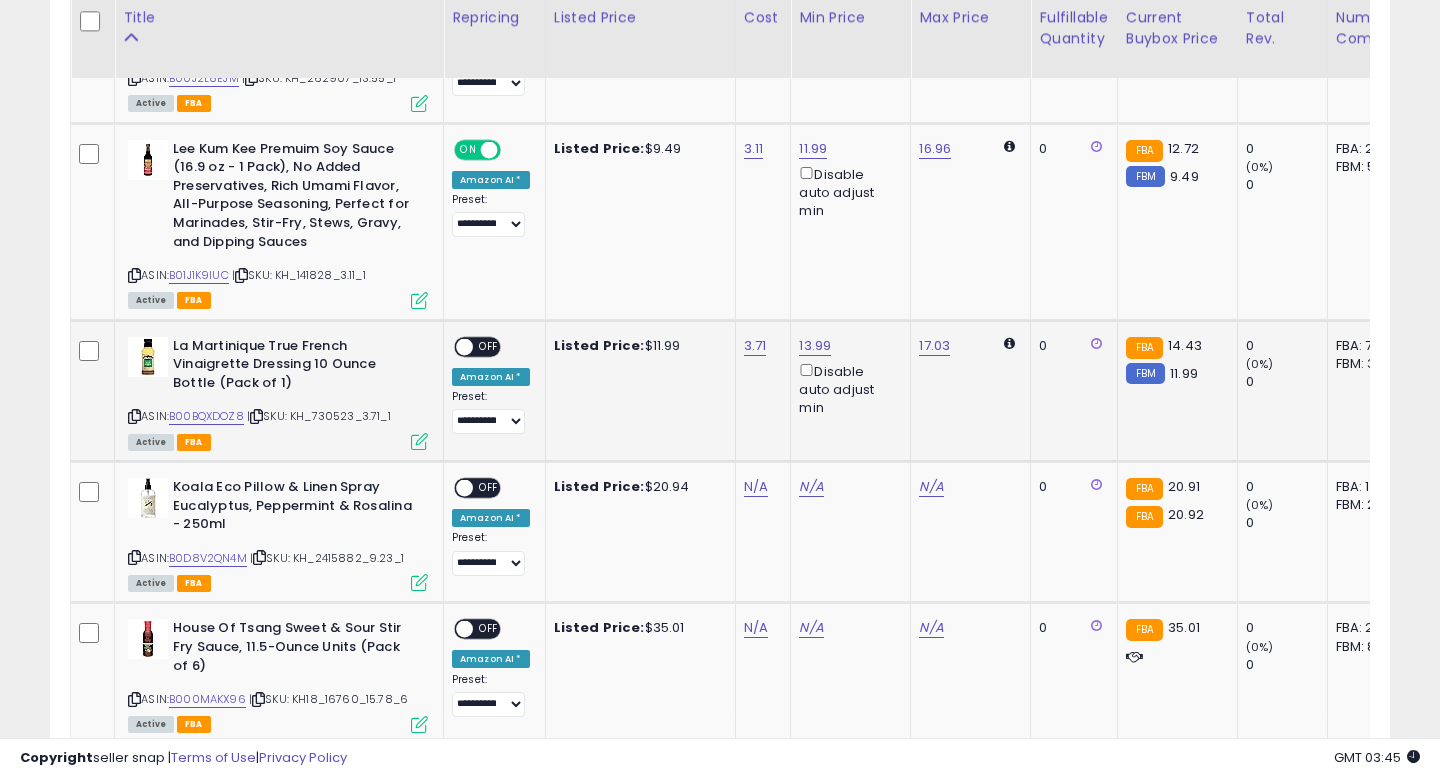 click on "OFF" at bounding box center [489, 346] 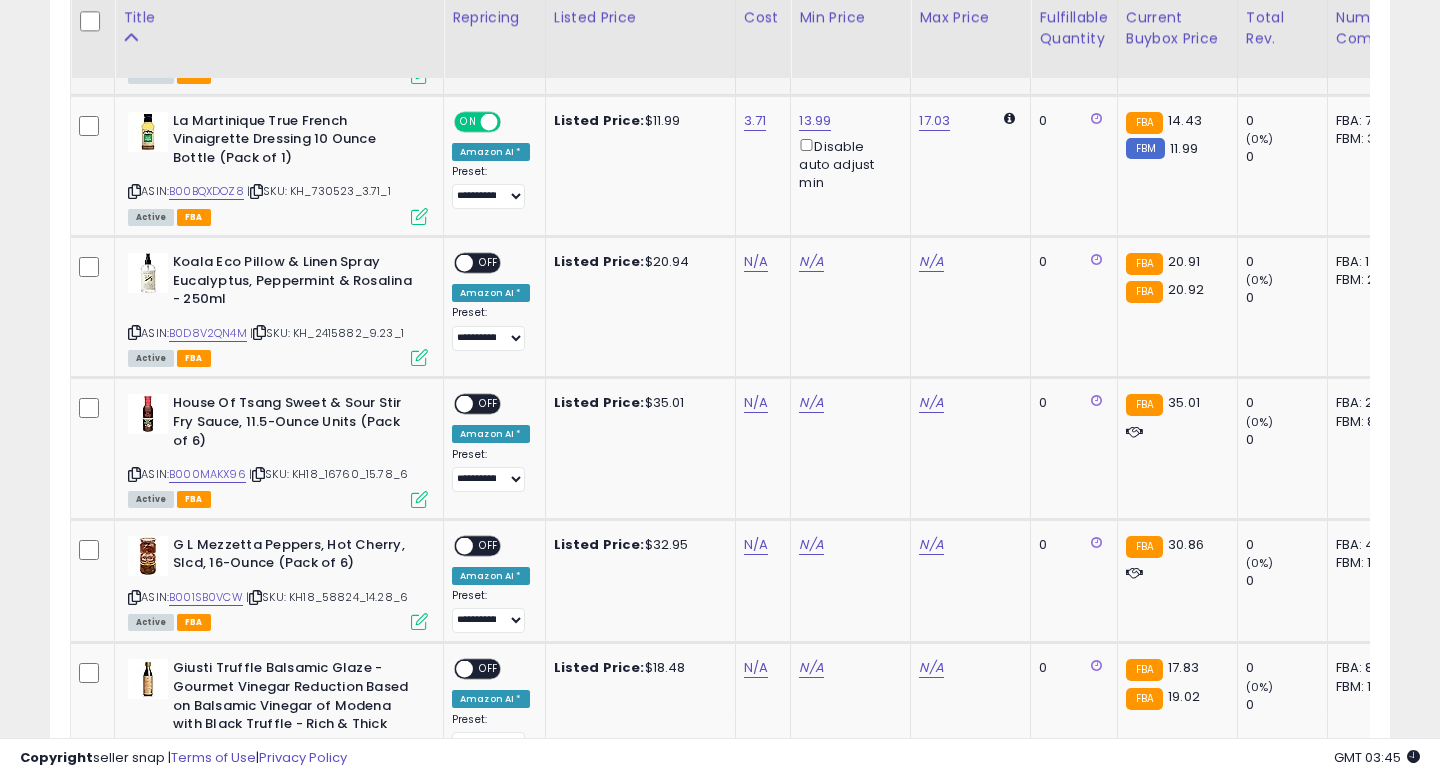 scroll, scrollTop: 1714, scrollLeft: 0, axis: vertical 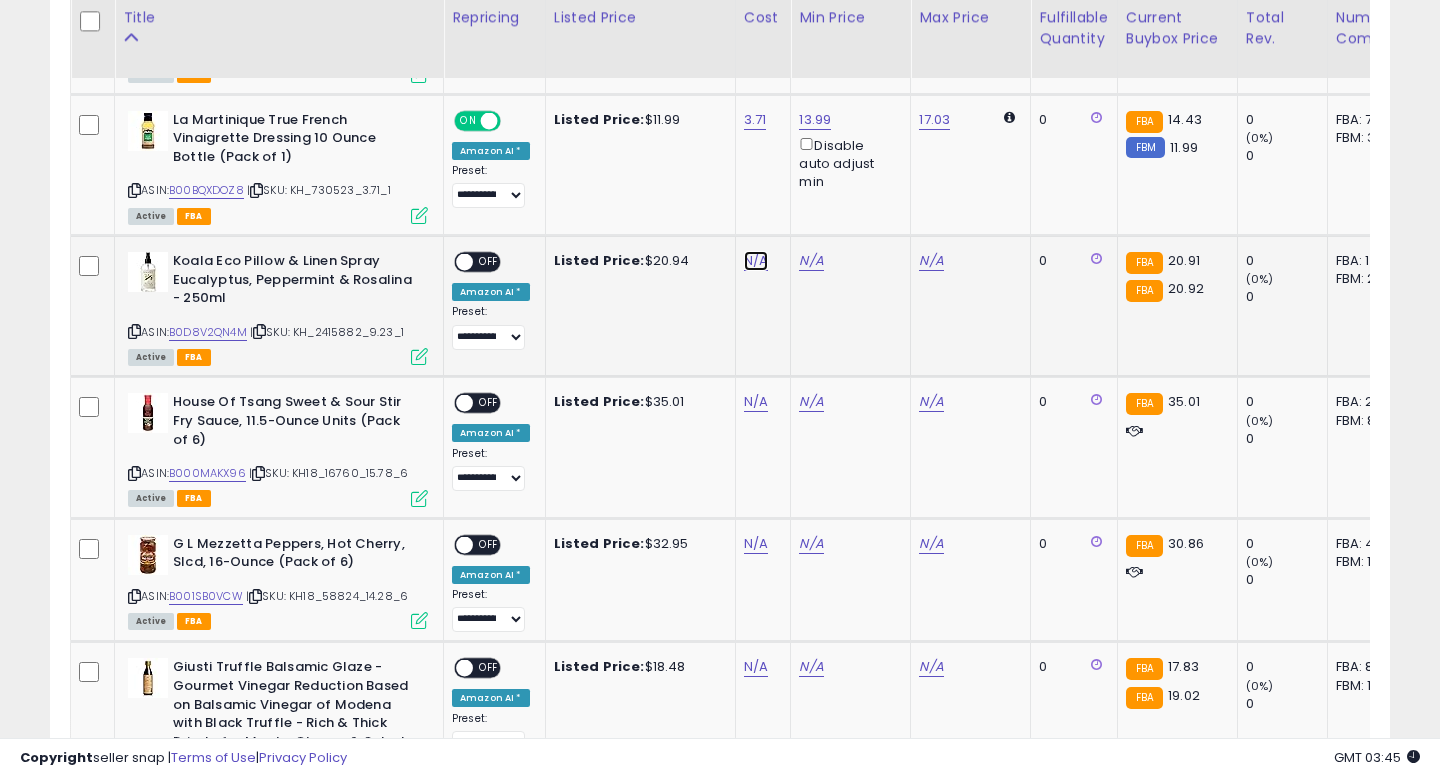 click on "N/A" at bounding box center (756, 261) 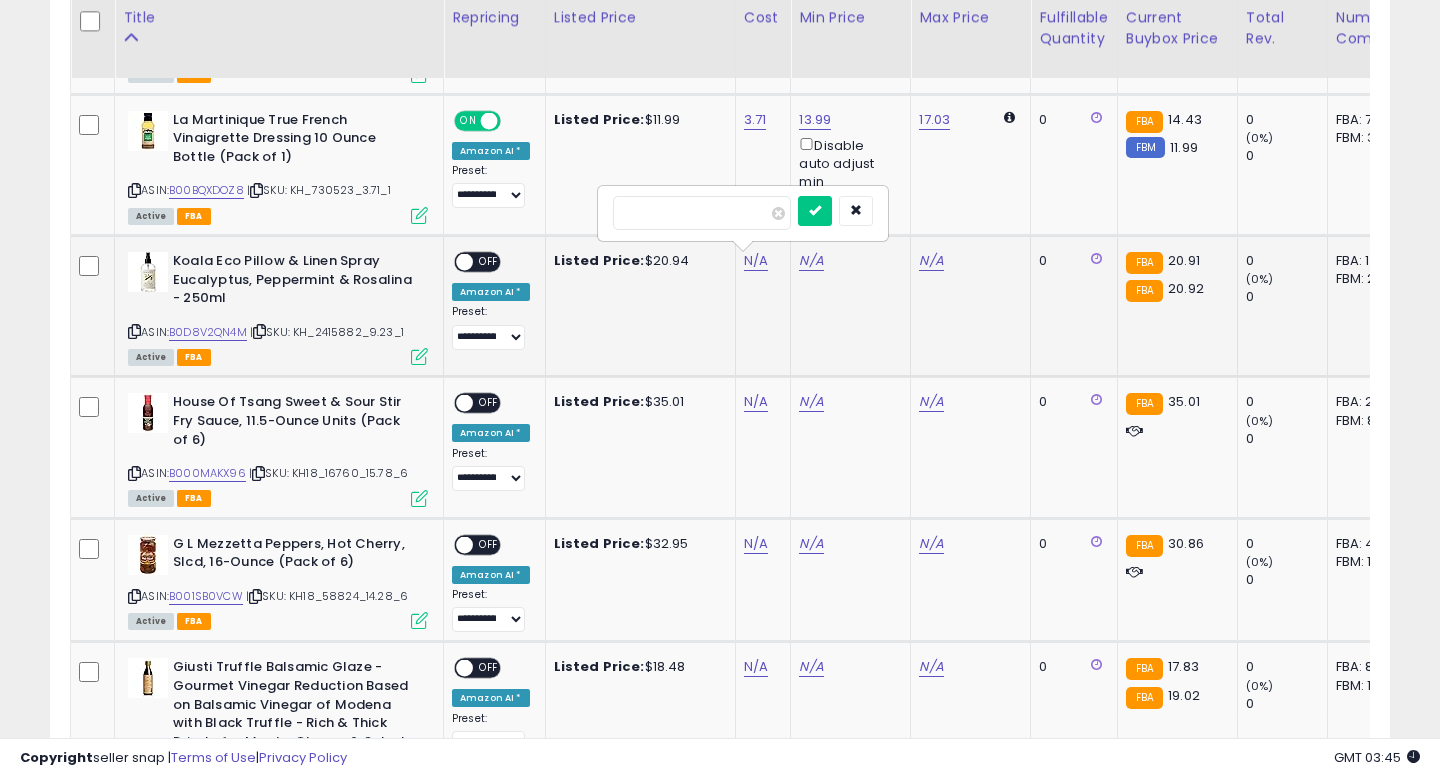type on "****" 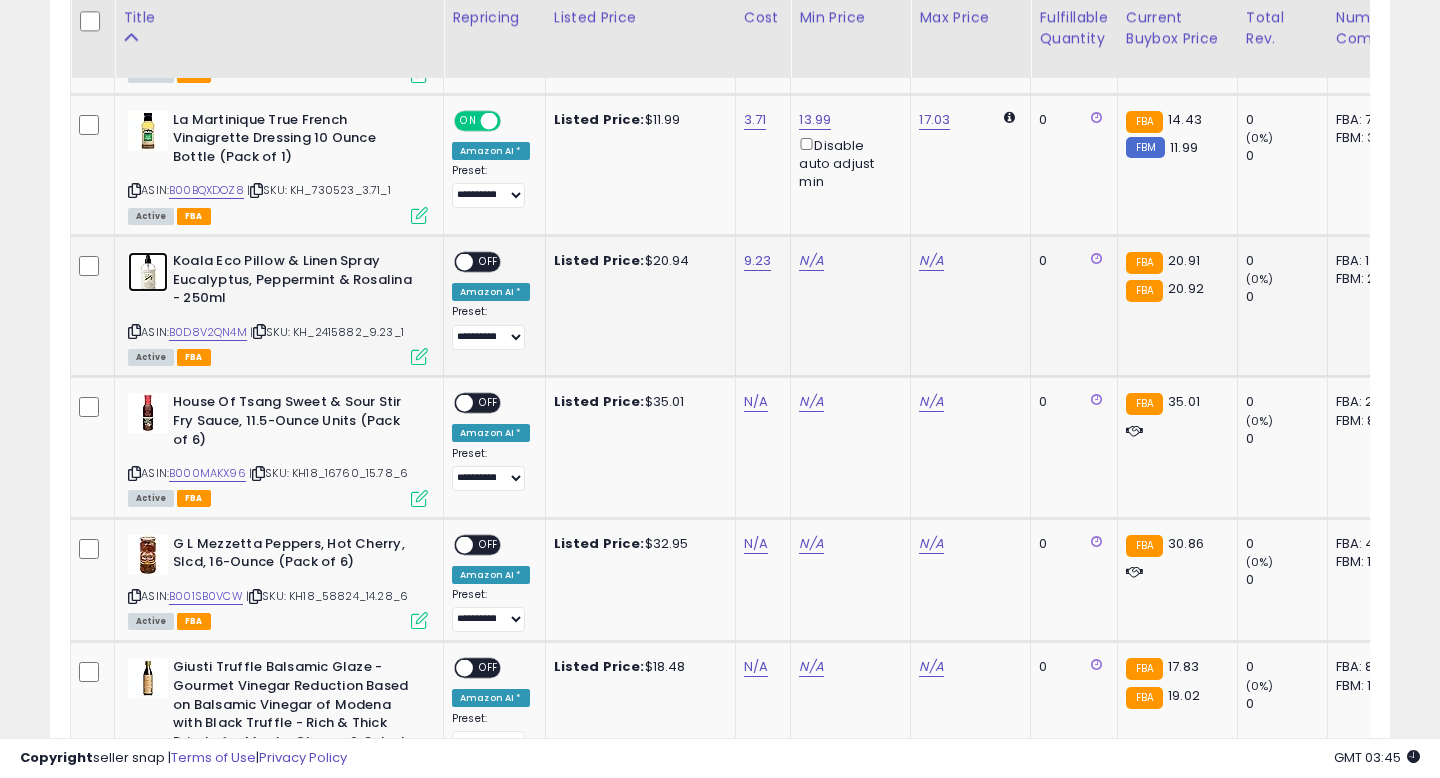 click at bounding box center [148, 272] 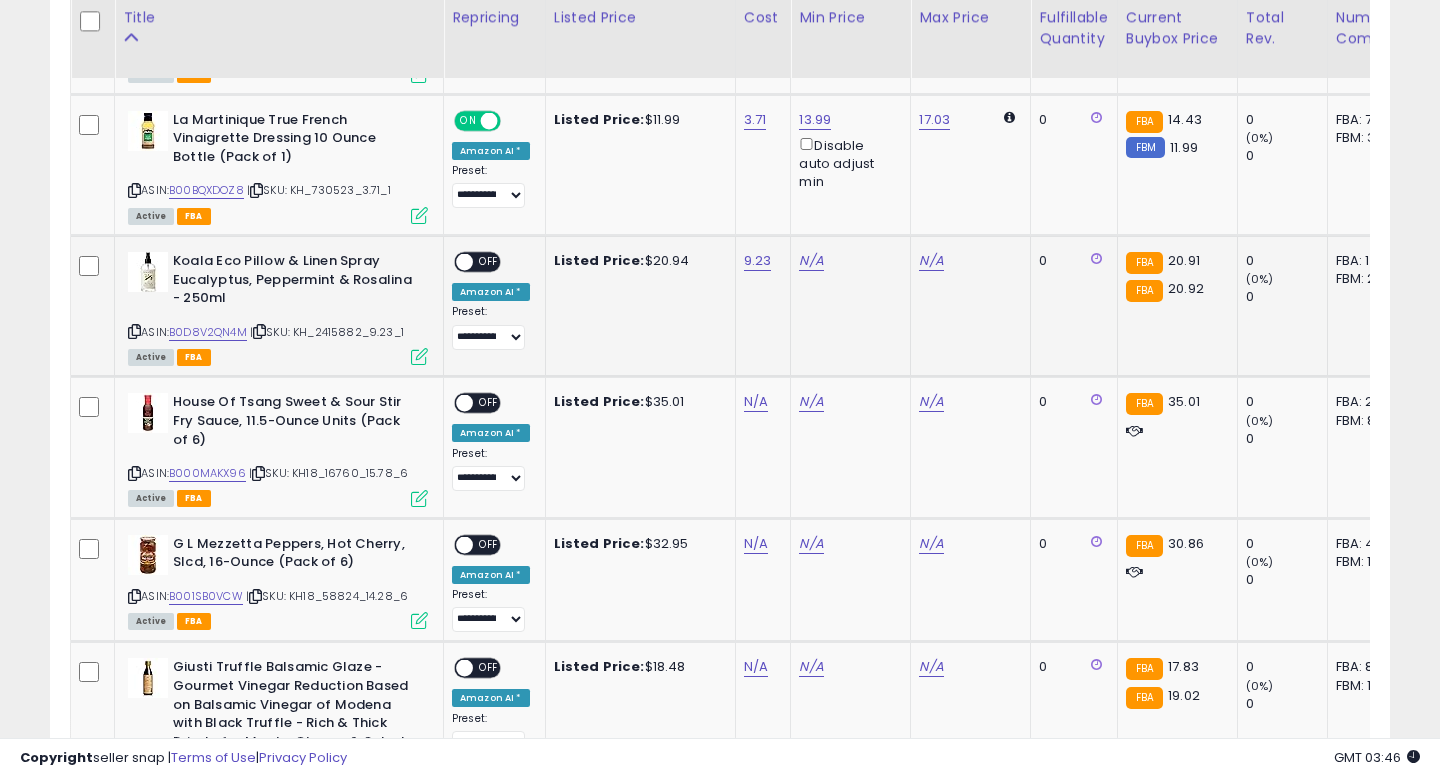 click on "N/A" 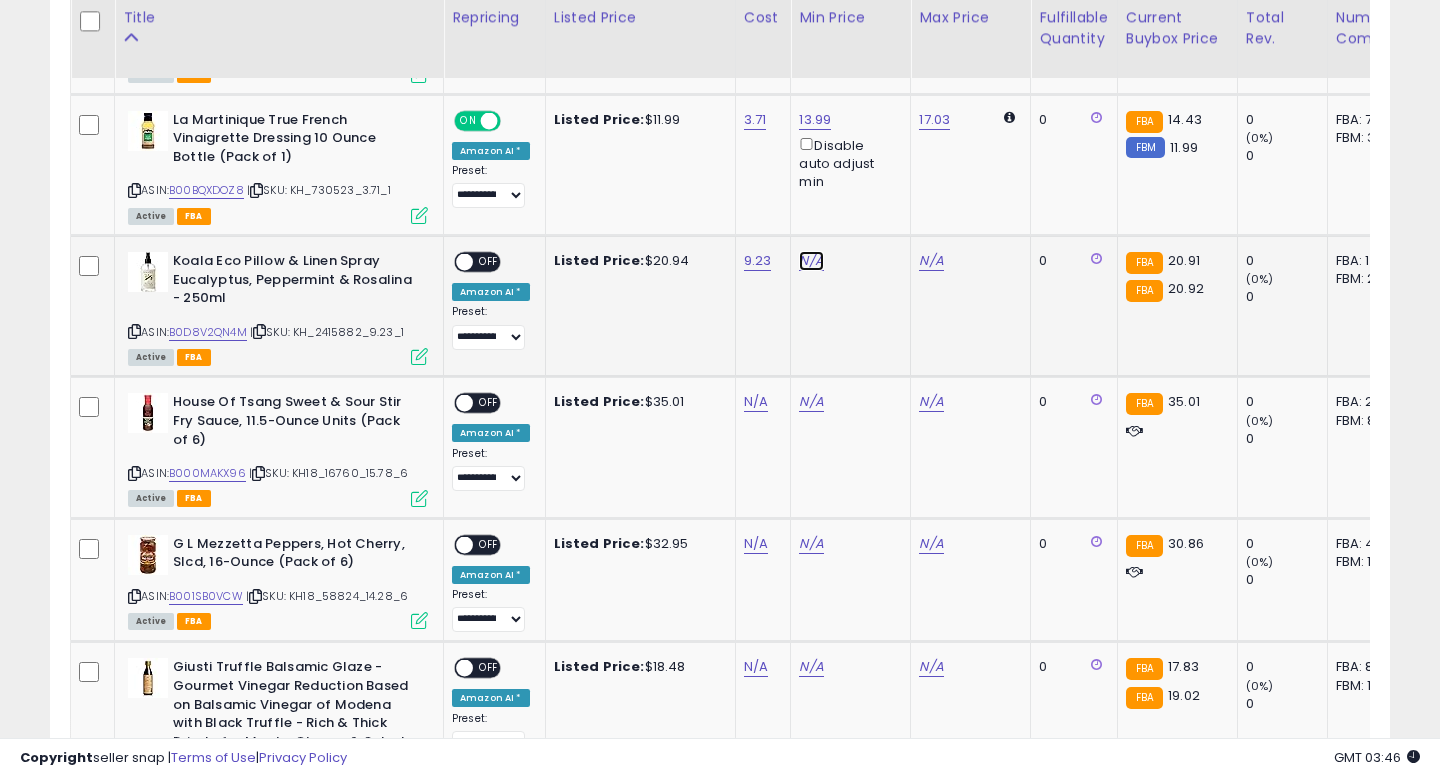 click on "N/A" at bounding box center (811, 261) 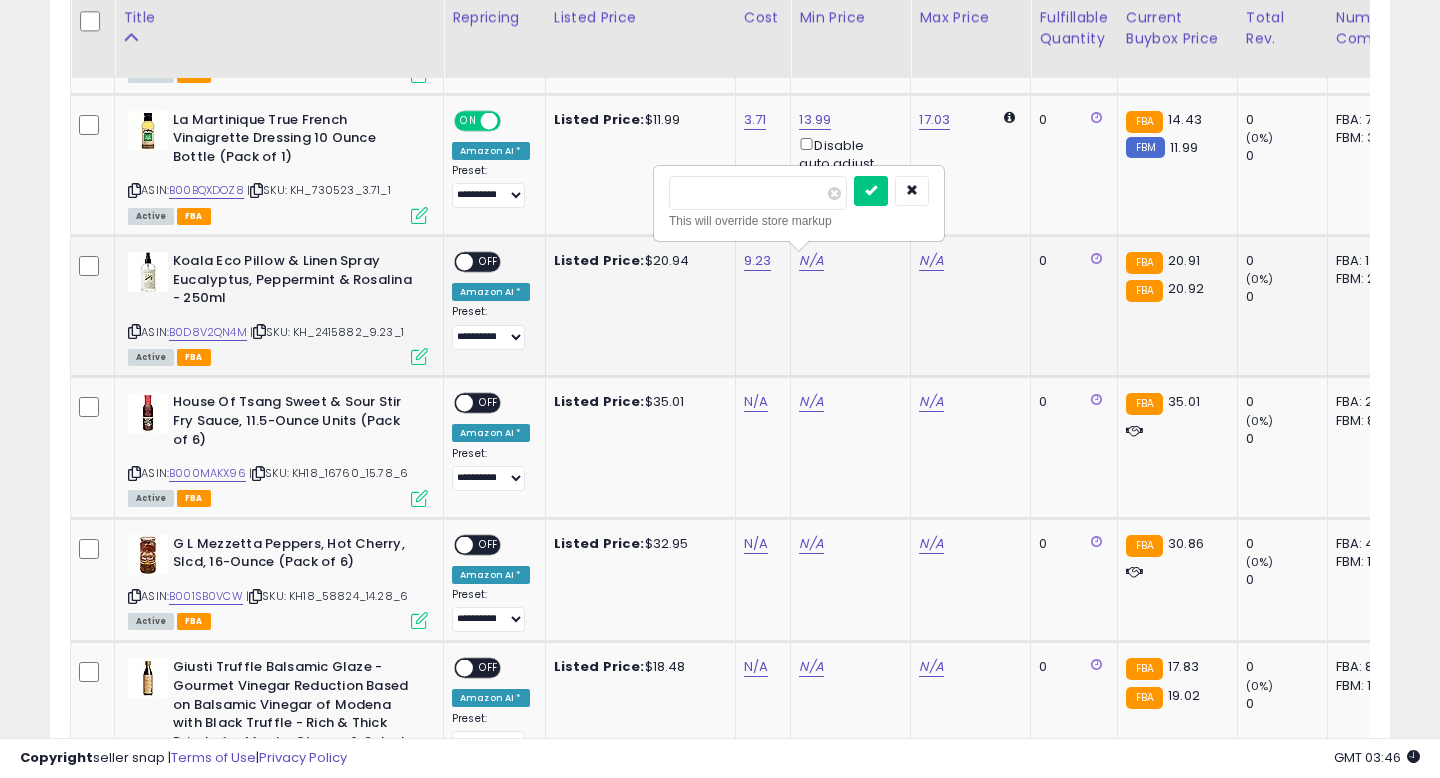 type on "*****" 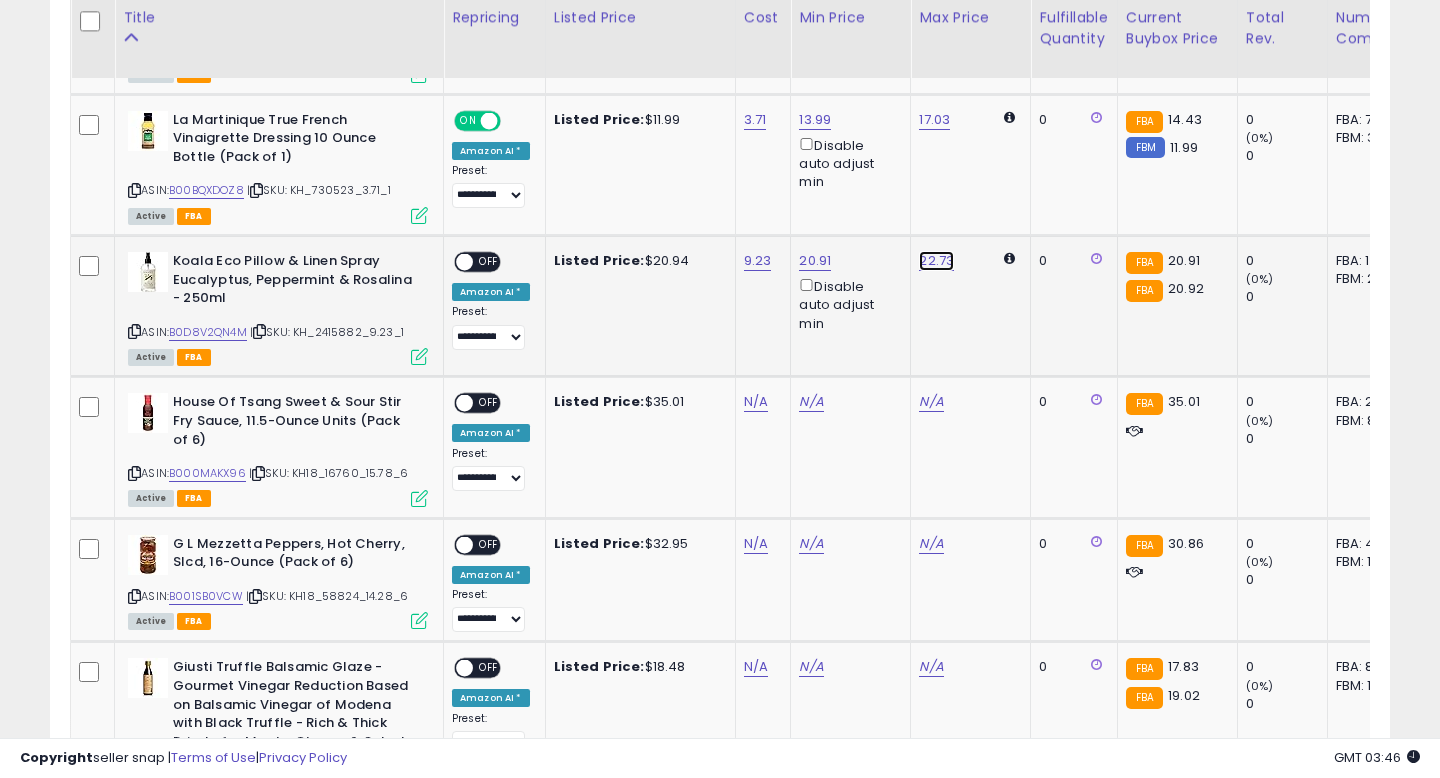 click on "22.73" at bounding box center [935, -466] 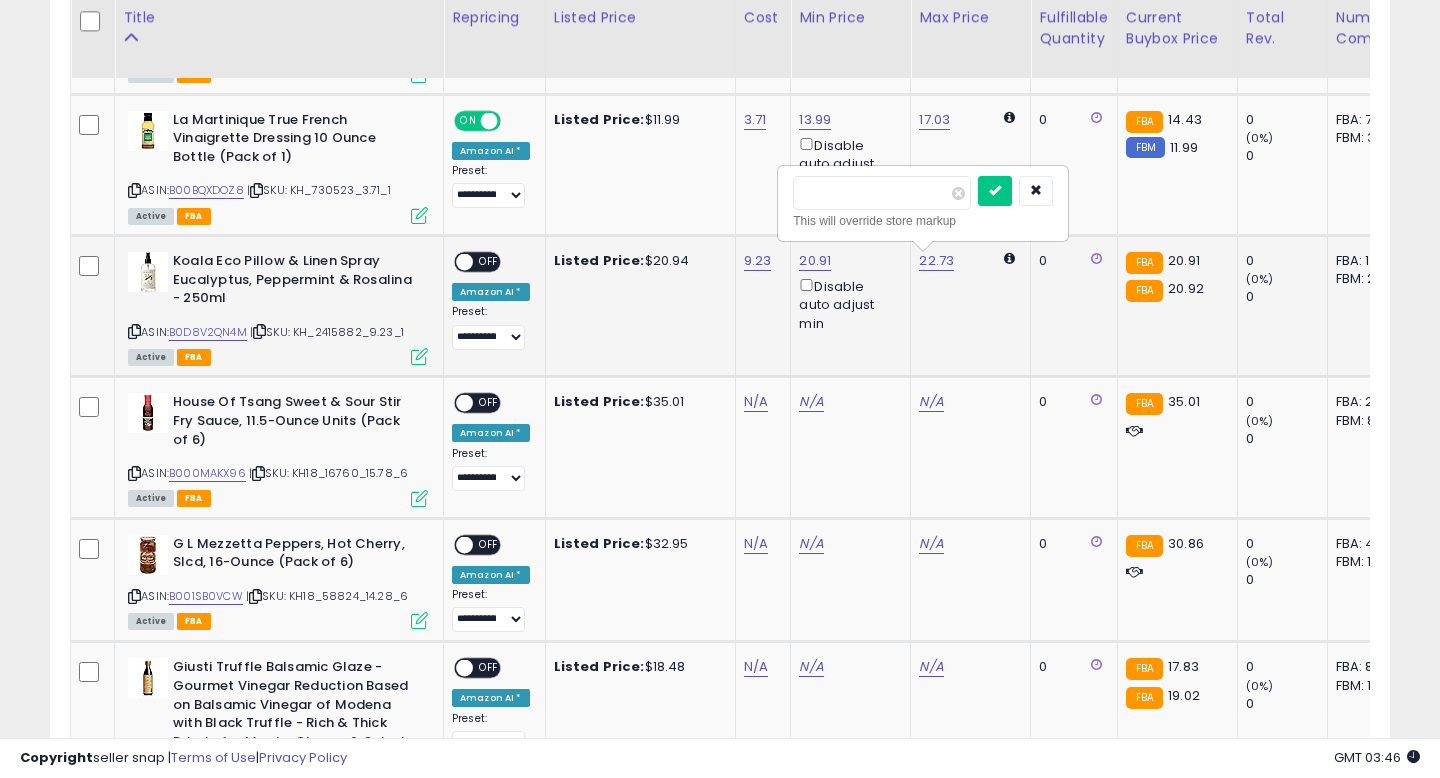 click on "*****" at bounding box center (882, 193) 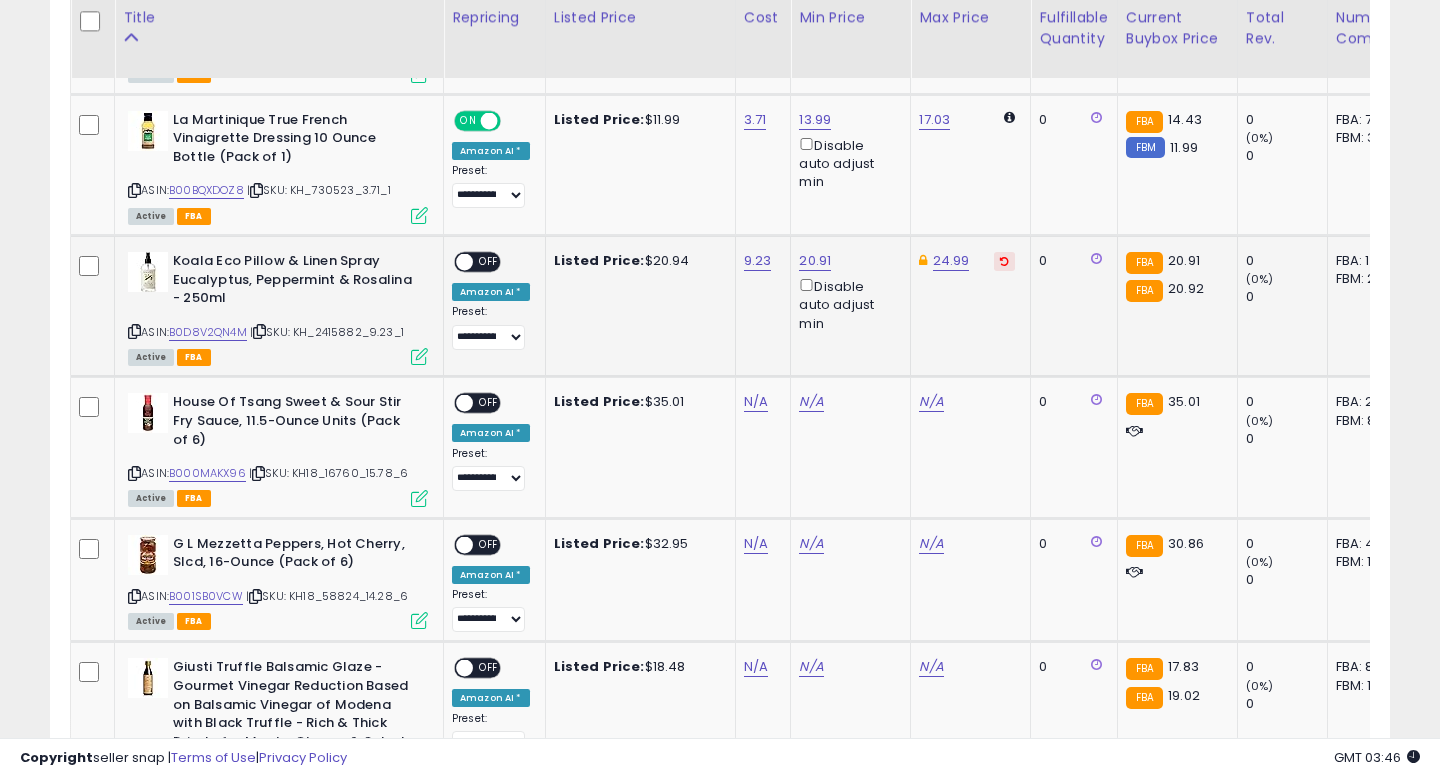 click on "OFF" at bounding box center [489, 262] 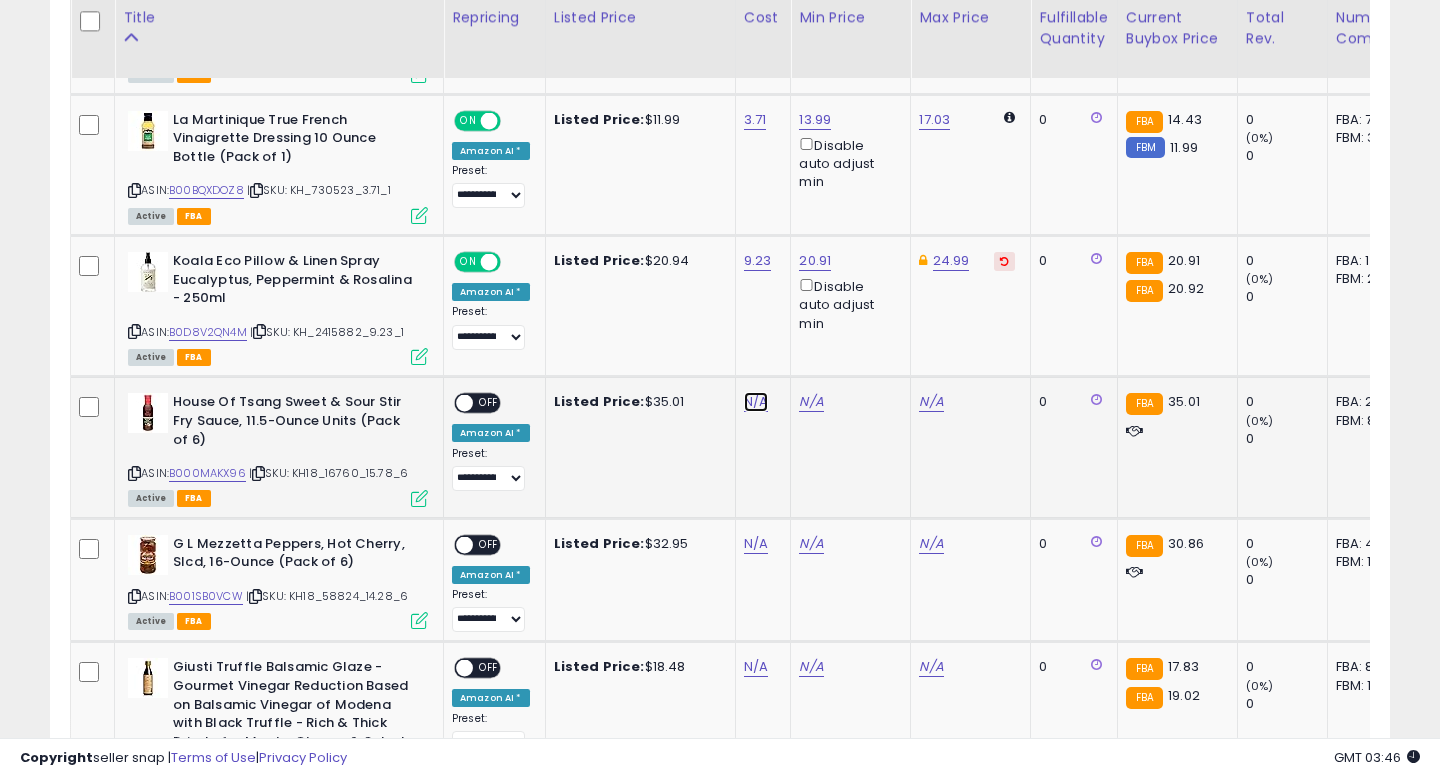 click on "N/A" at bounding box center [756, 402] 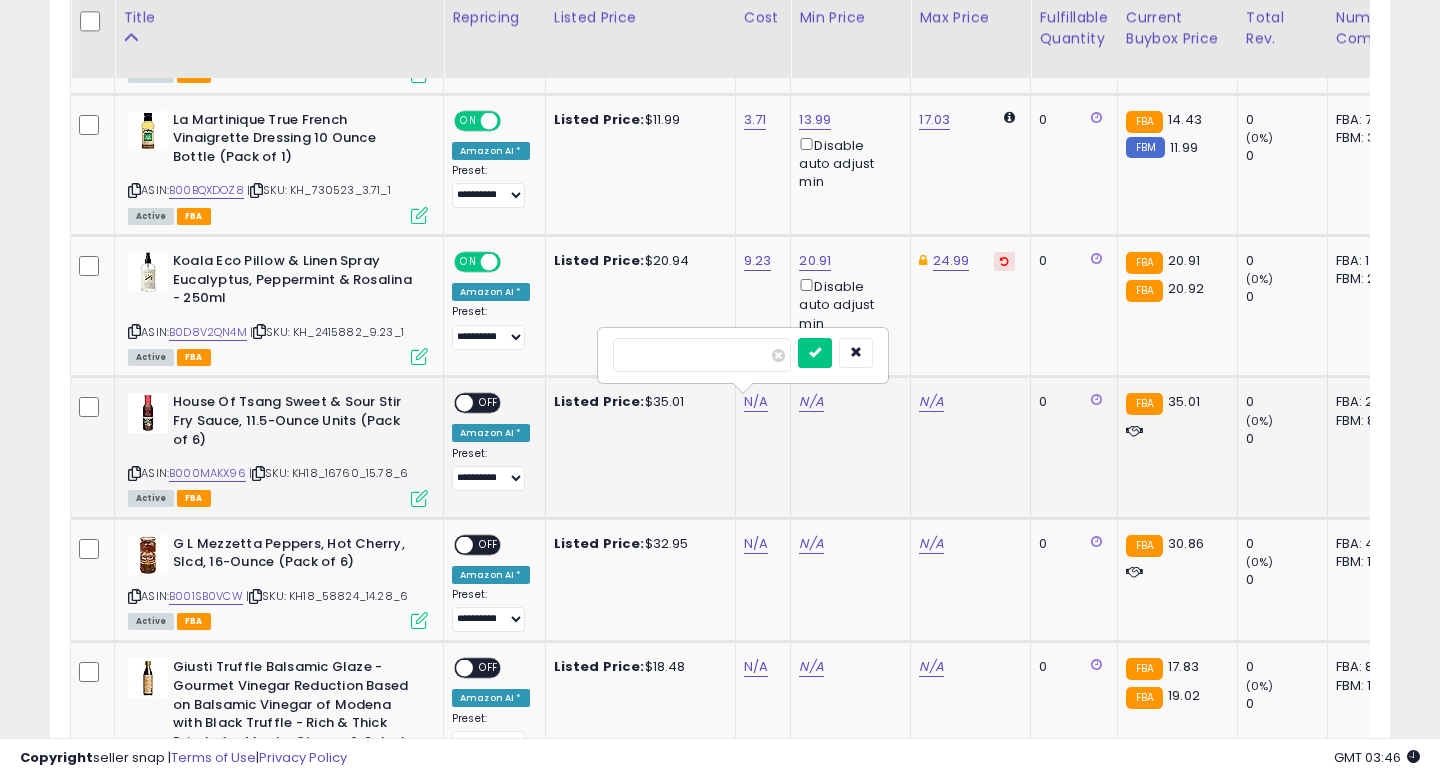 type on "*****" 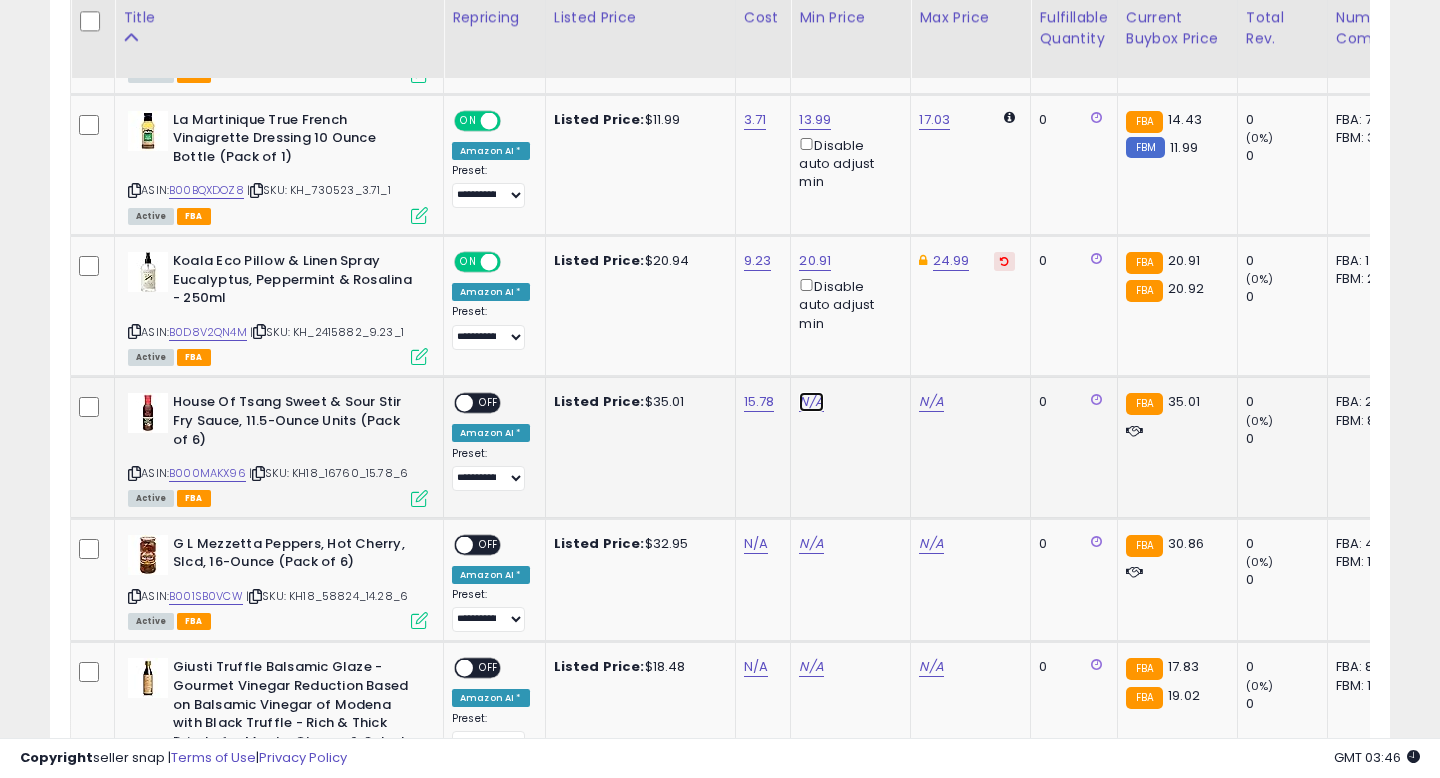 click on "N/A" at bounding box center [811, 402] 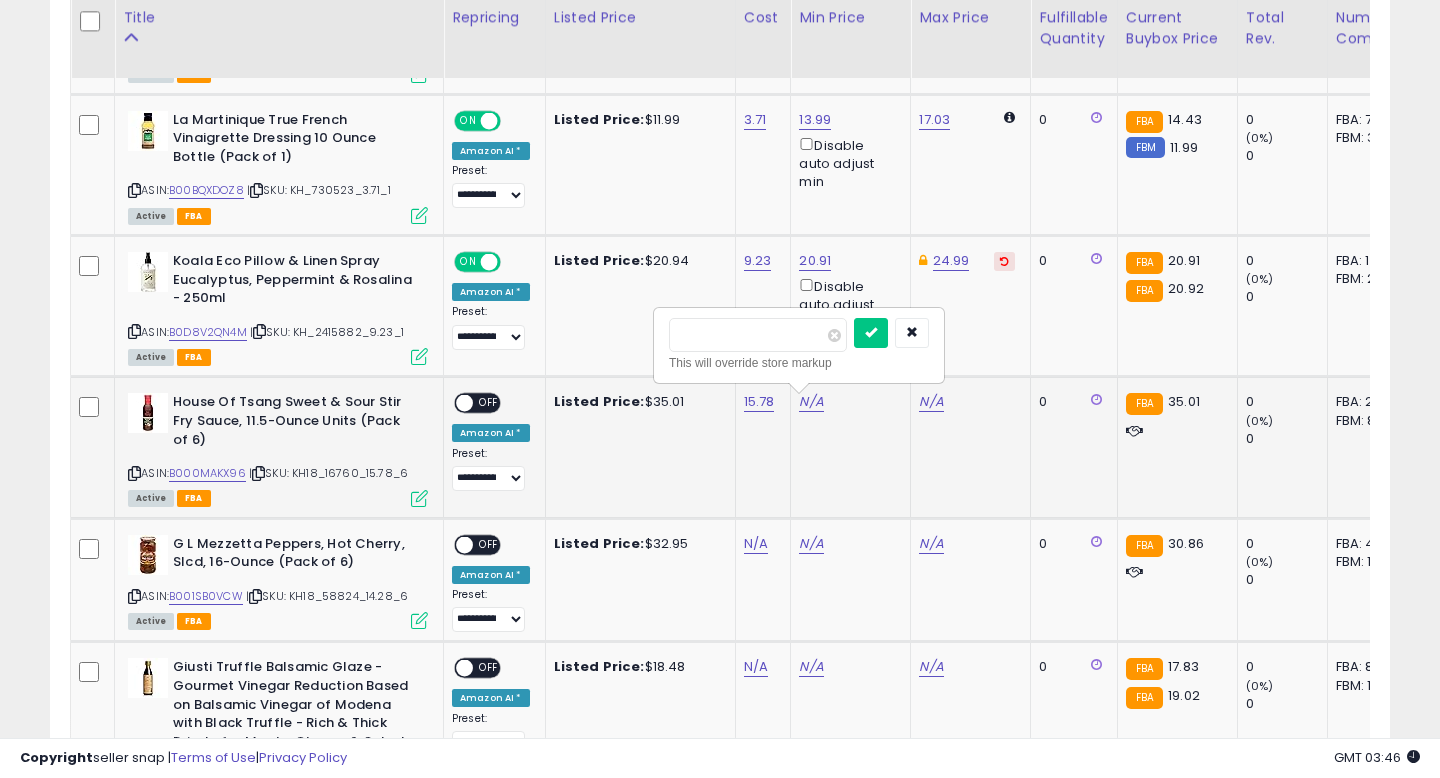 type on "*****" 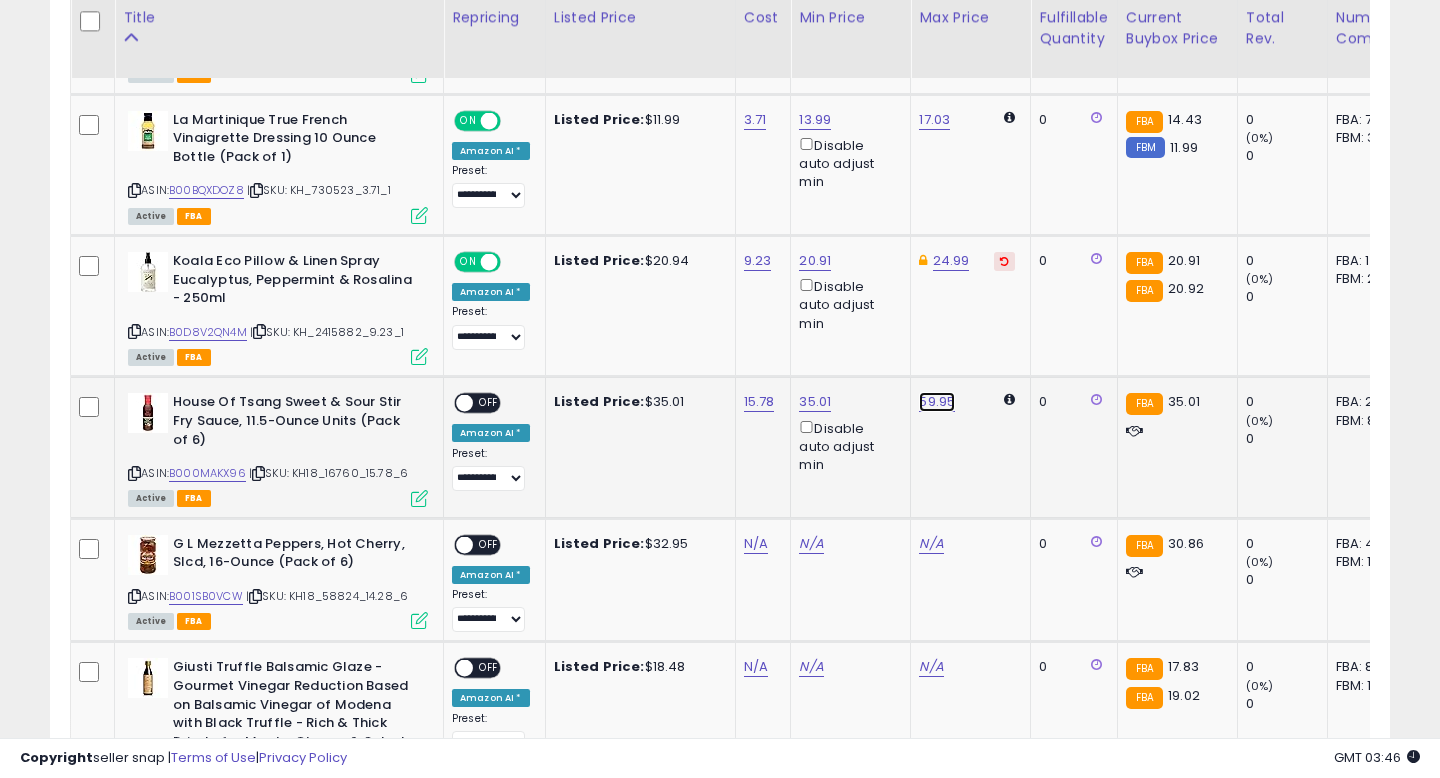 click on "59.95" at bounding box center (935, -466) 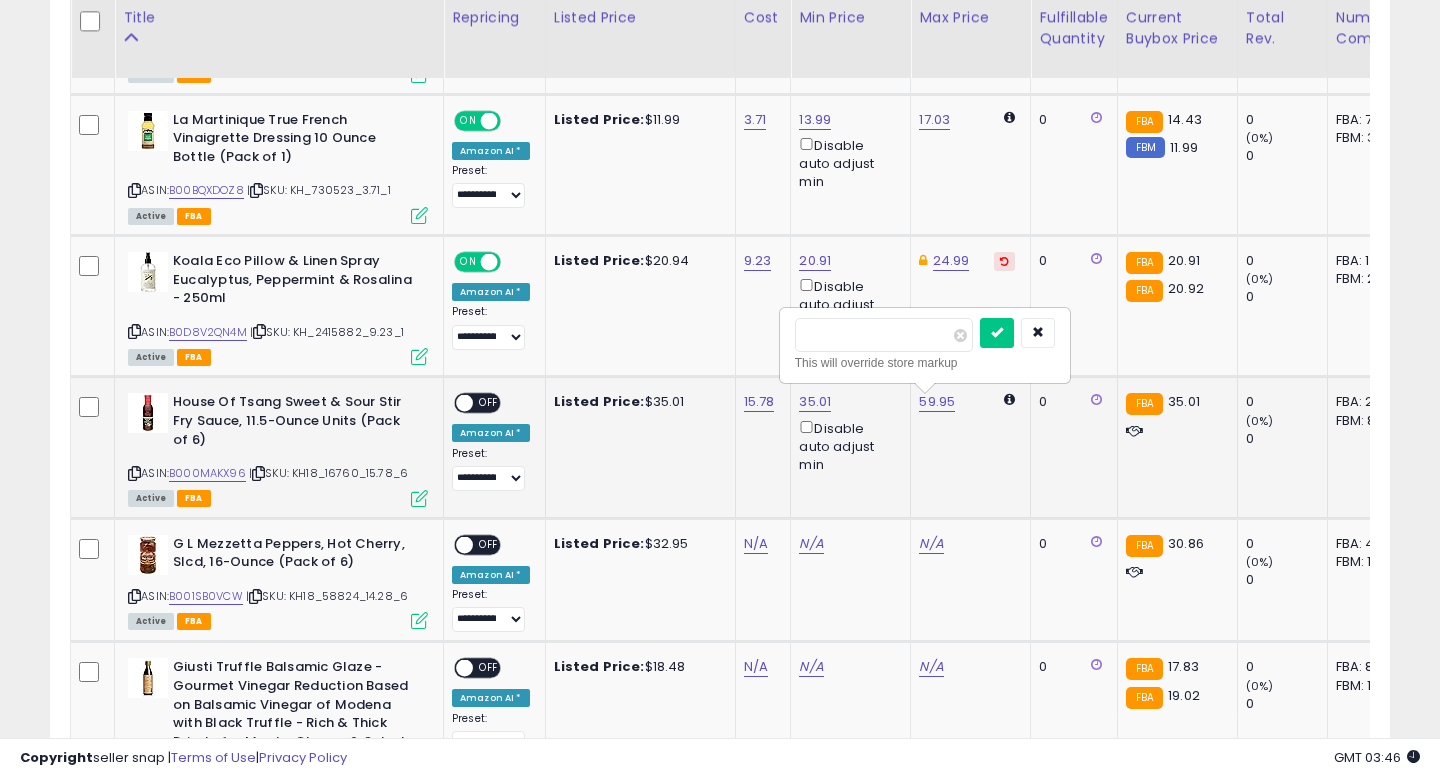 click on "*****" at bounding box center (884, 335) 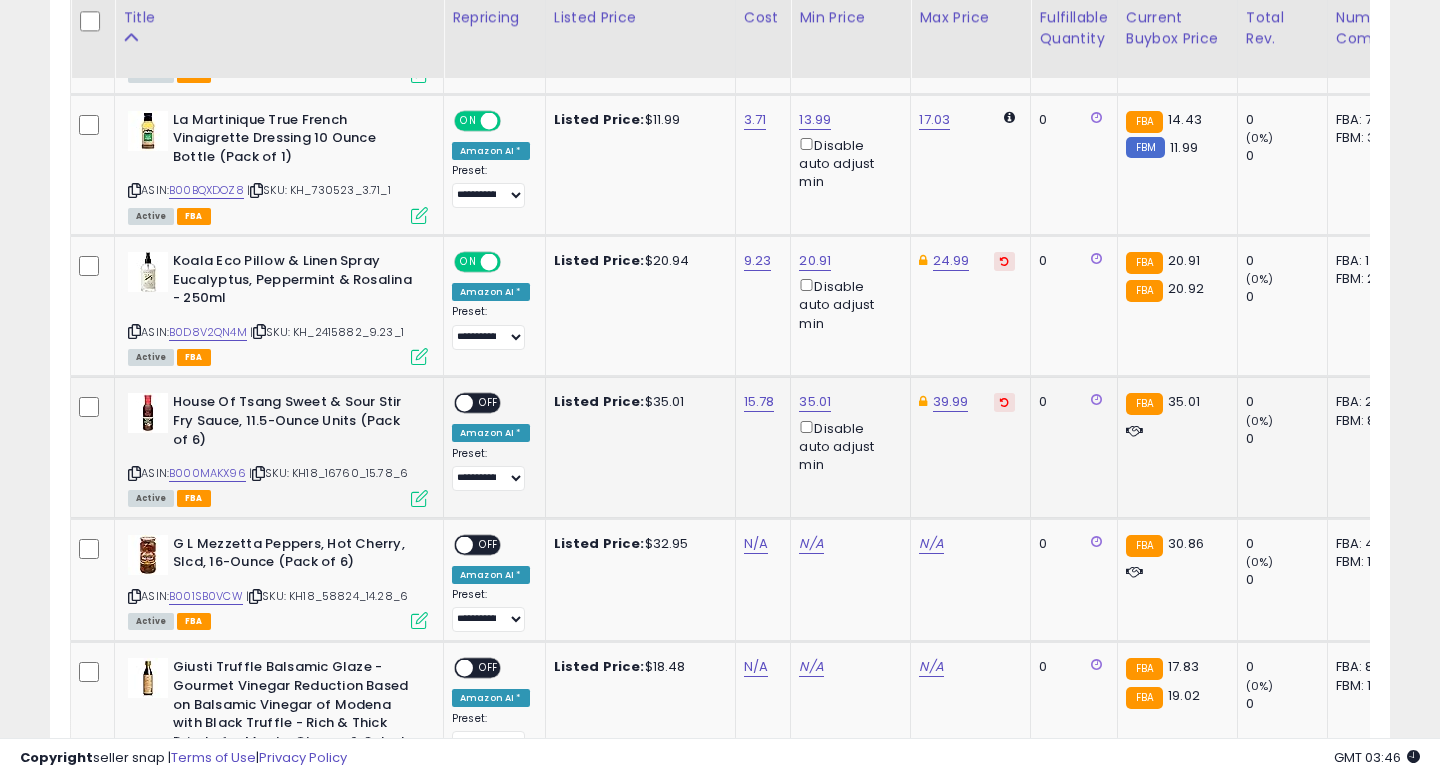 click on "ON   OFF" at bounding box center [477, 403] 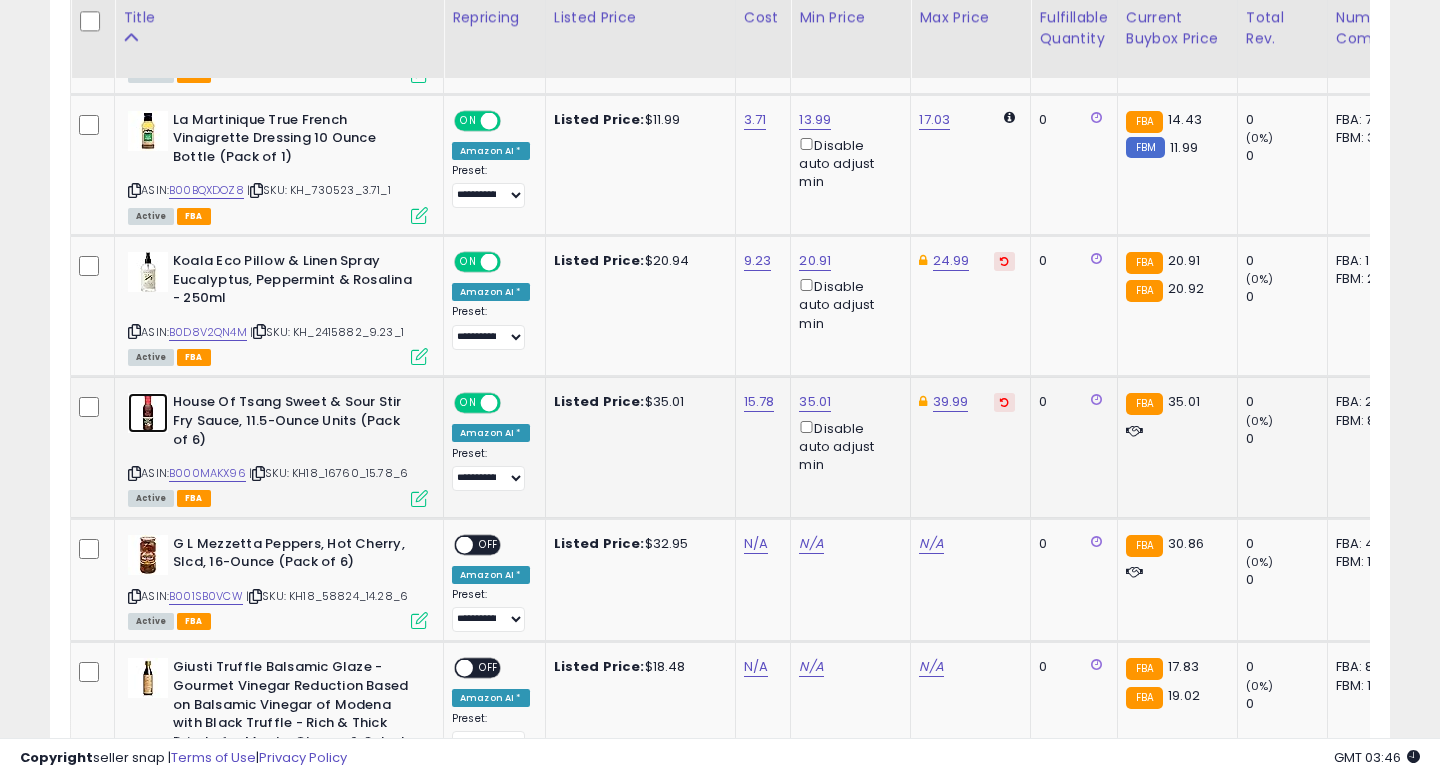 click at bounding box center (148, 413) 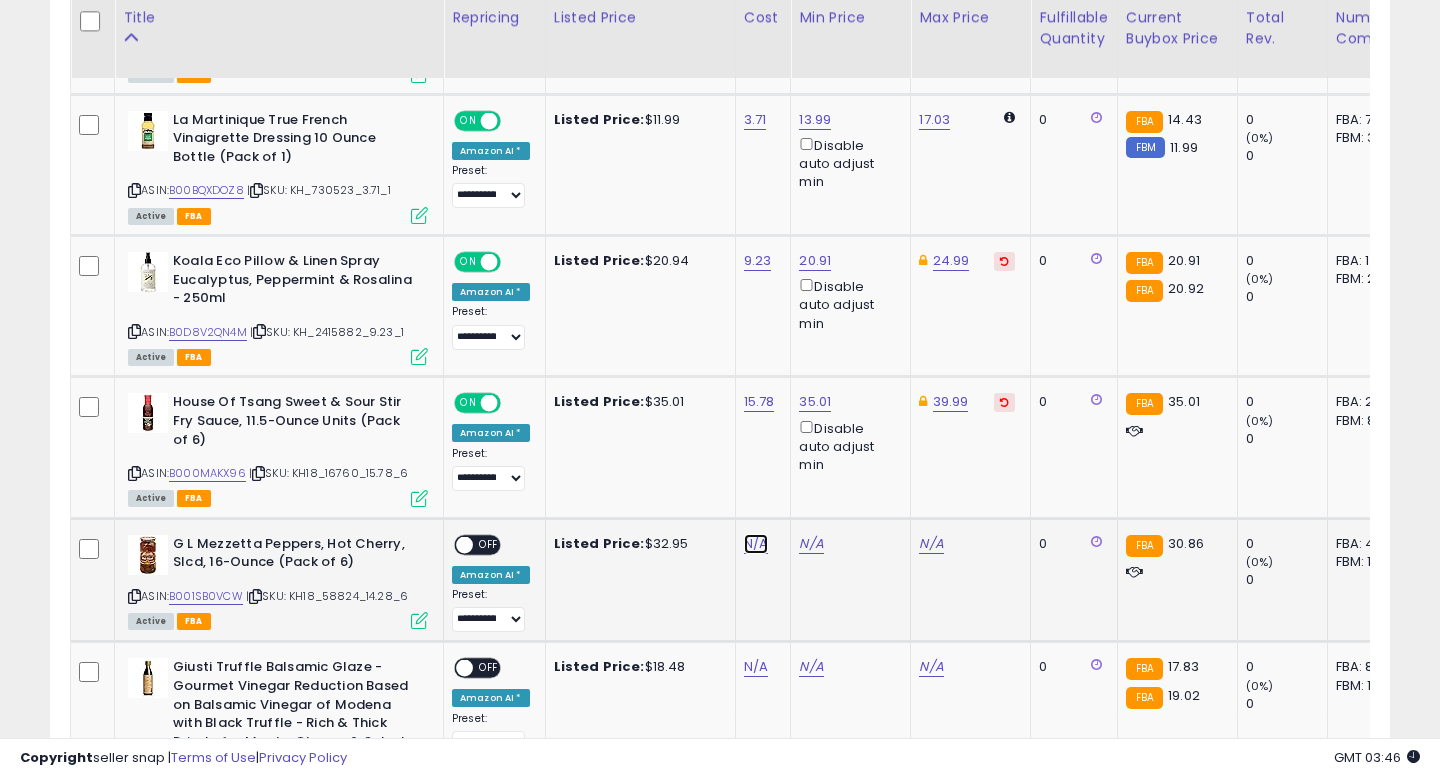click on "N/A" at bounding box center (756, 544) 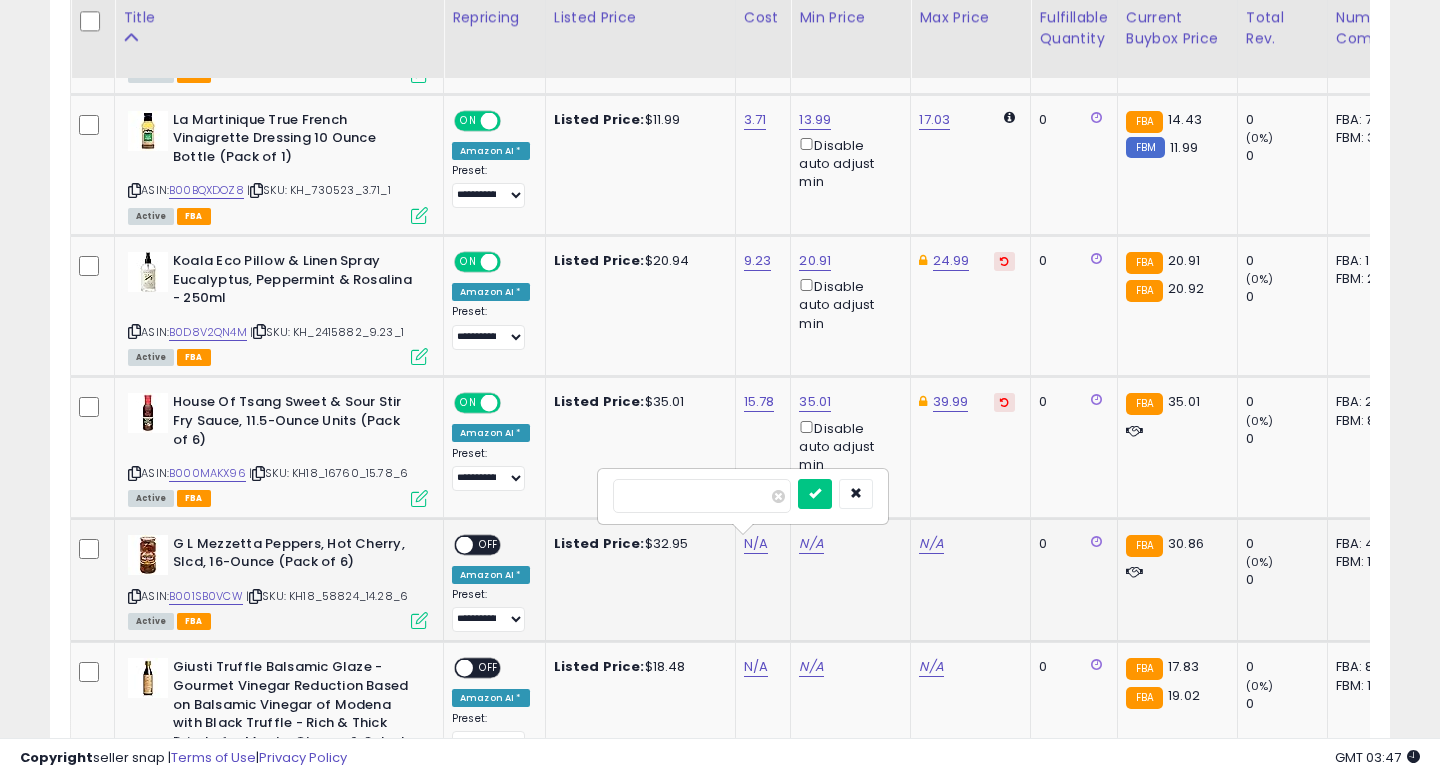 type on "*****" 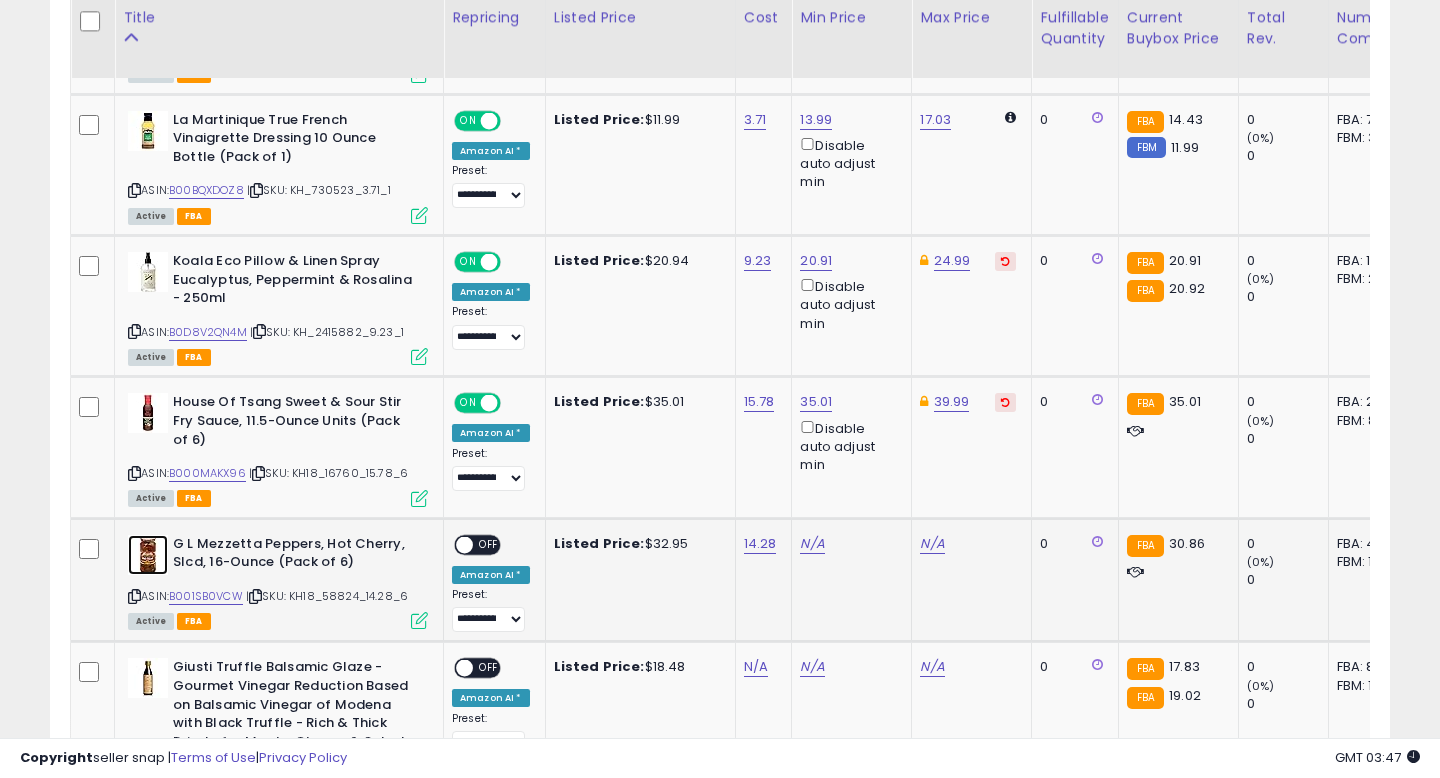 click at bounding box center [148, 555] 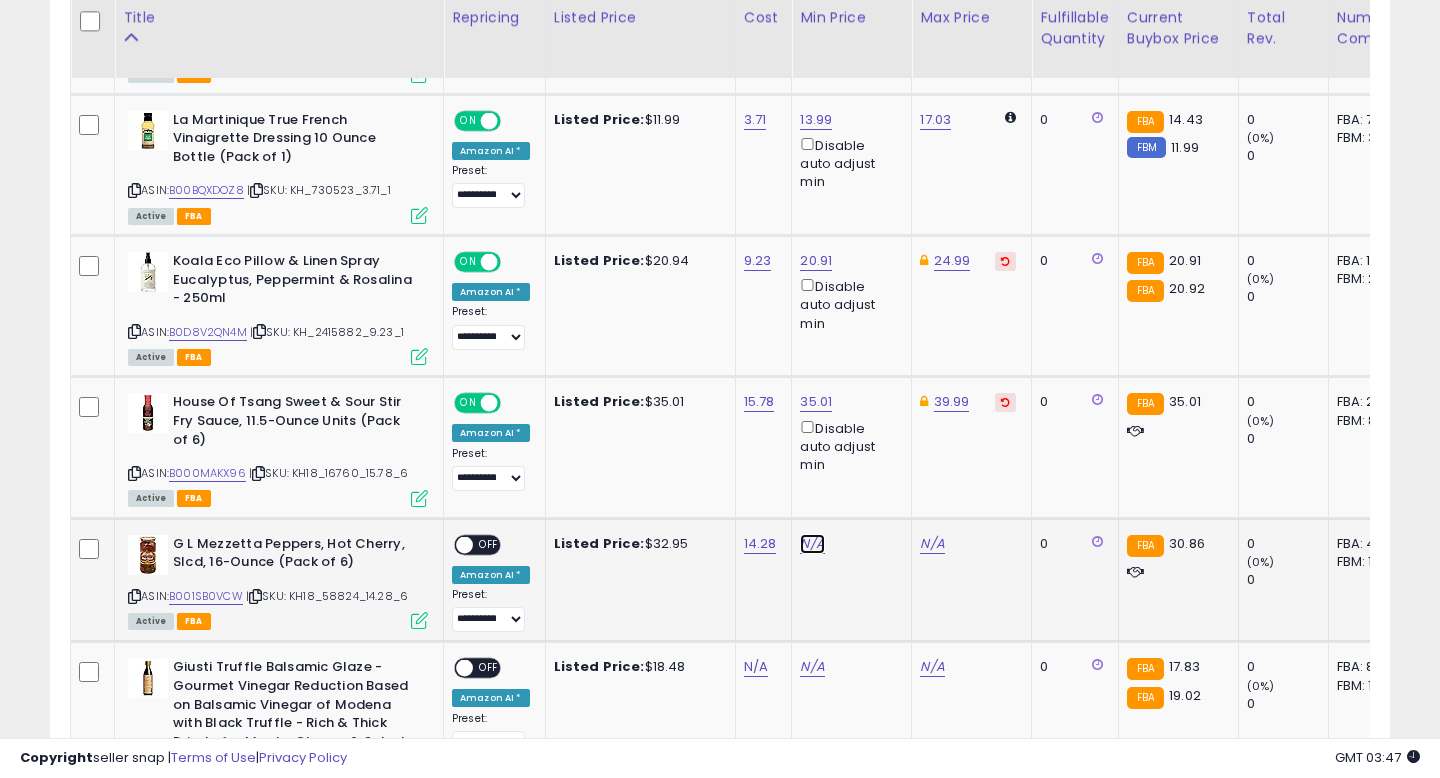 click on "N/A" at bounding box center (812, 544) 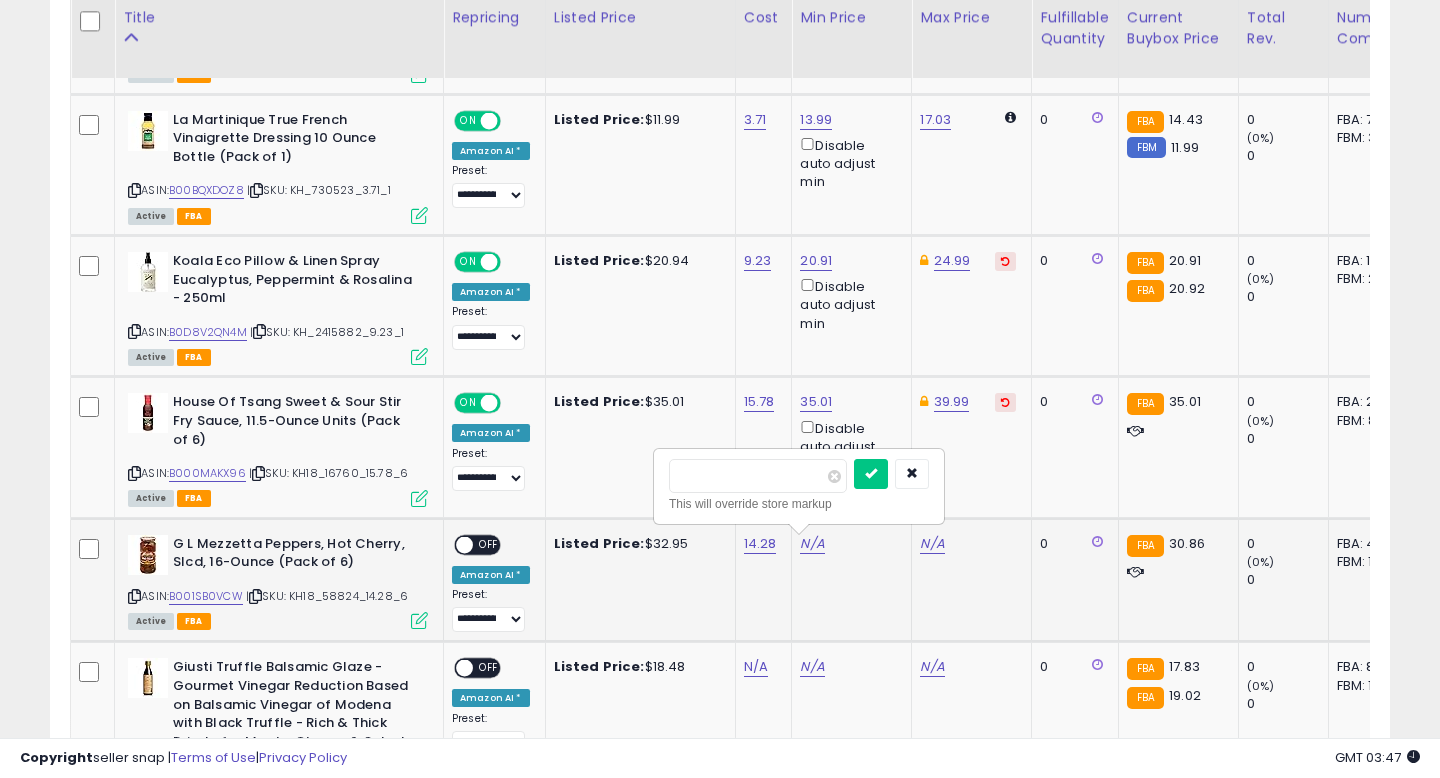 type on "*****" 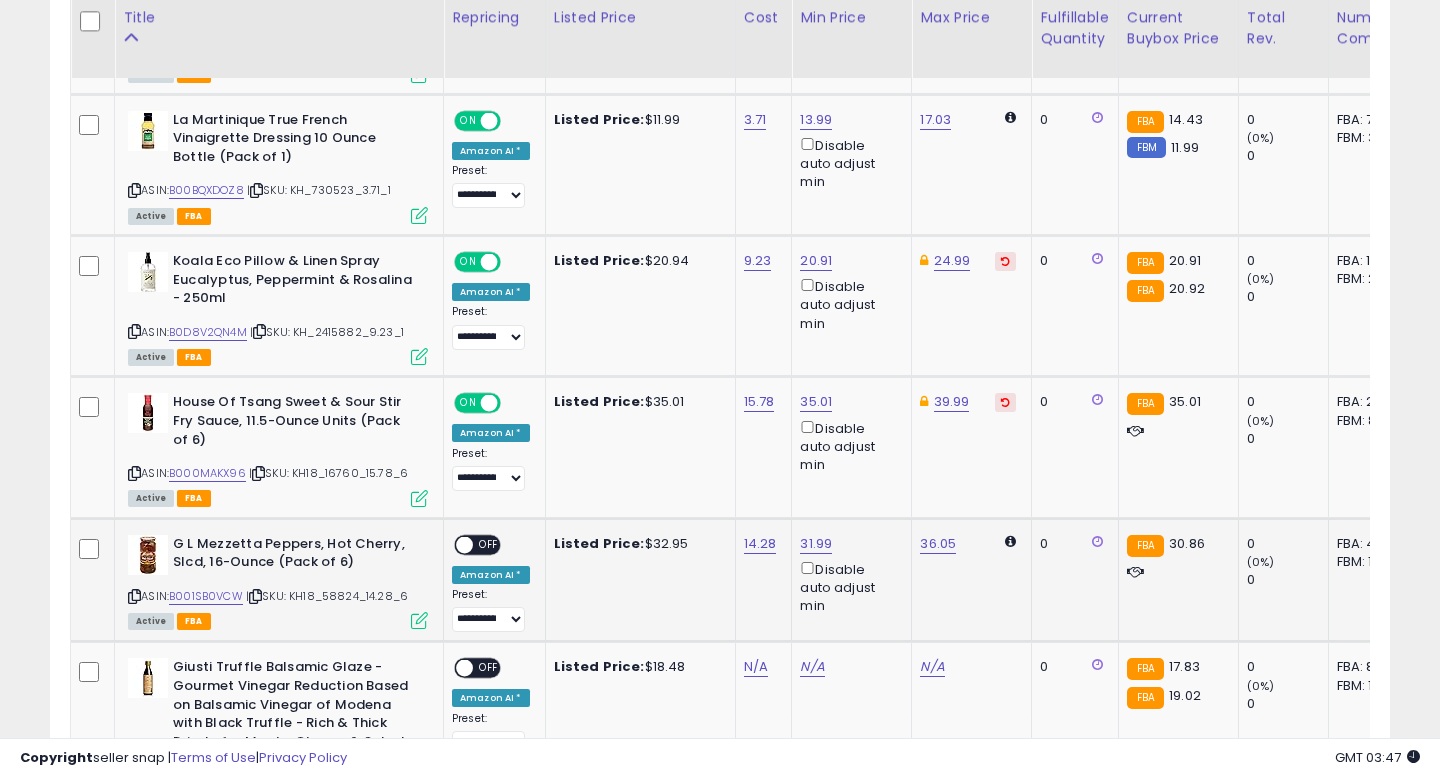 click on "OFF" at bounding box center (489, 544) 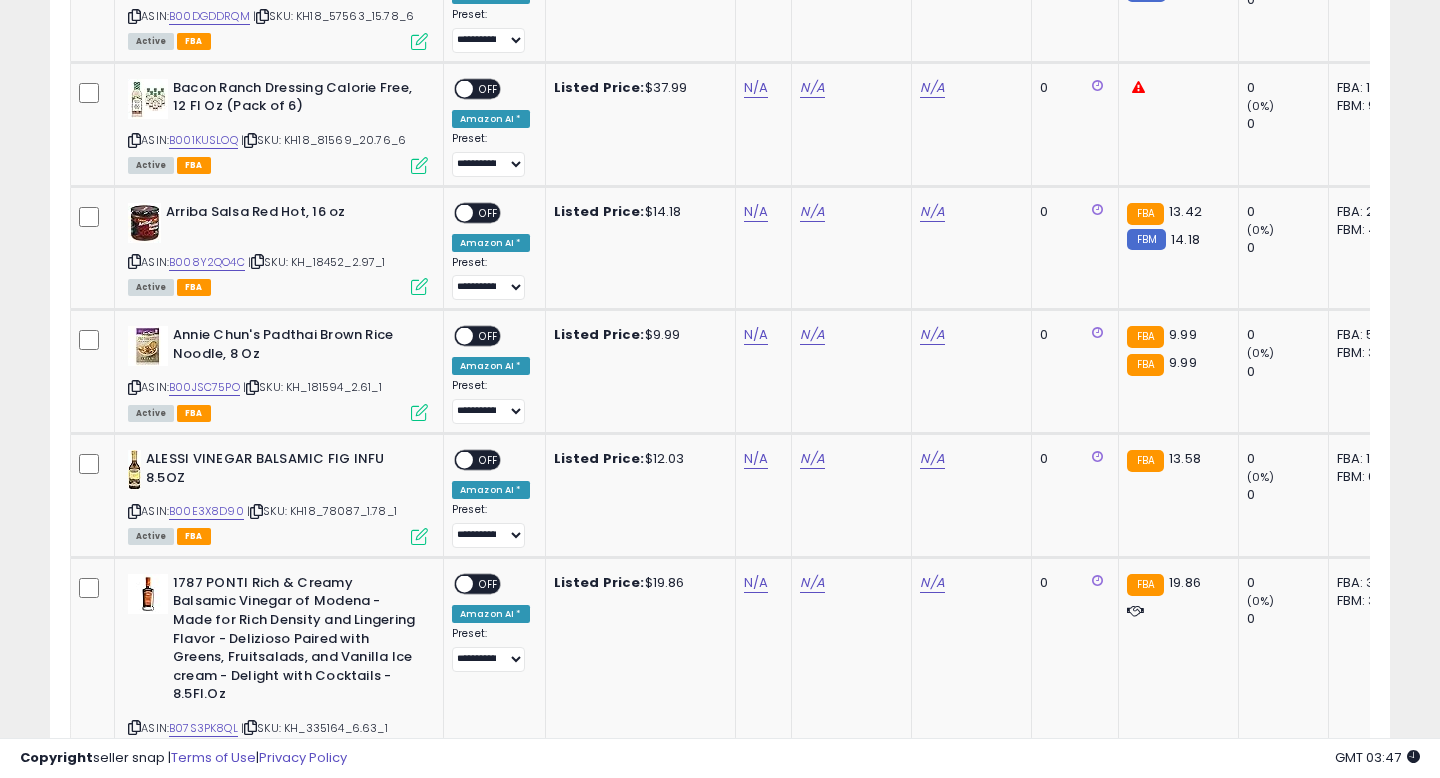 scroll, scrollTop: 3419, scrollLeft: 0, axis: vertical 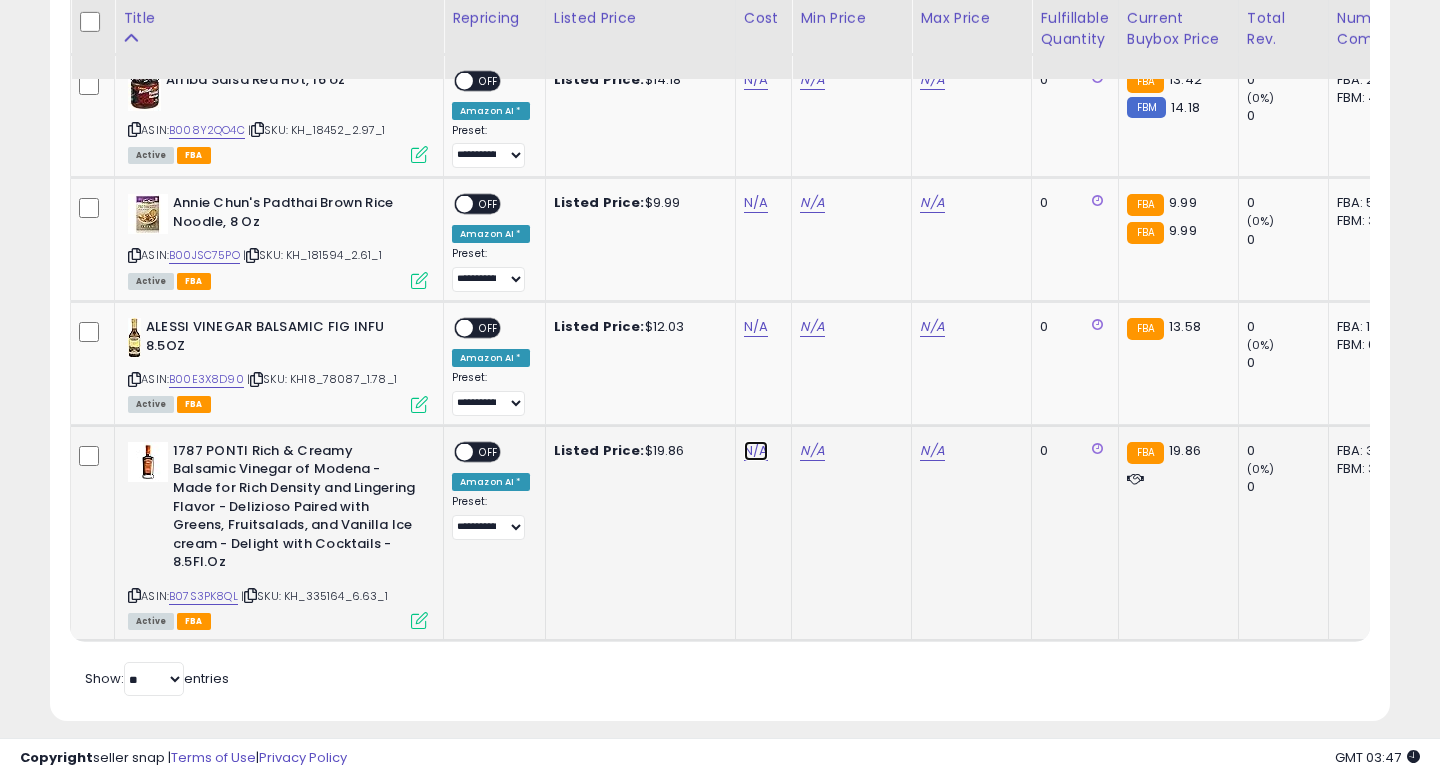 click on "N/A" at bounding box center (756, -1038) 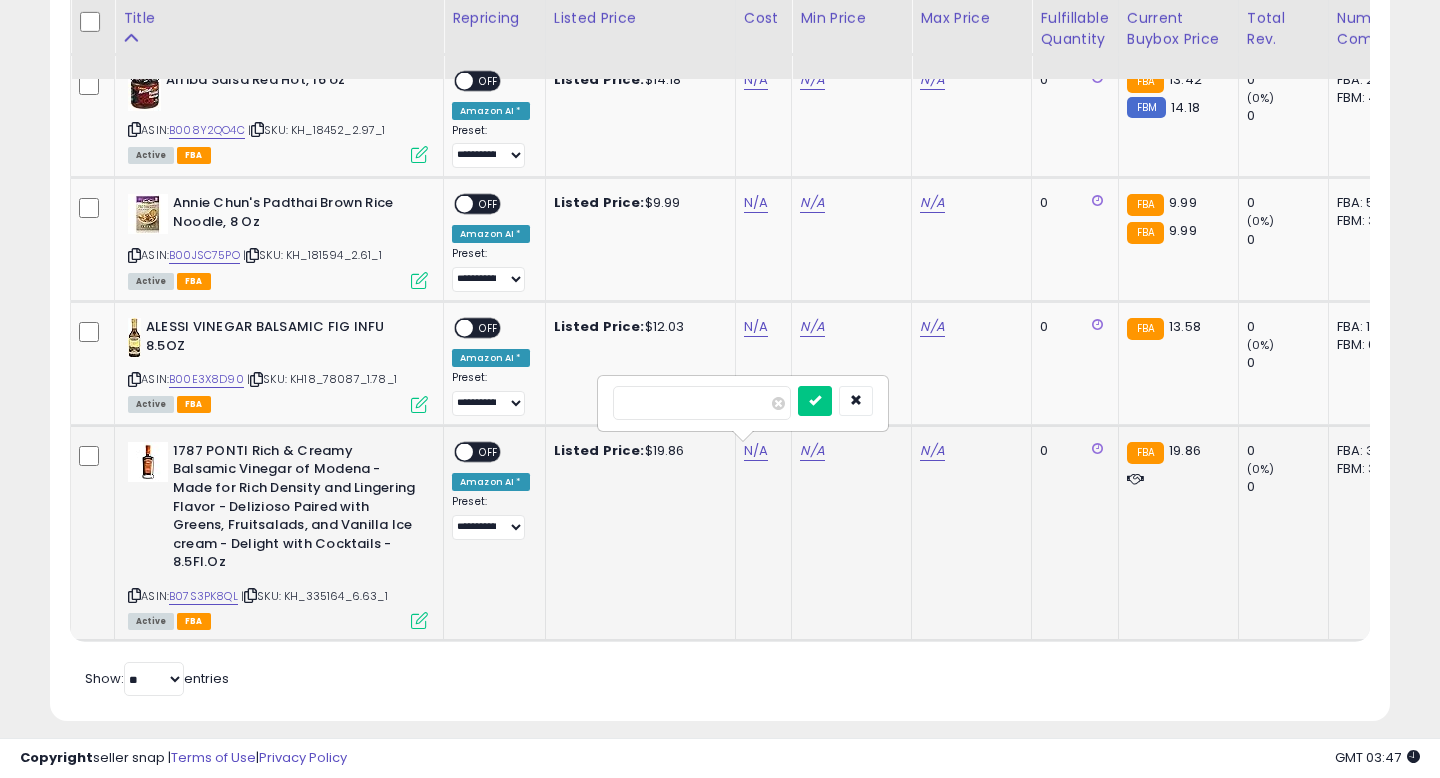 type on "****" 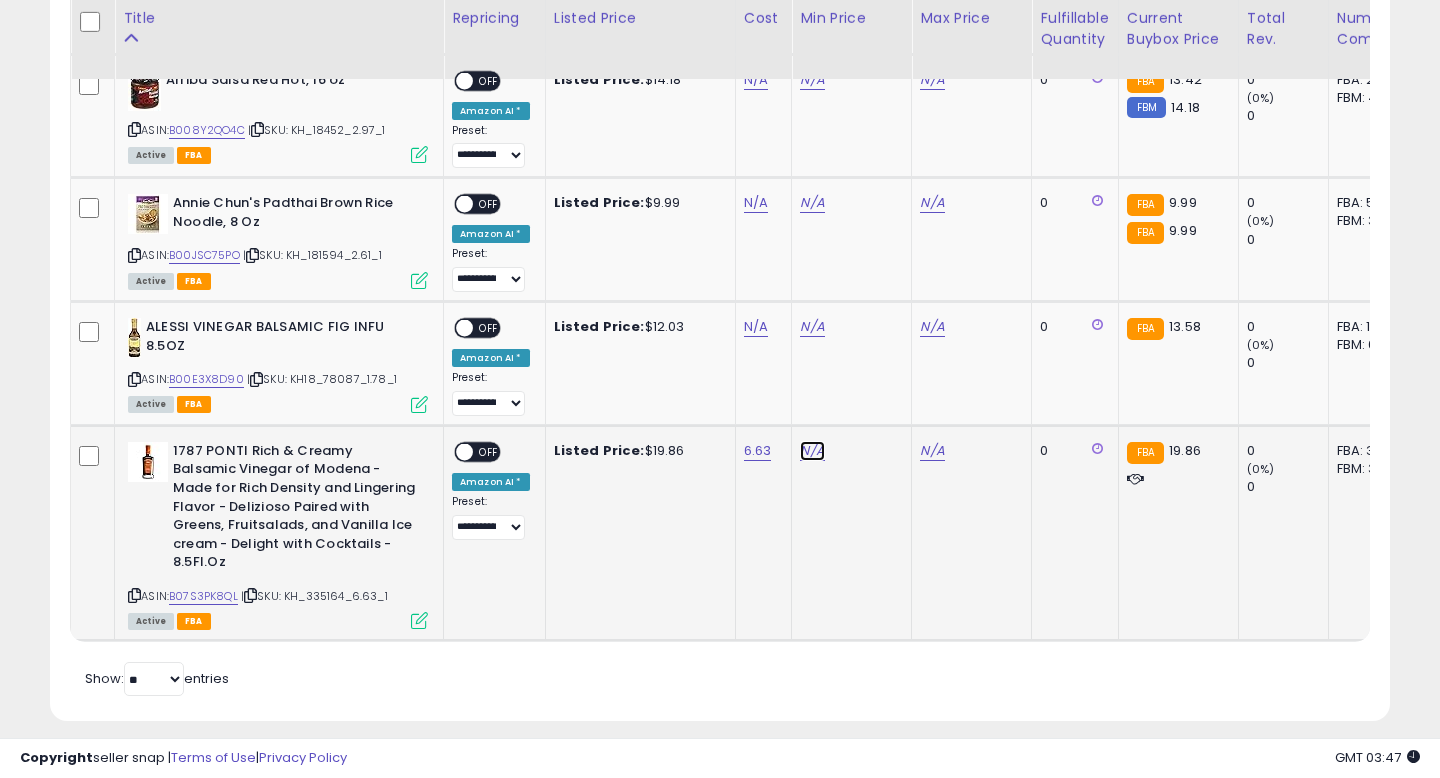 click on "N/A" at bounding box center (812, -1038) 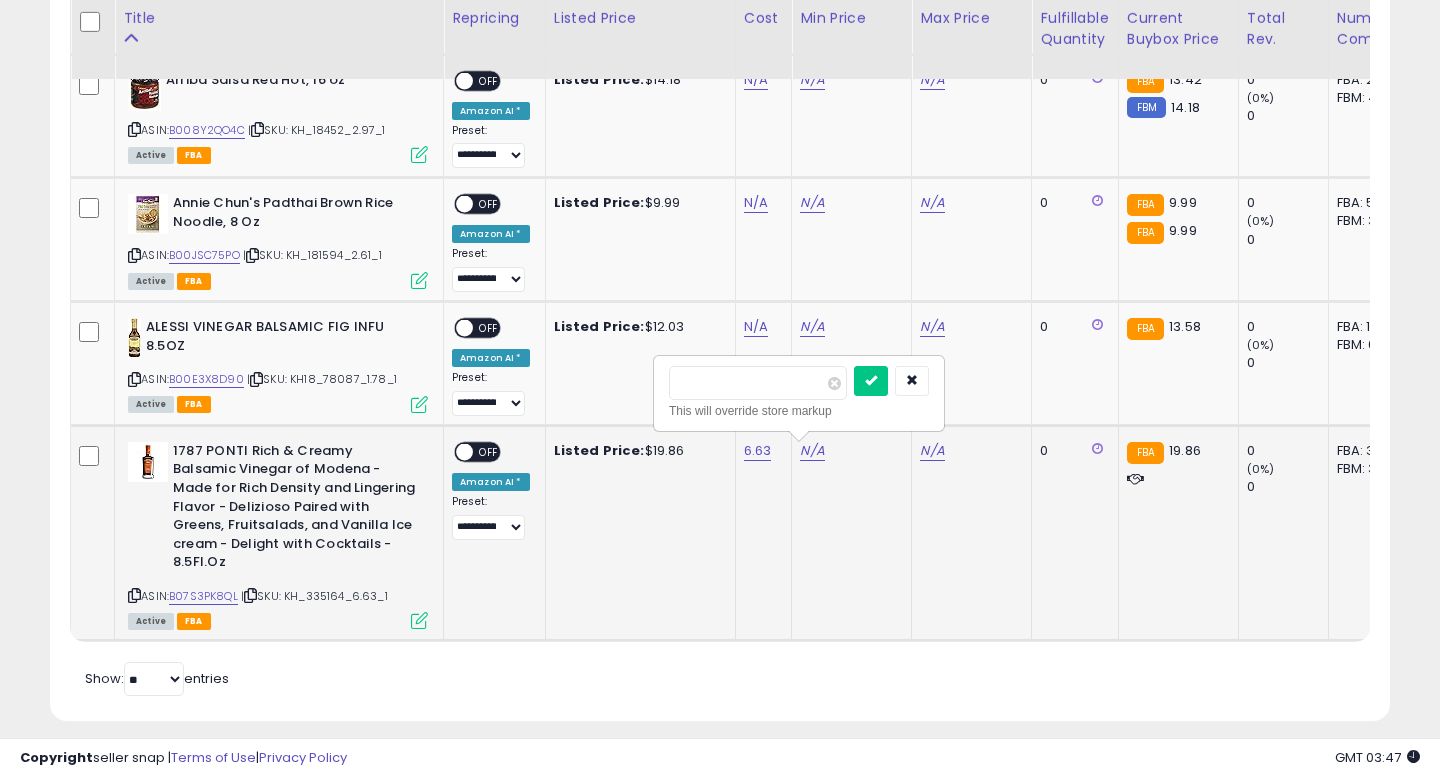 type on "*****" 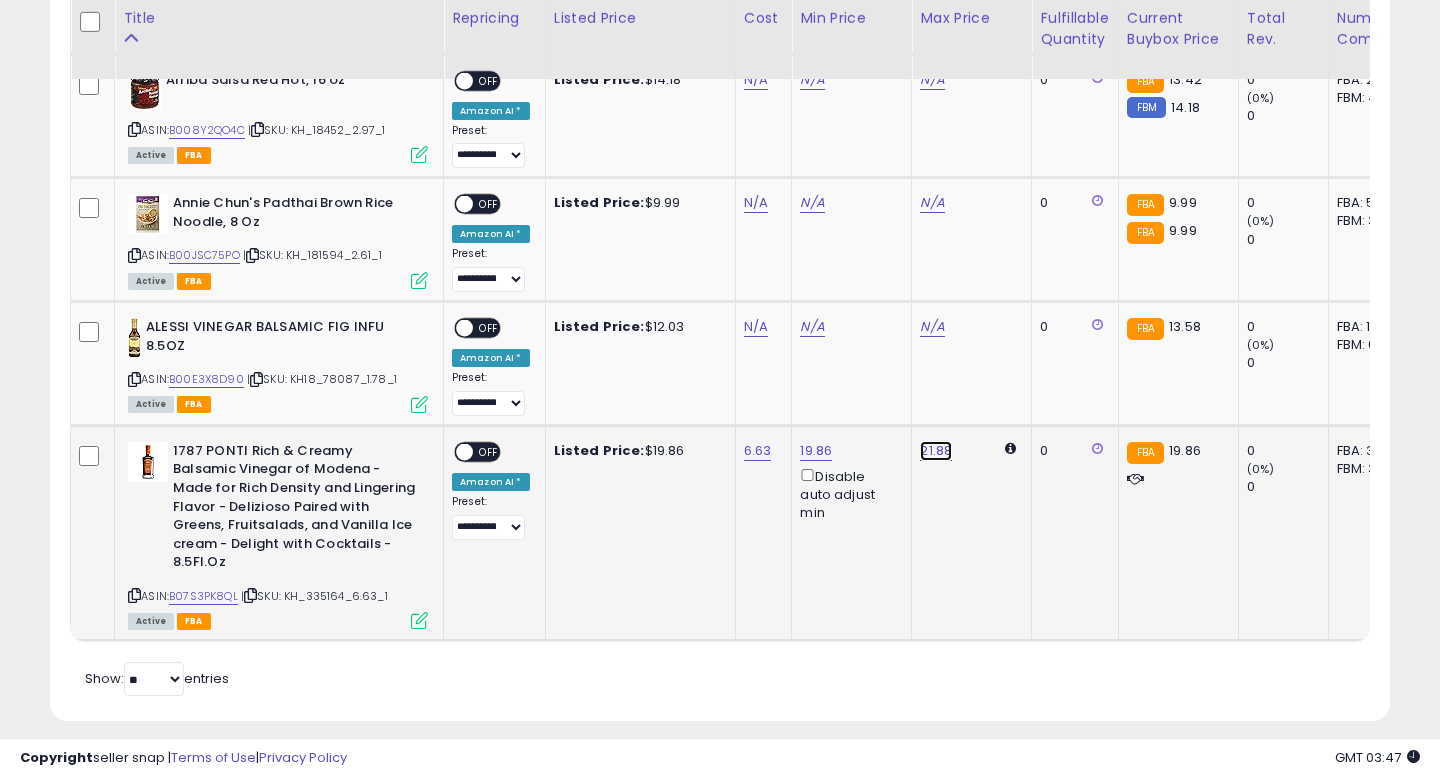 click on "21.88" at bounding box center (936, -2171) 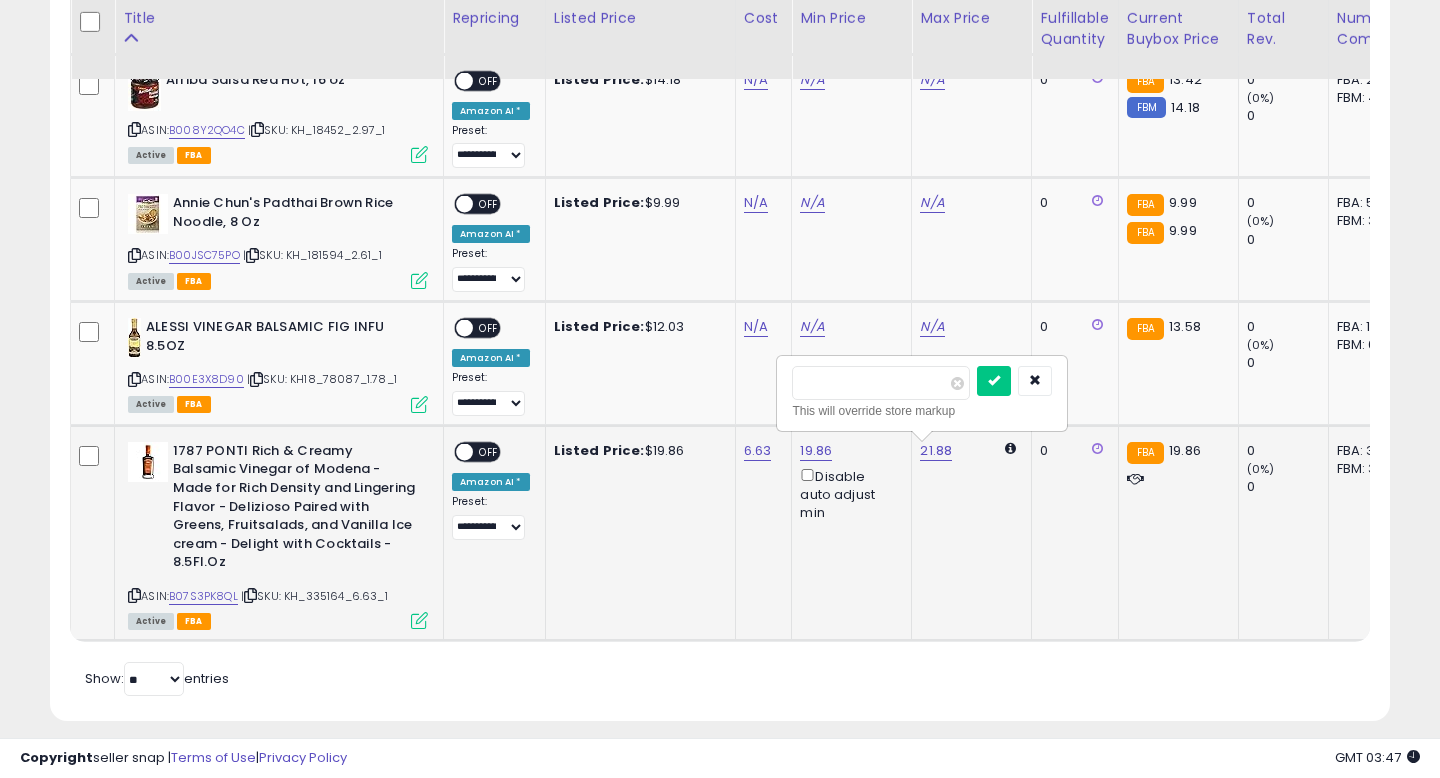 click on "*****" at bounding box center (881, 383) 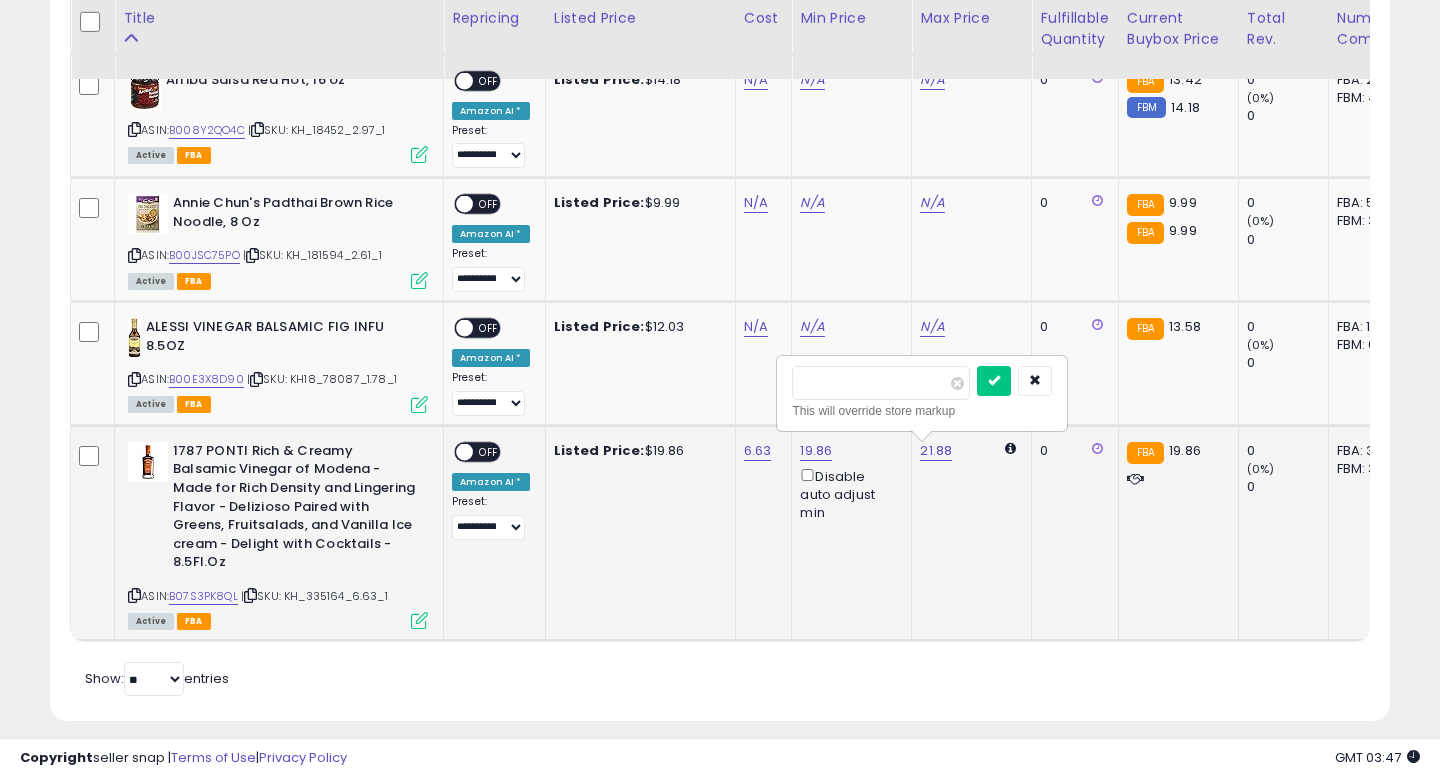 type on "*****" 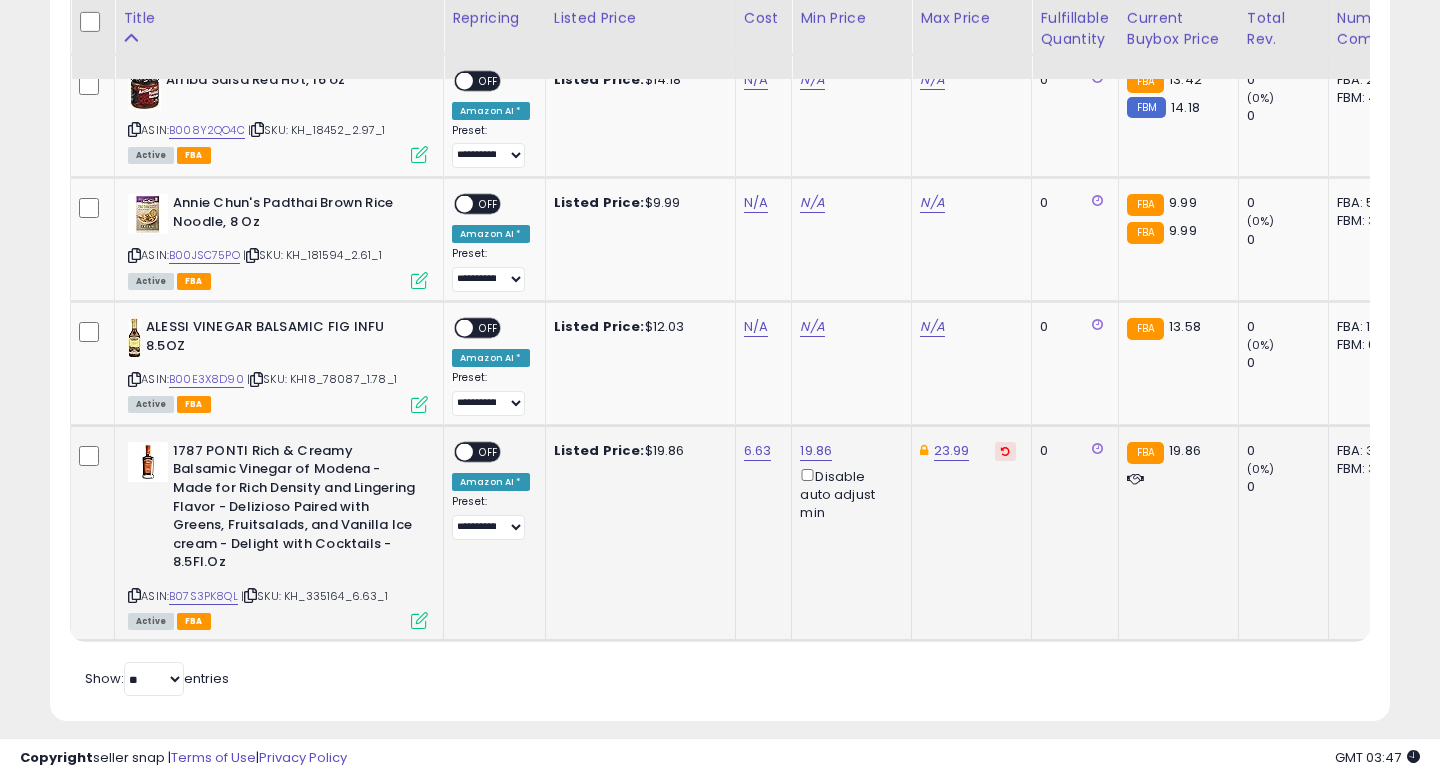 click on "OFF" at bounding box center (489, 451) 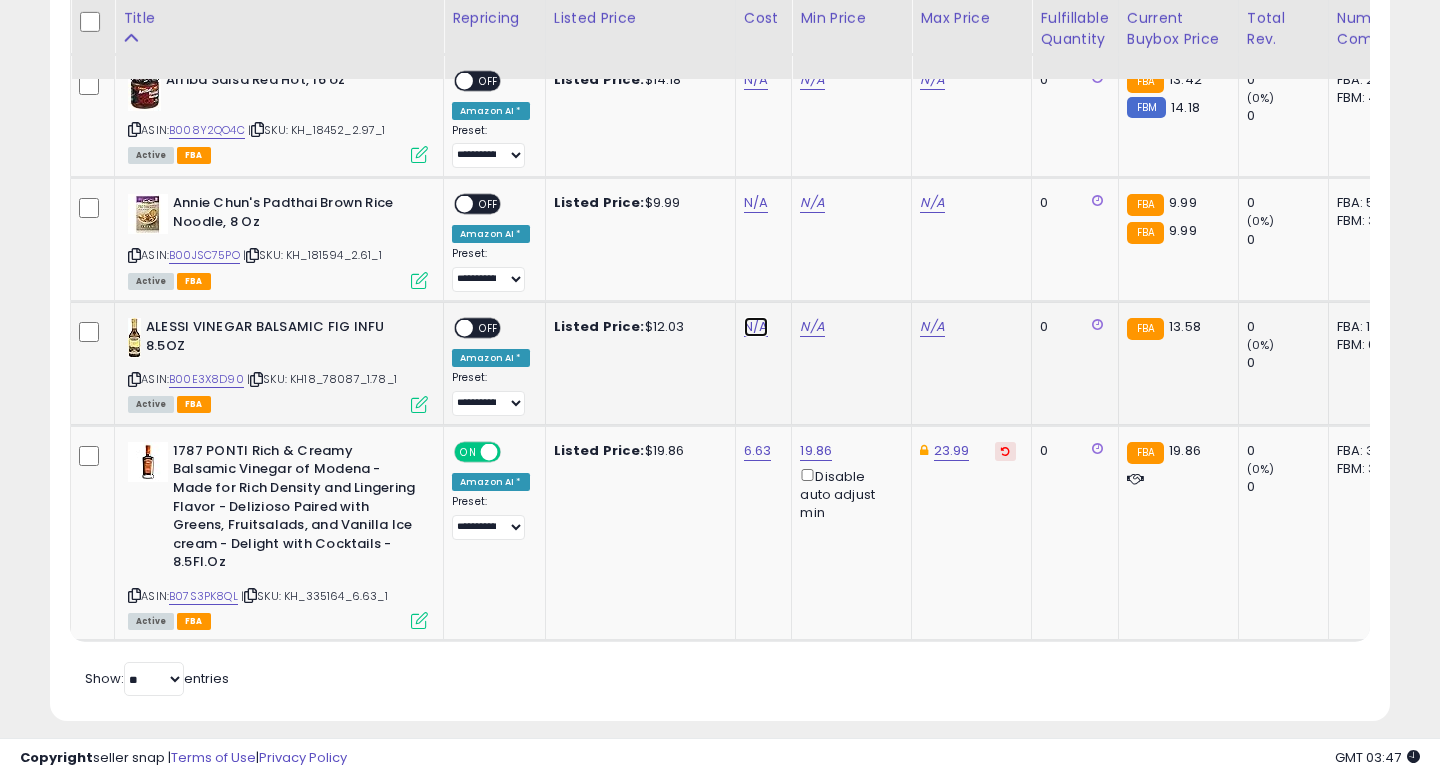 click on "N/A" at bounding box center [756, -1038] 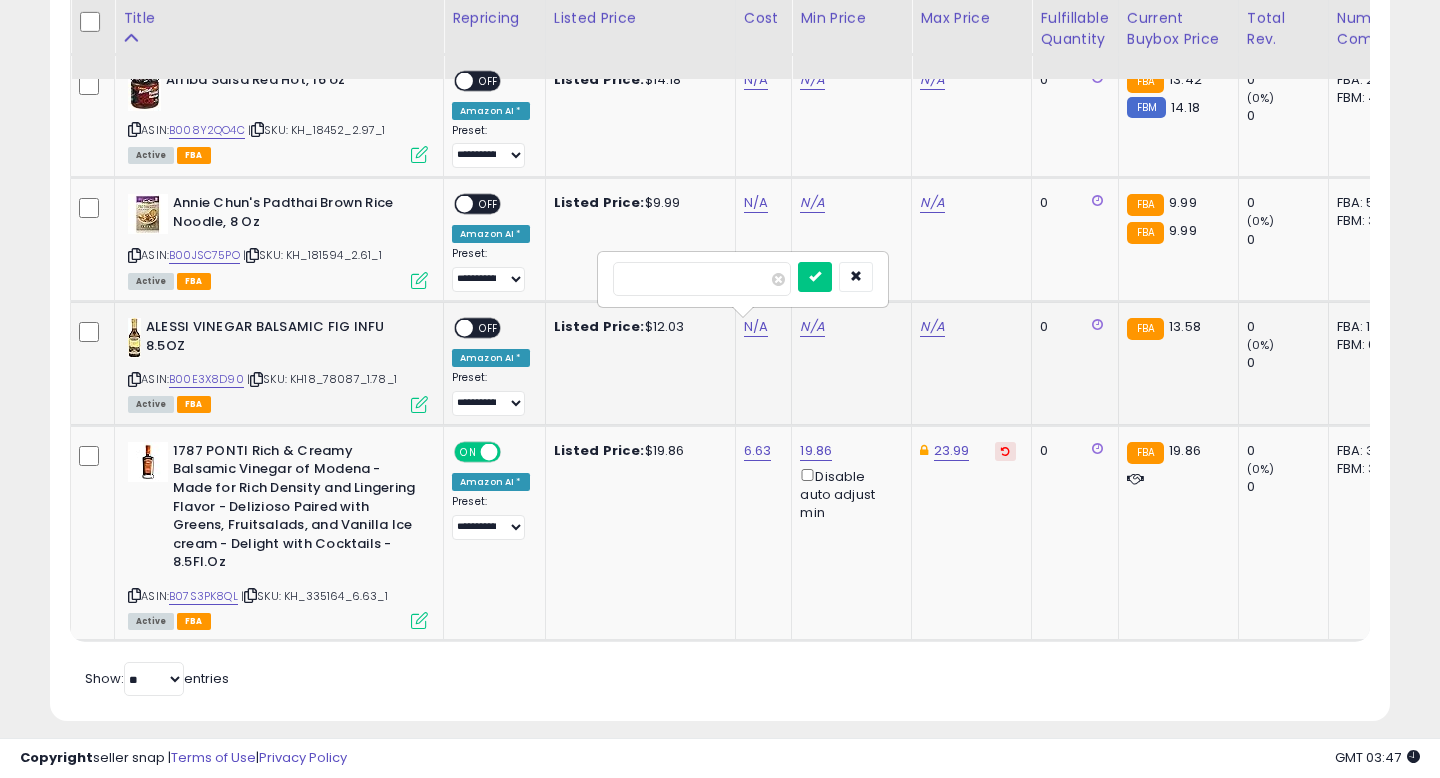 type on "****" 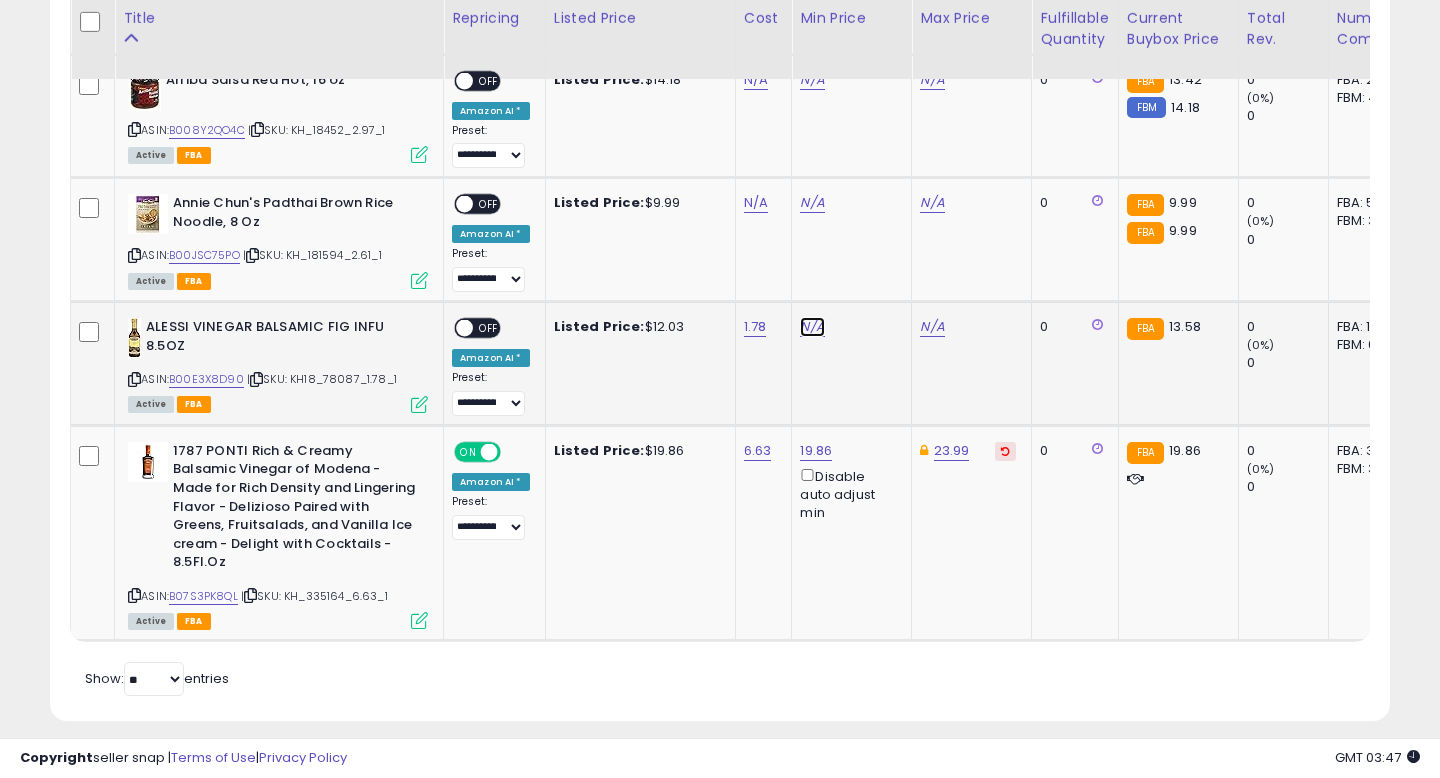 click on "N/A" at bounding box center (812, -1038) 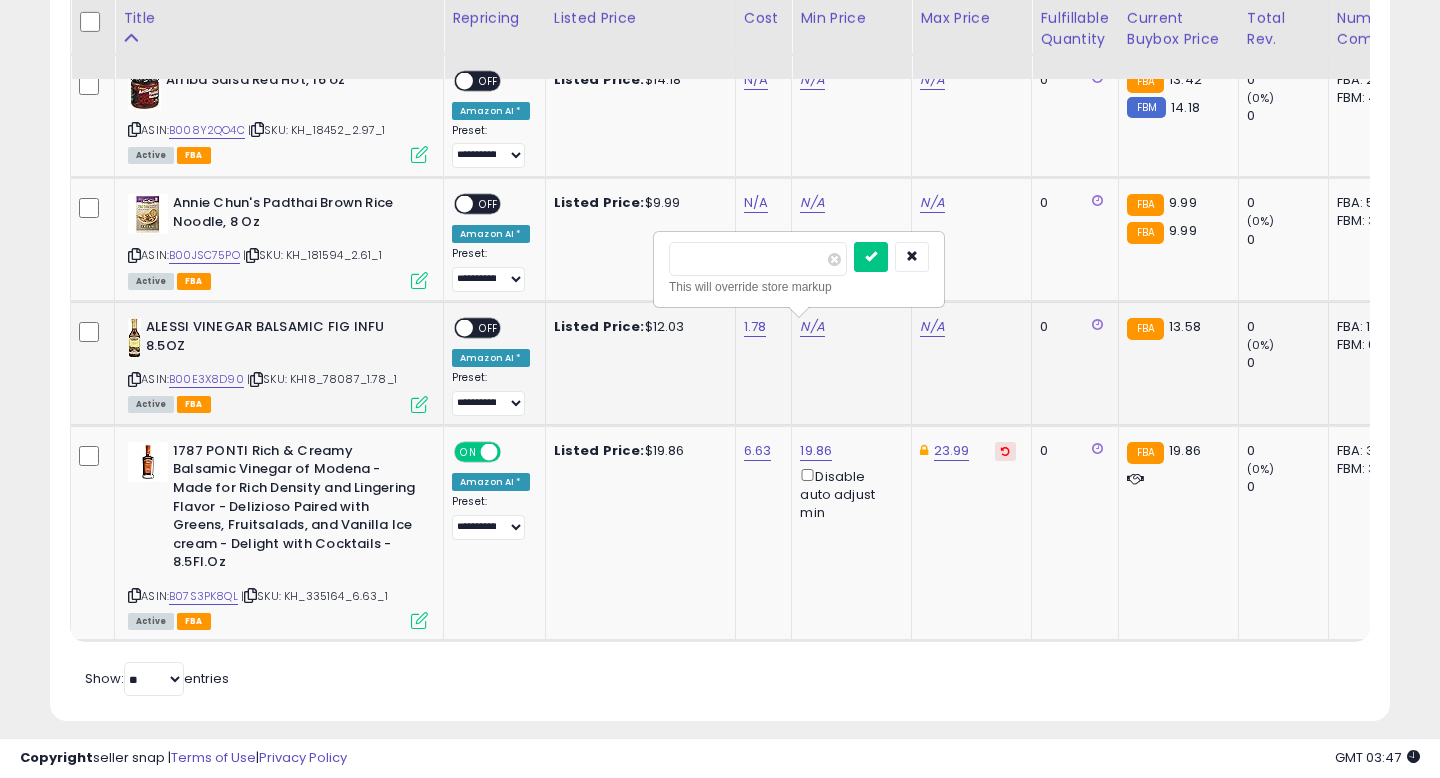 type on "****" 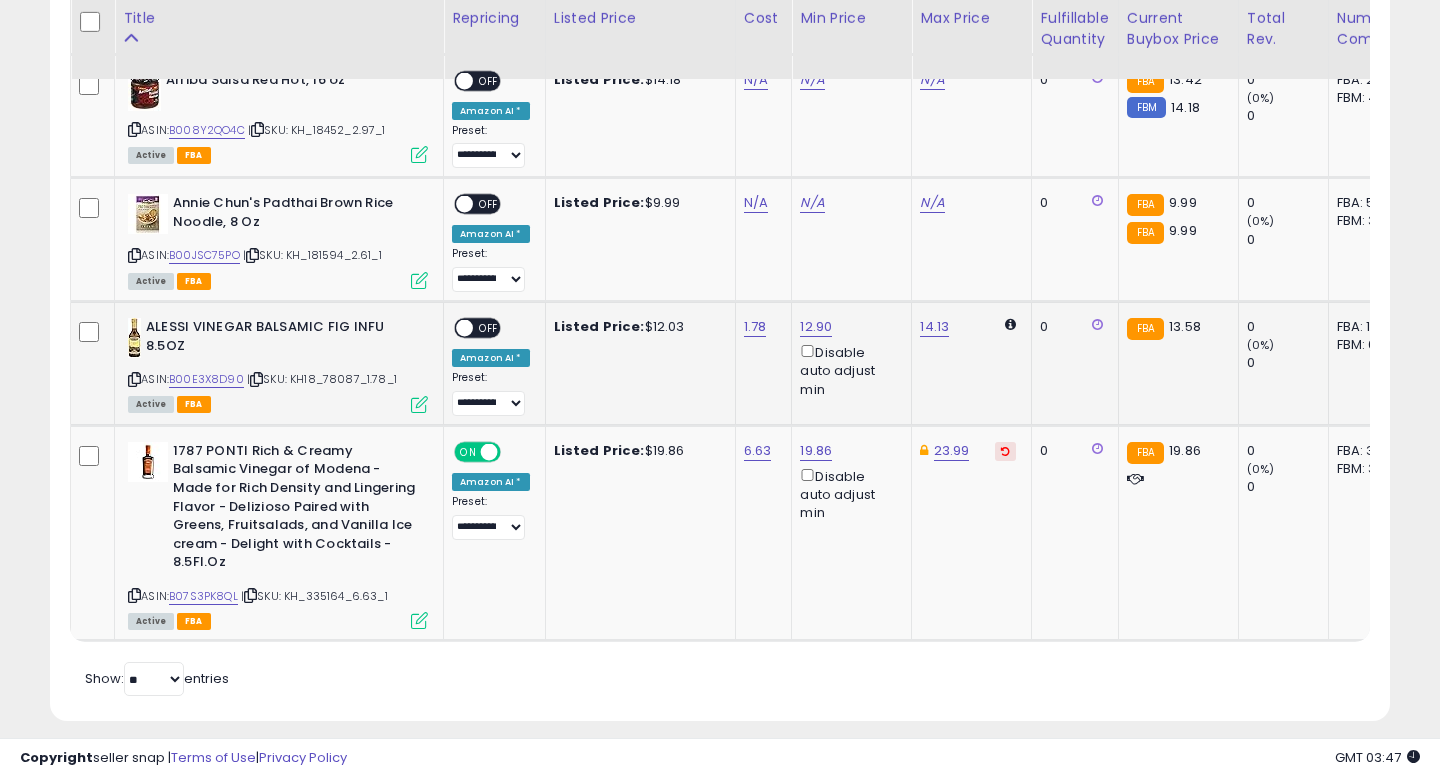 click at bounding box center [464, 328] 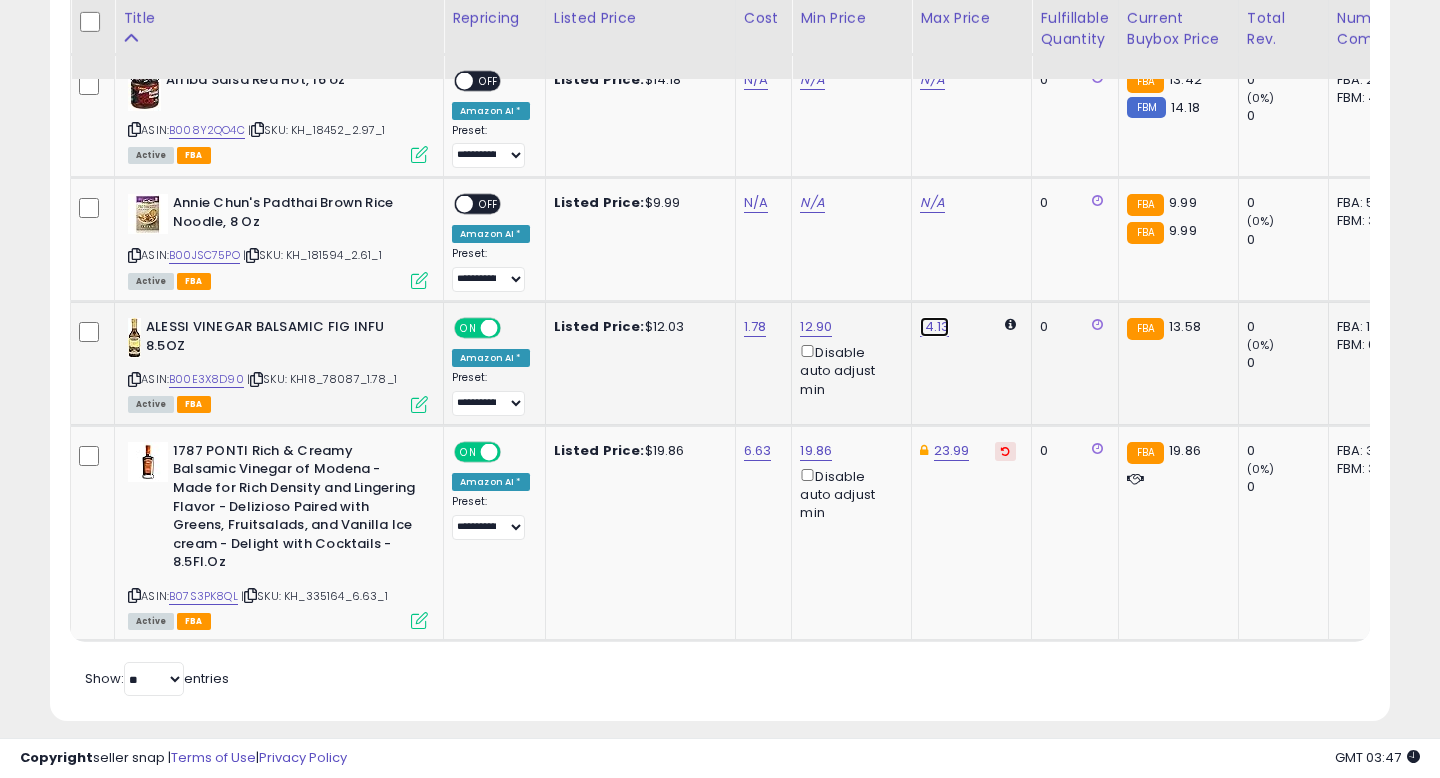 click on "14.13" at bounding box center [936, -2171] 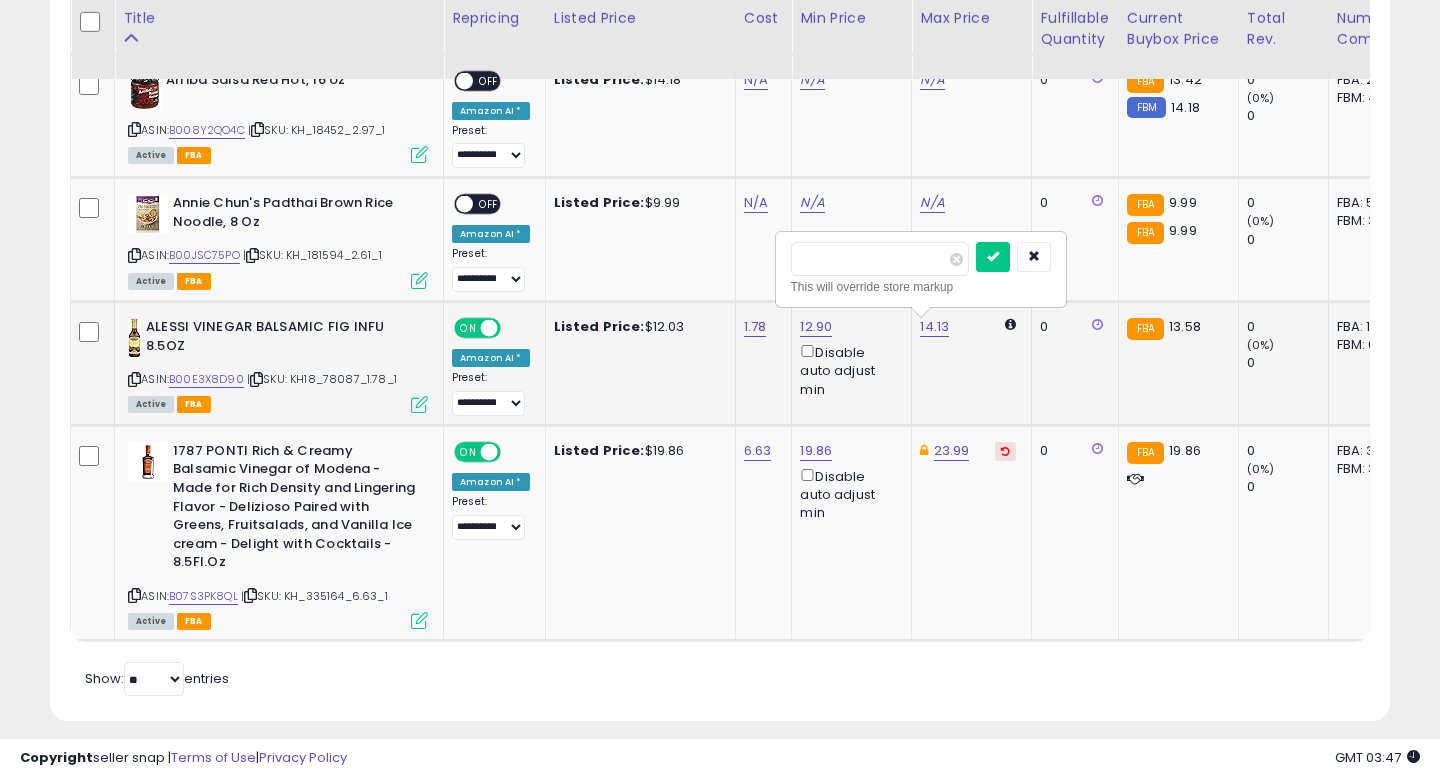 type on "*****" 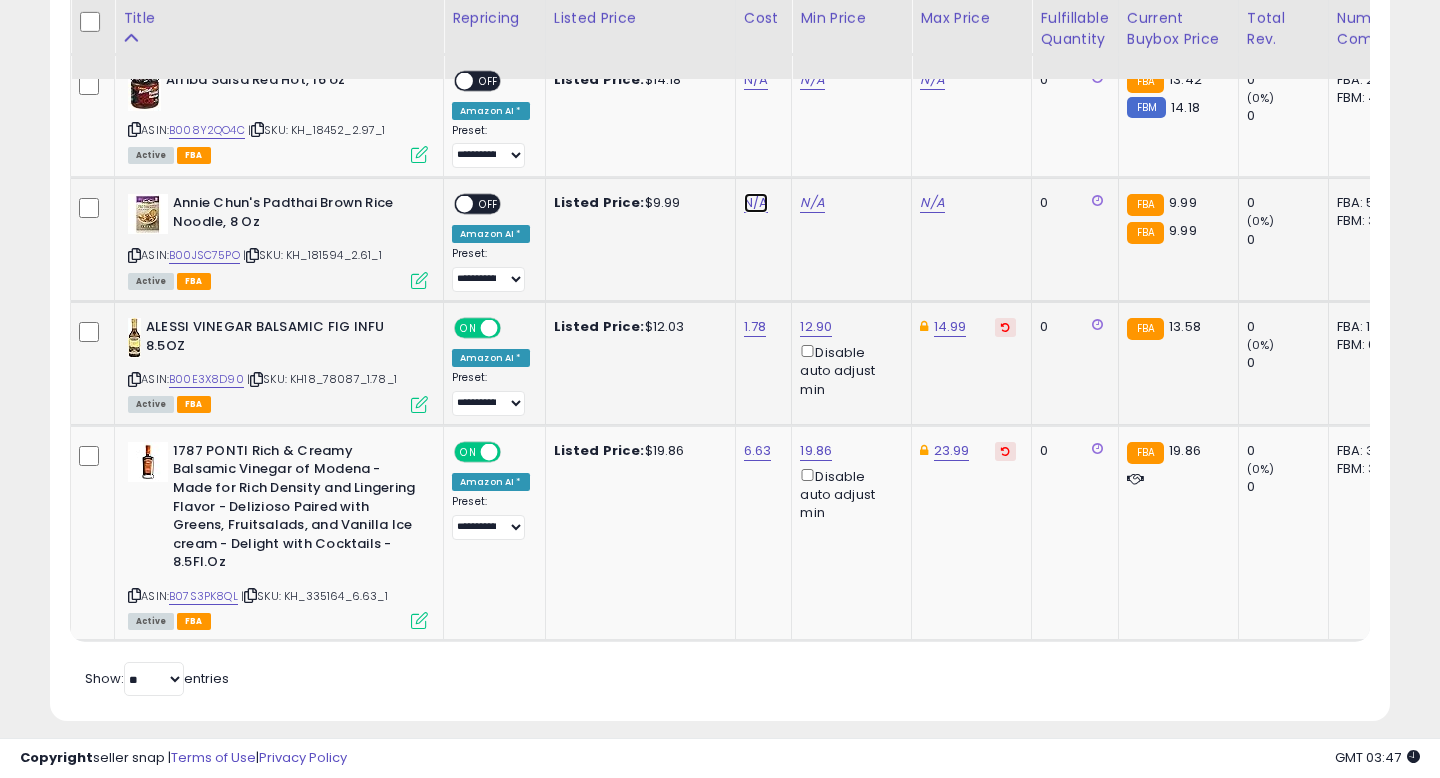 click on "N/A" at bounding box center [756, -1038] 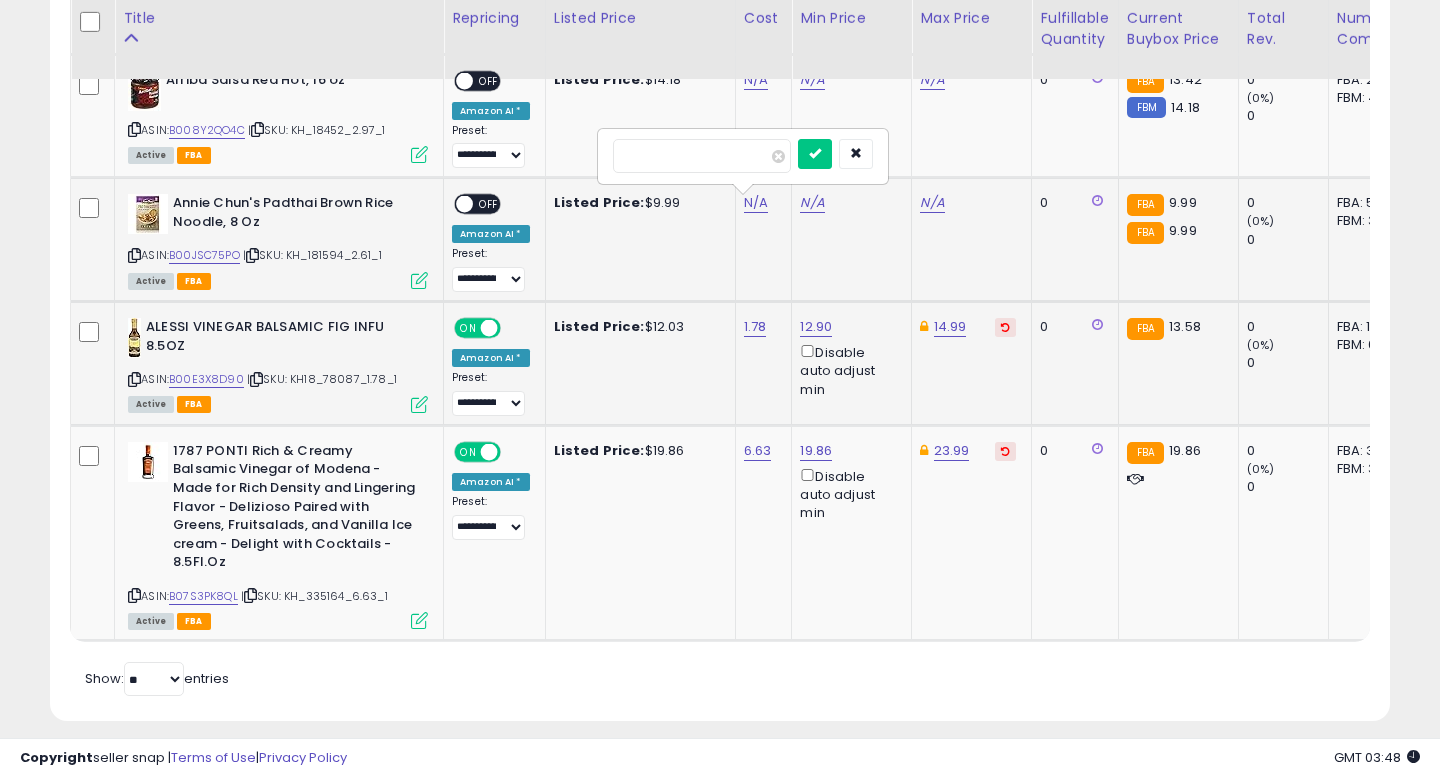 type on "****" 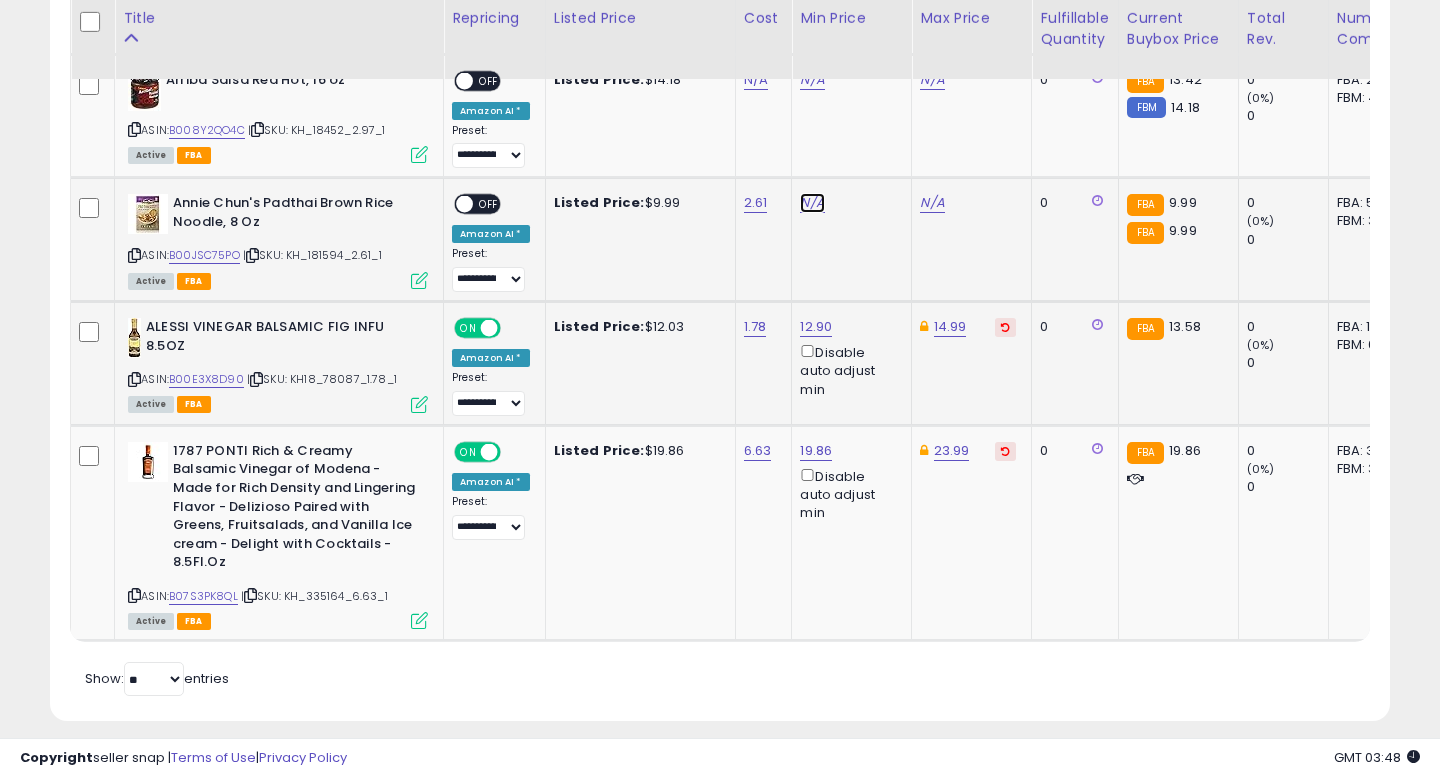click on "N/A" at bounding box center [812, -1038] 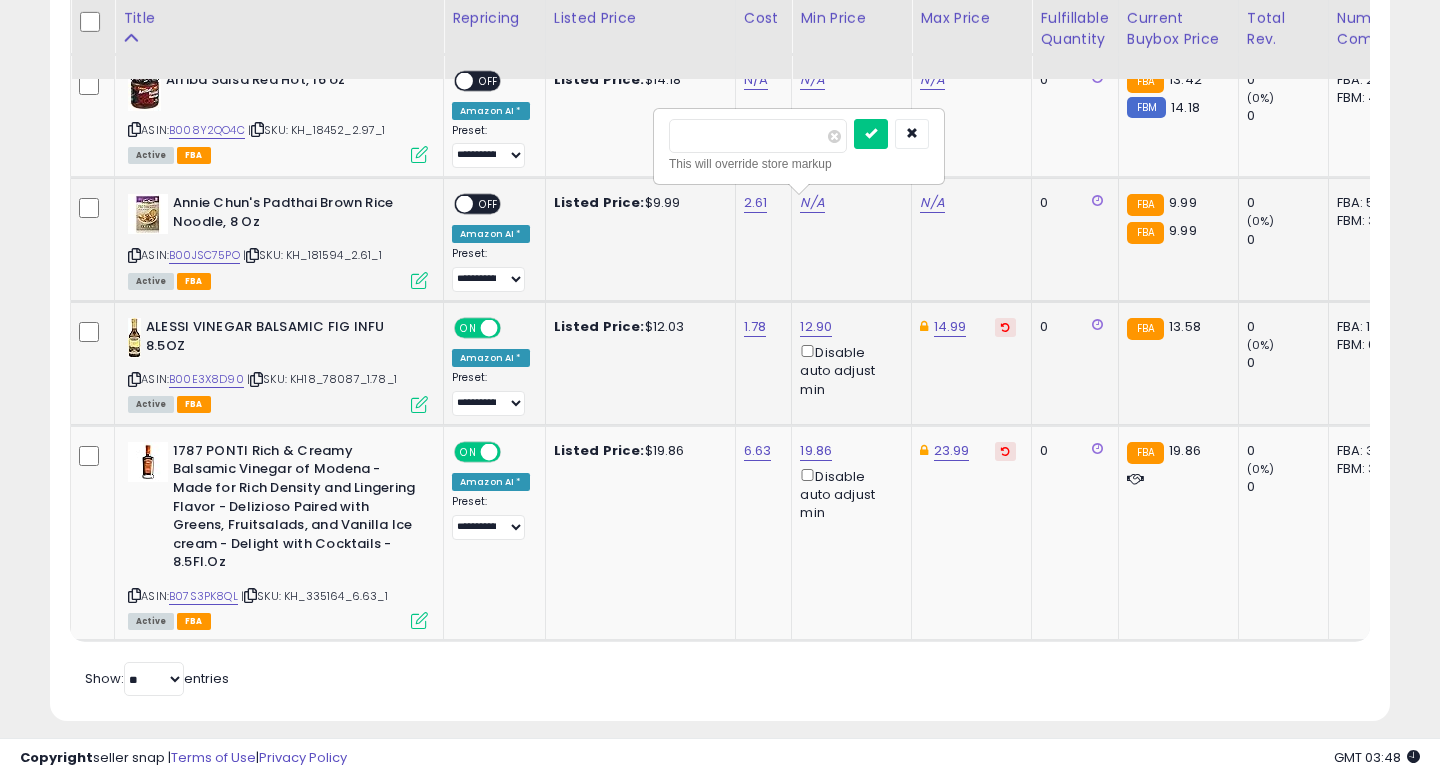 type on "****" 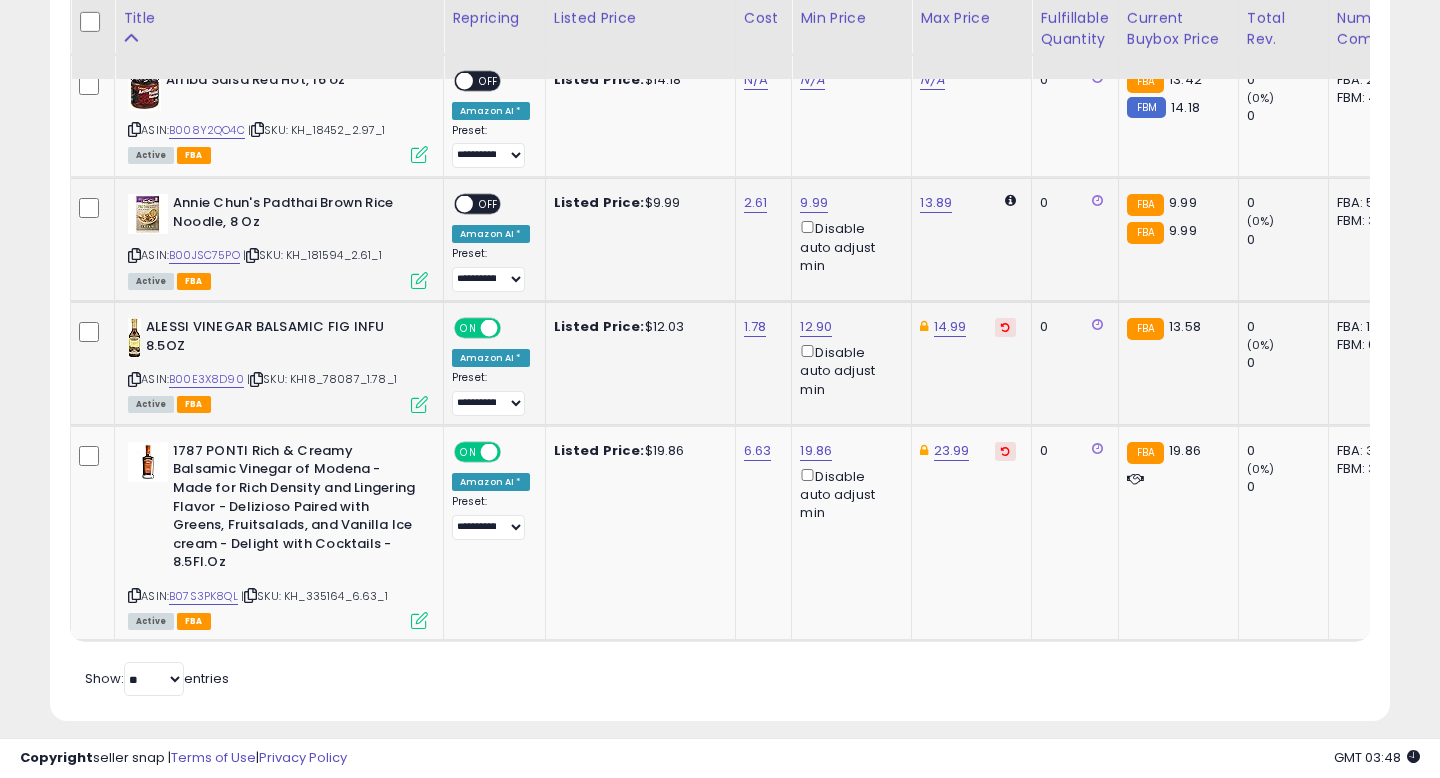 click on "OFF" at bounding box center [489, 204] 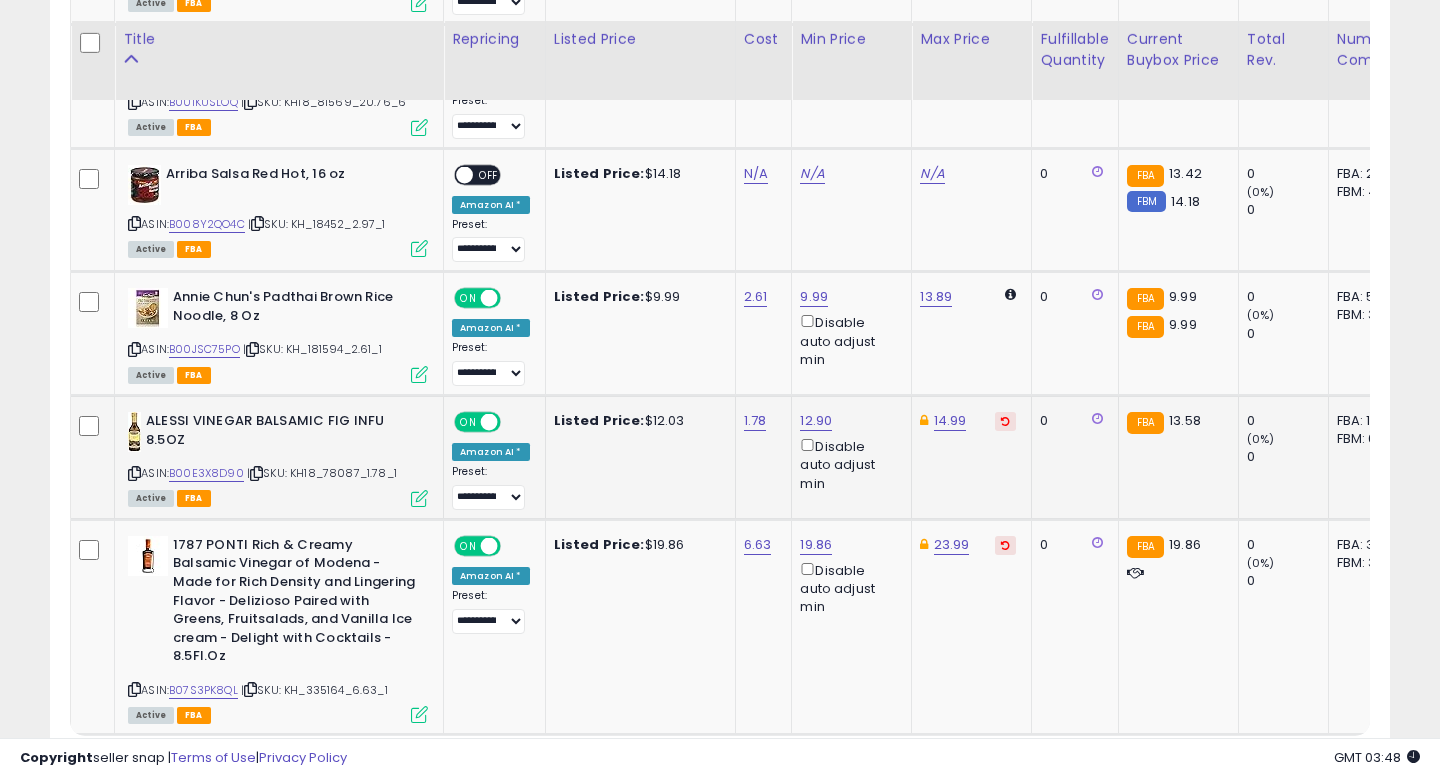 scroll, scrollTop: 3130, scrollLeft: 0, axis: vertical 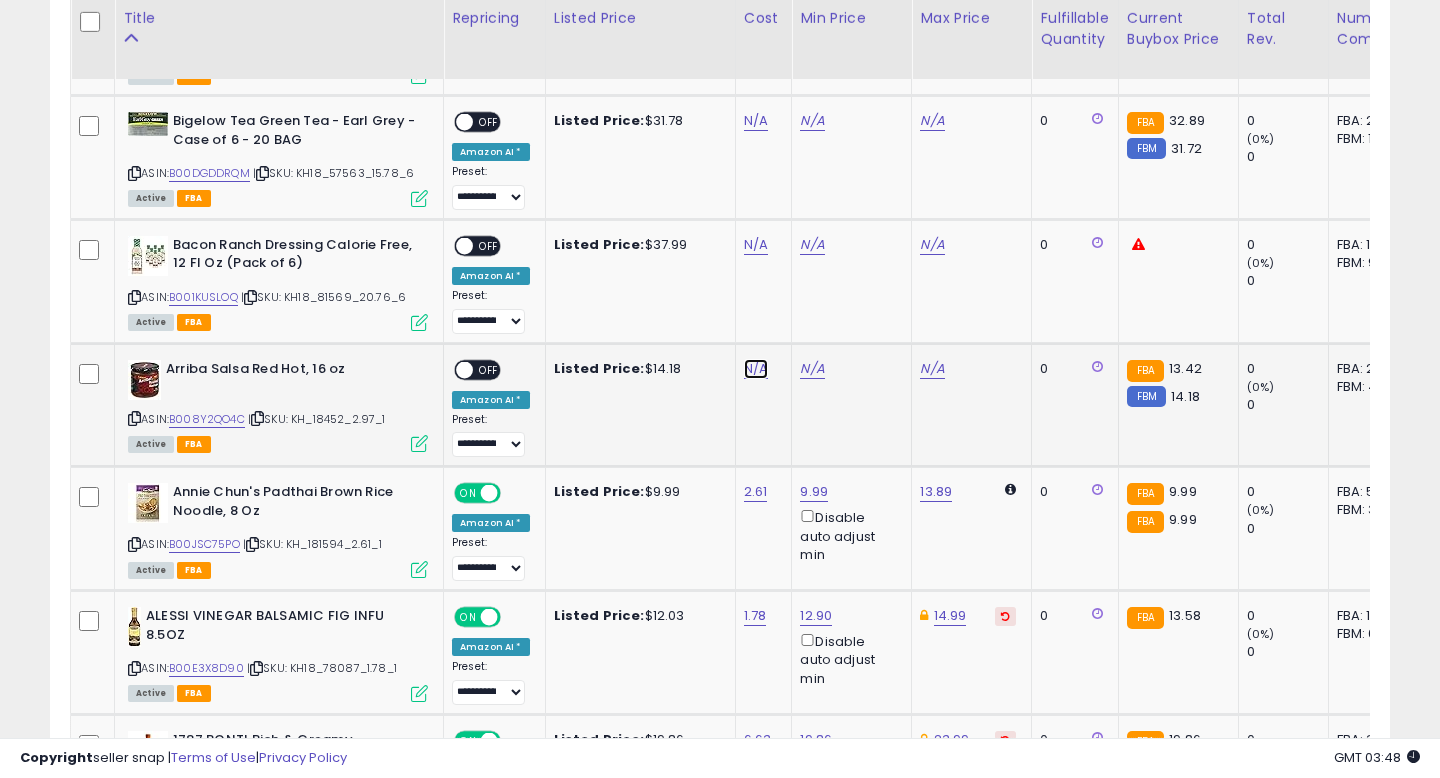 click on "N/A" at bounding box center [756, -749] 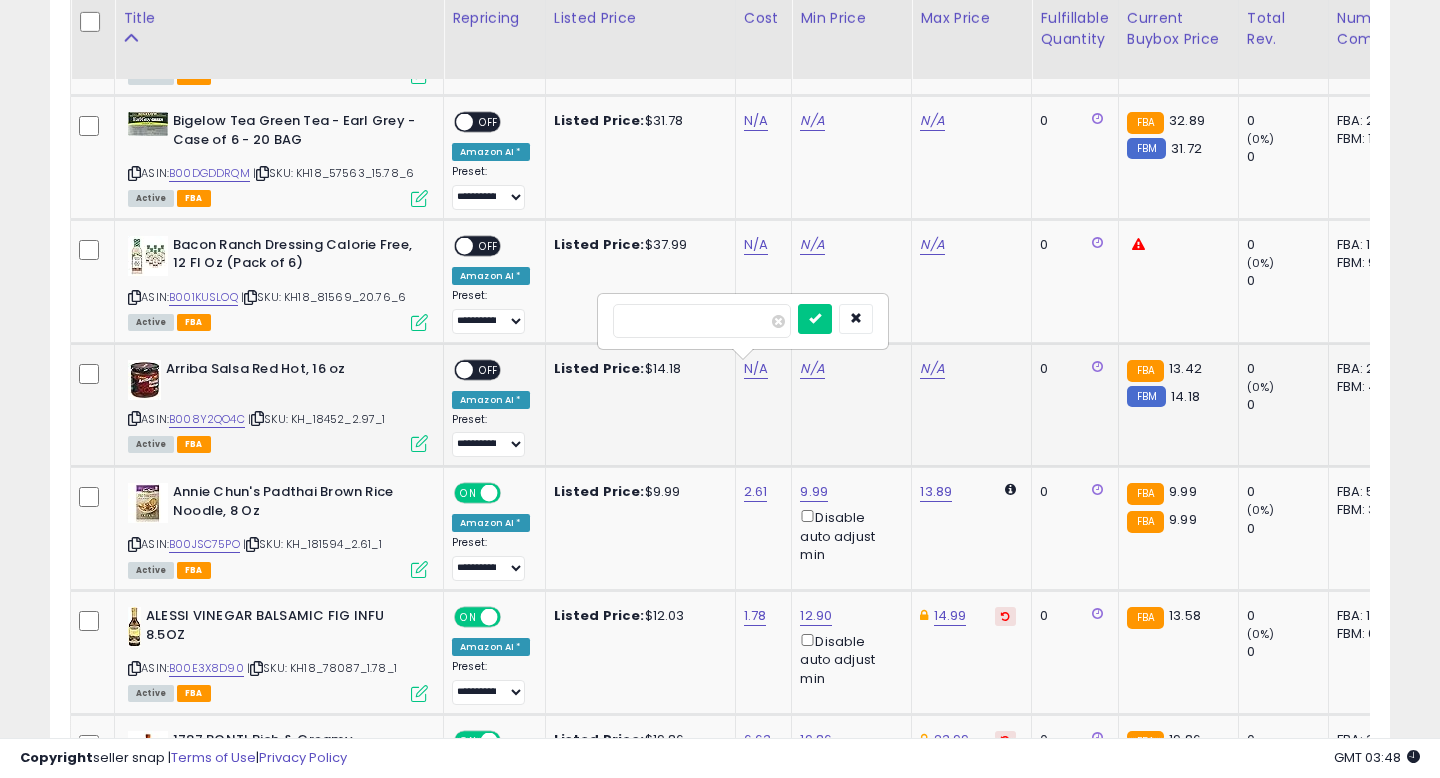 type on "****" 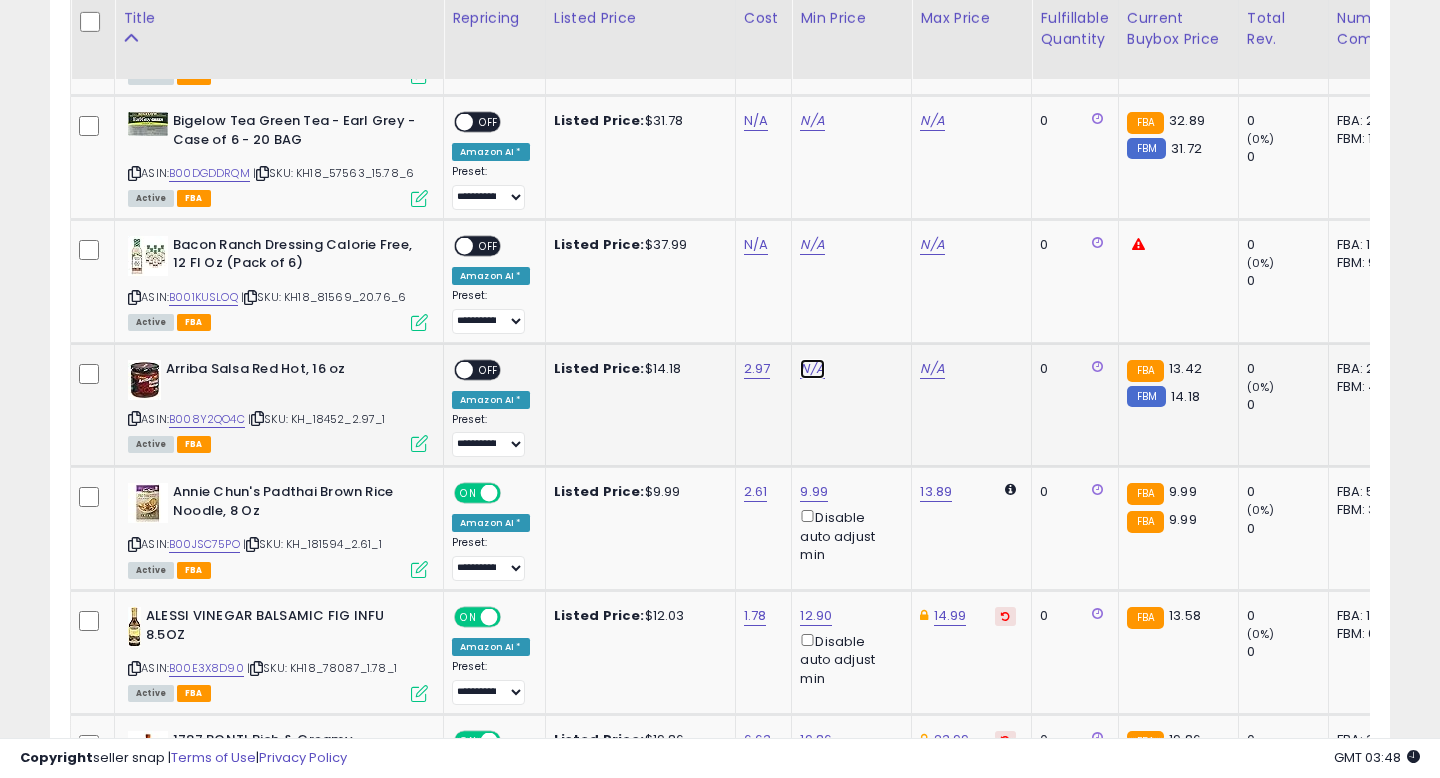 click on "N/A" at bounding box center [812, -749] 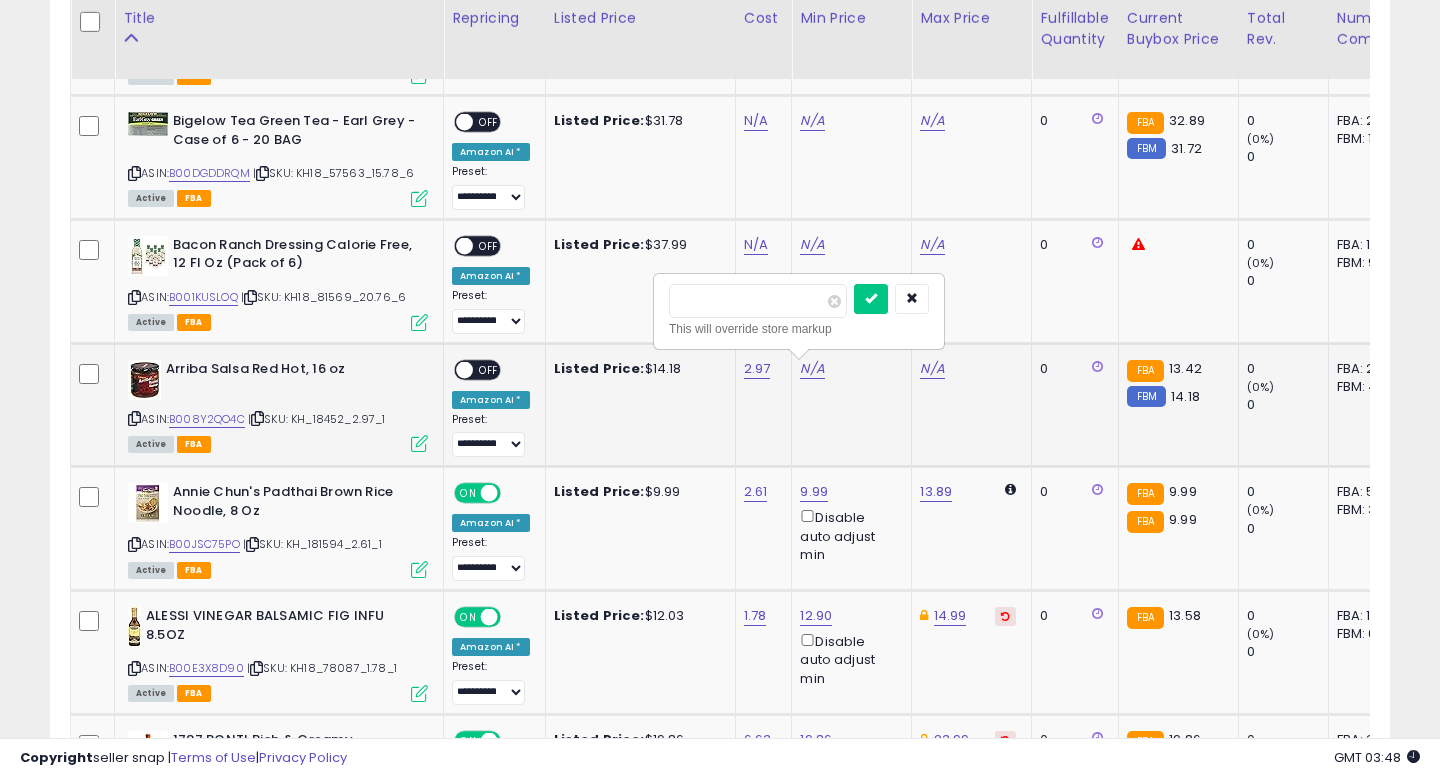 type on "*****" 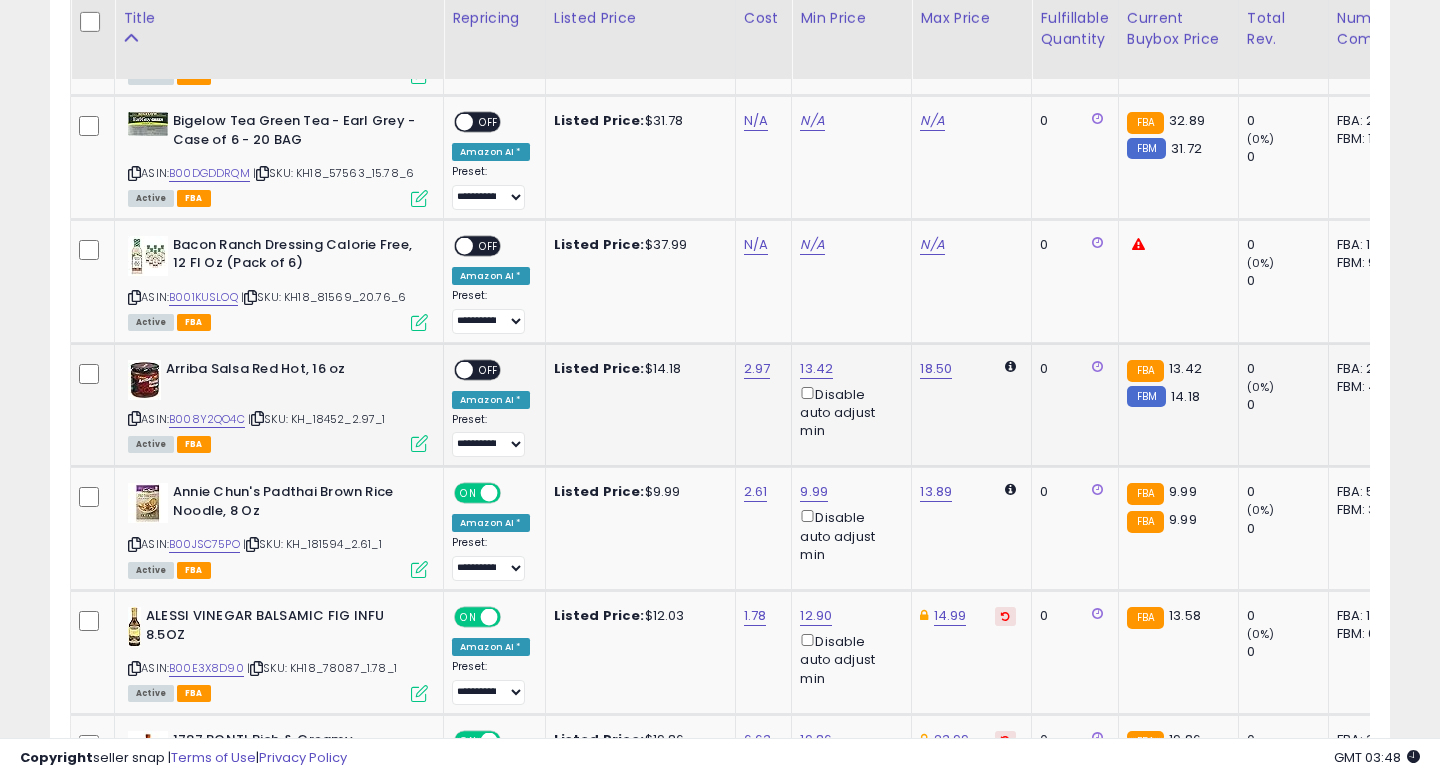 click on "OFF" at bounding box center (489, 369) 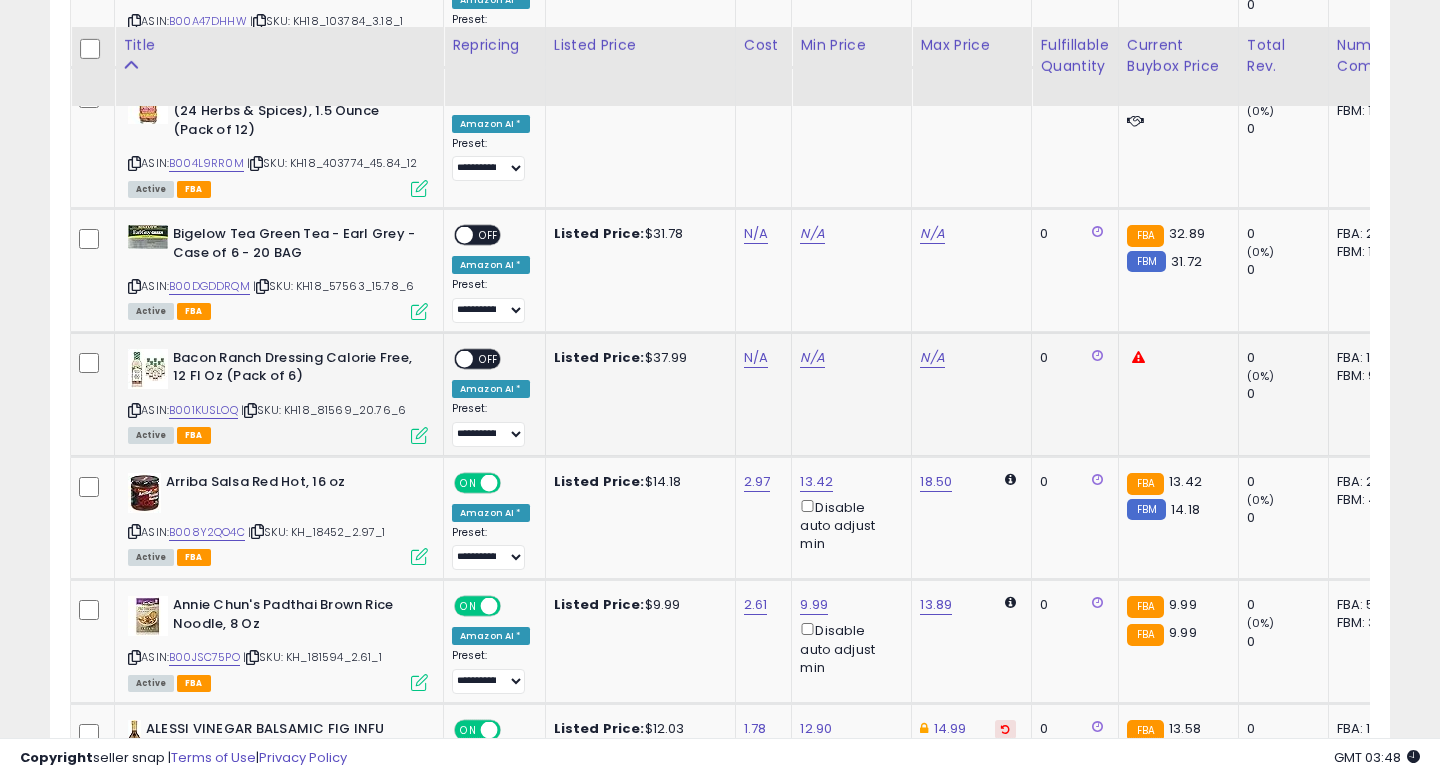 scroll, scrollTop: 3002, scrollLeft: 0, axis: vertical 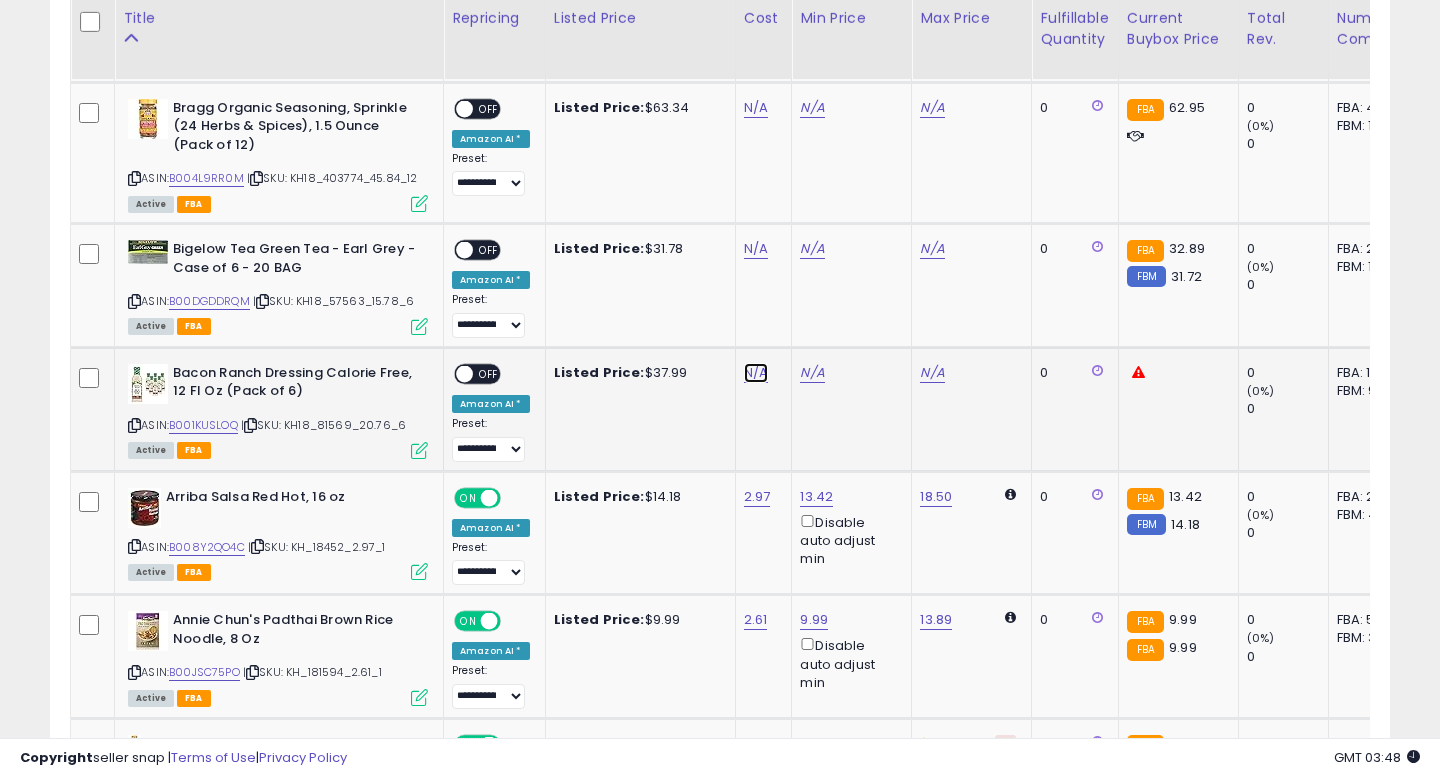 click on "N/A" at bounding box center (756, -621) 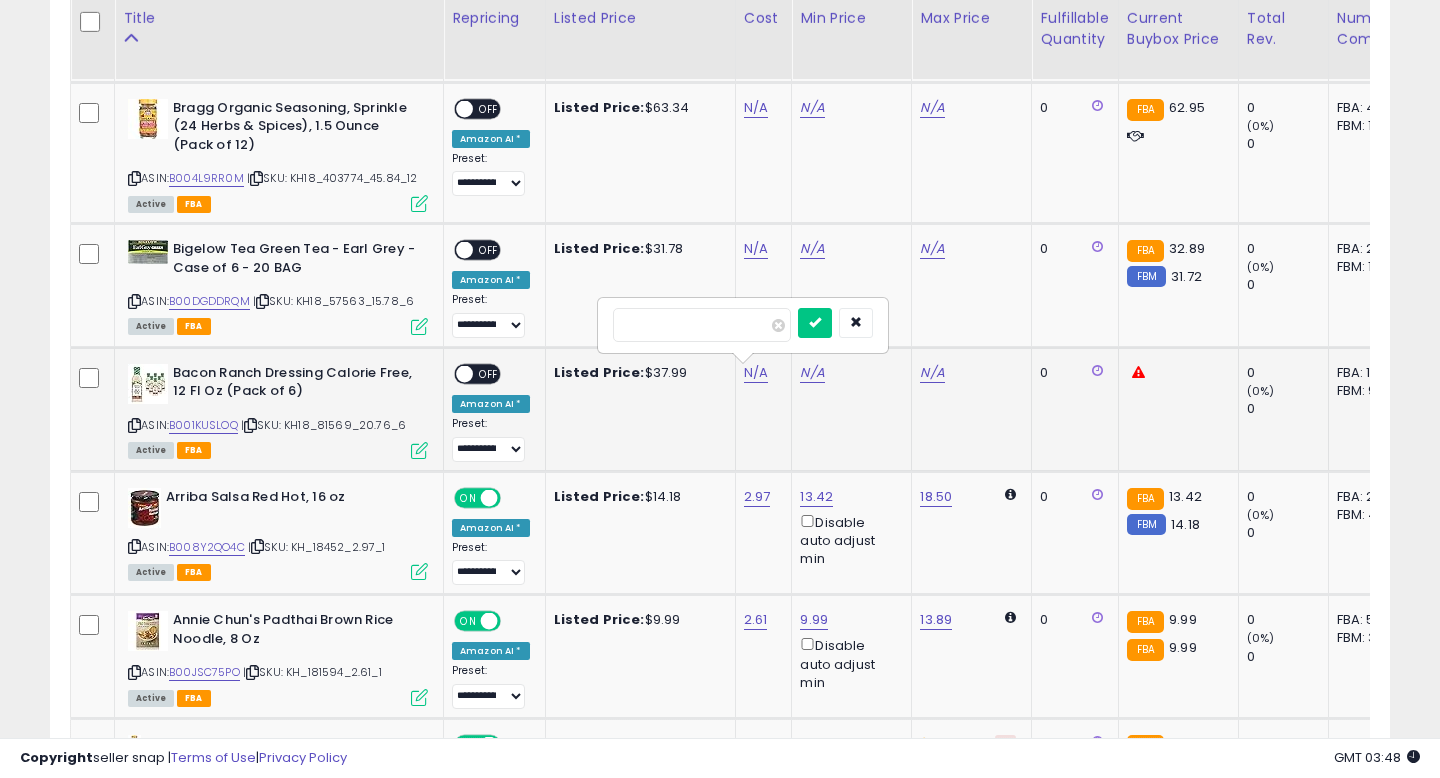 type on "*****" 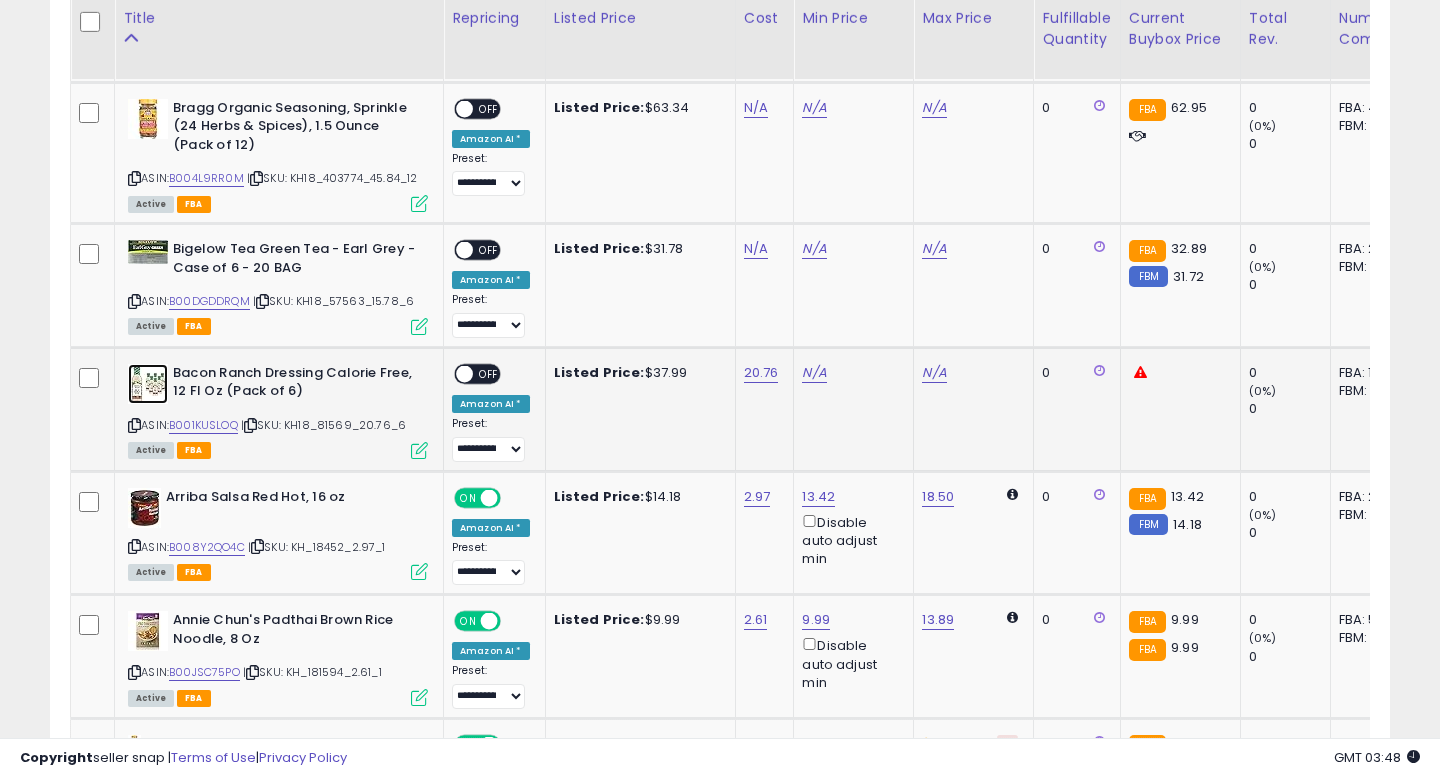 click at bounding box center (148, 384) 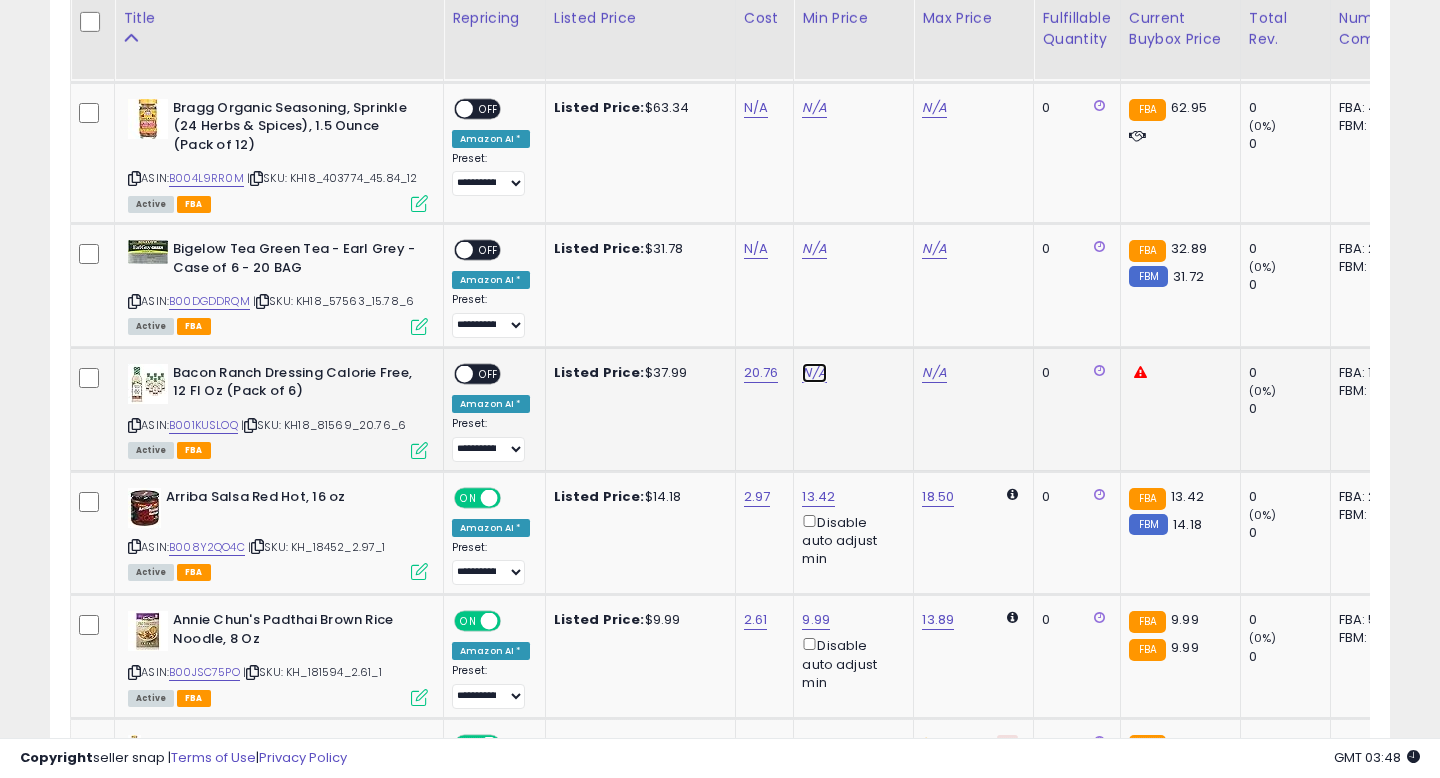 click on "N/A" at bounding box center [814, -621] 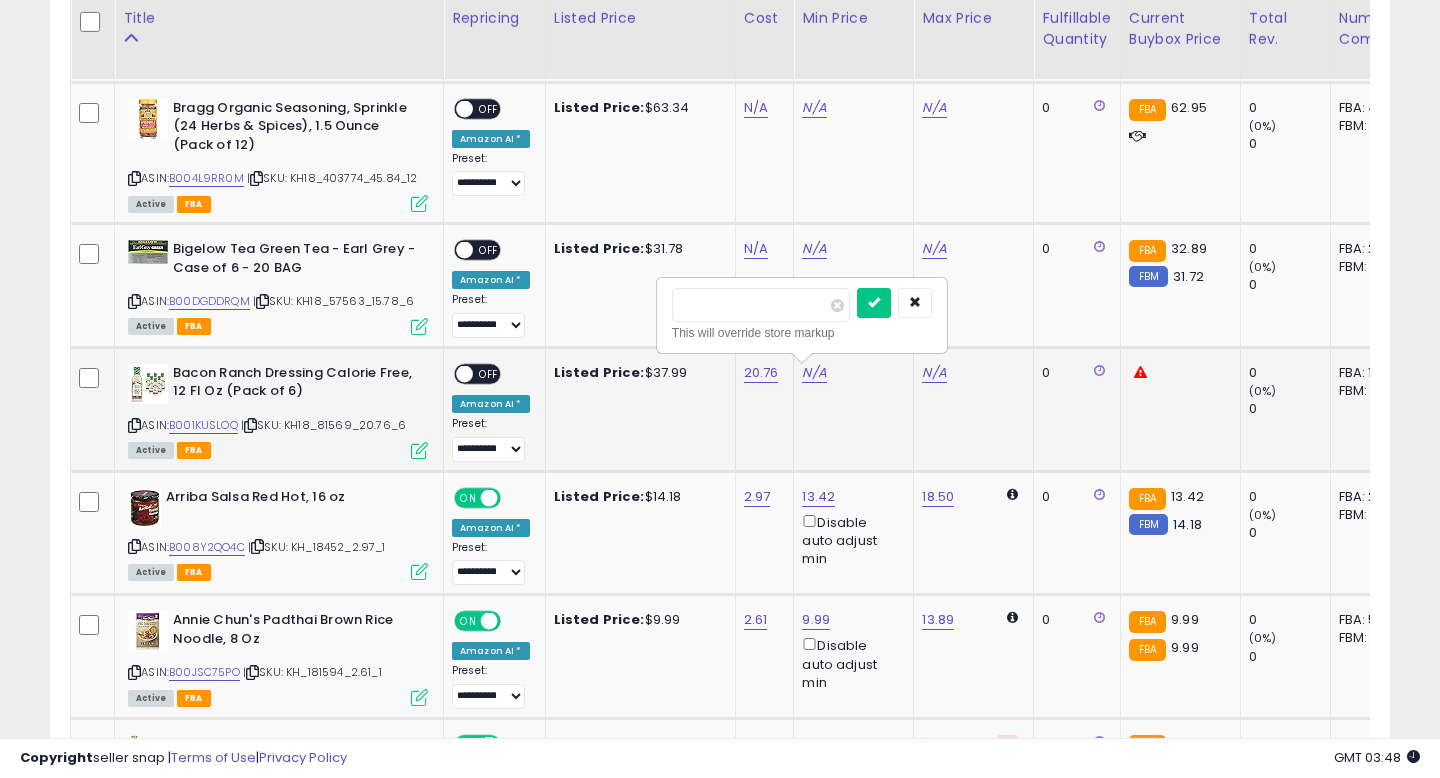 type on "*****" 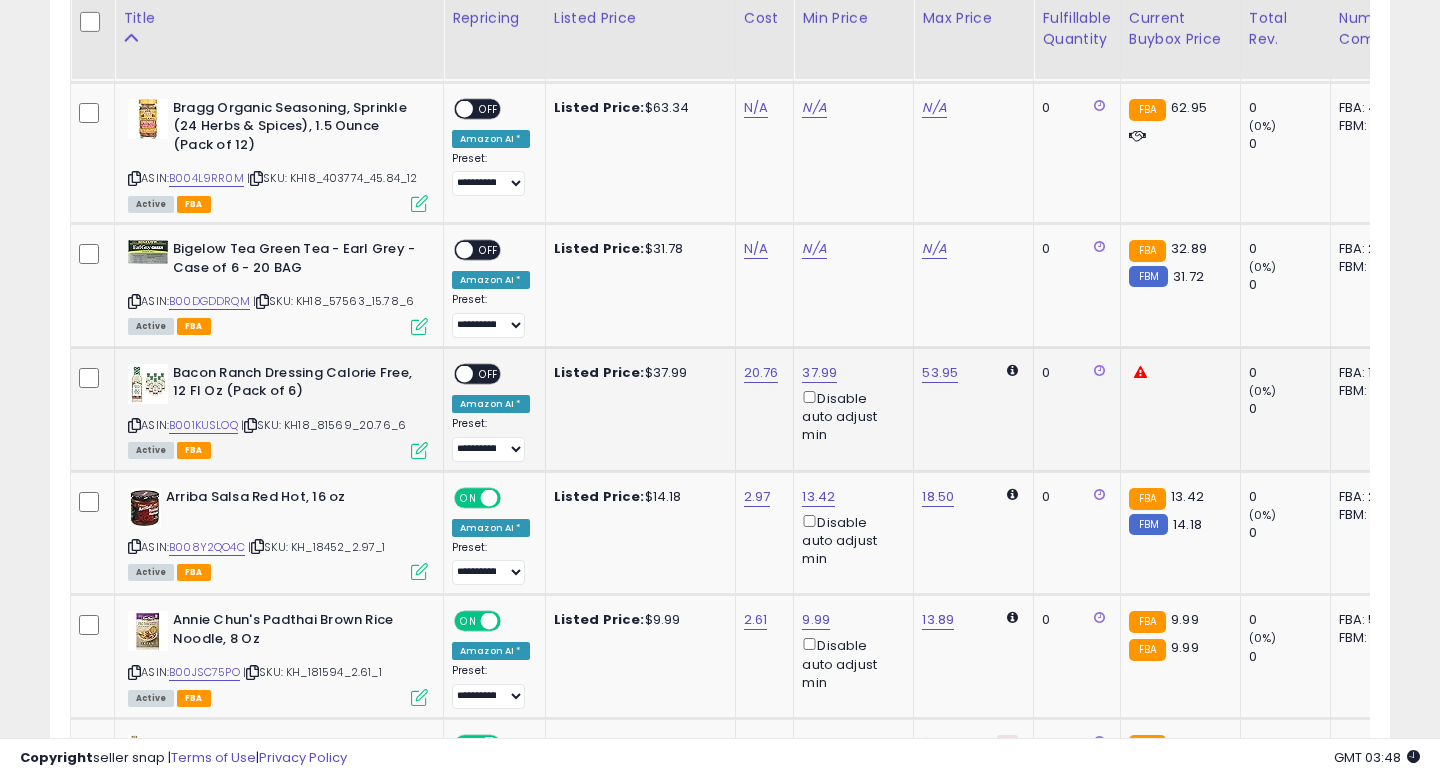 click on "OFF" at bounding box center [489, 373] 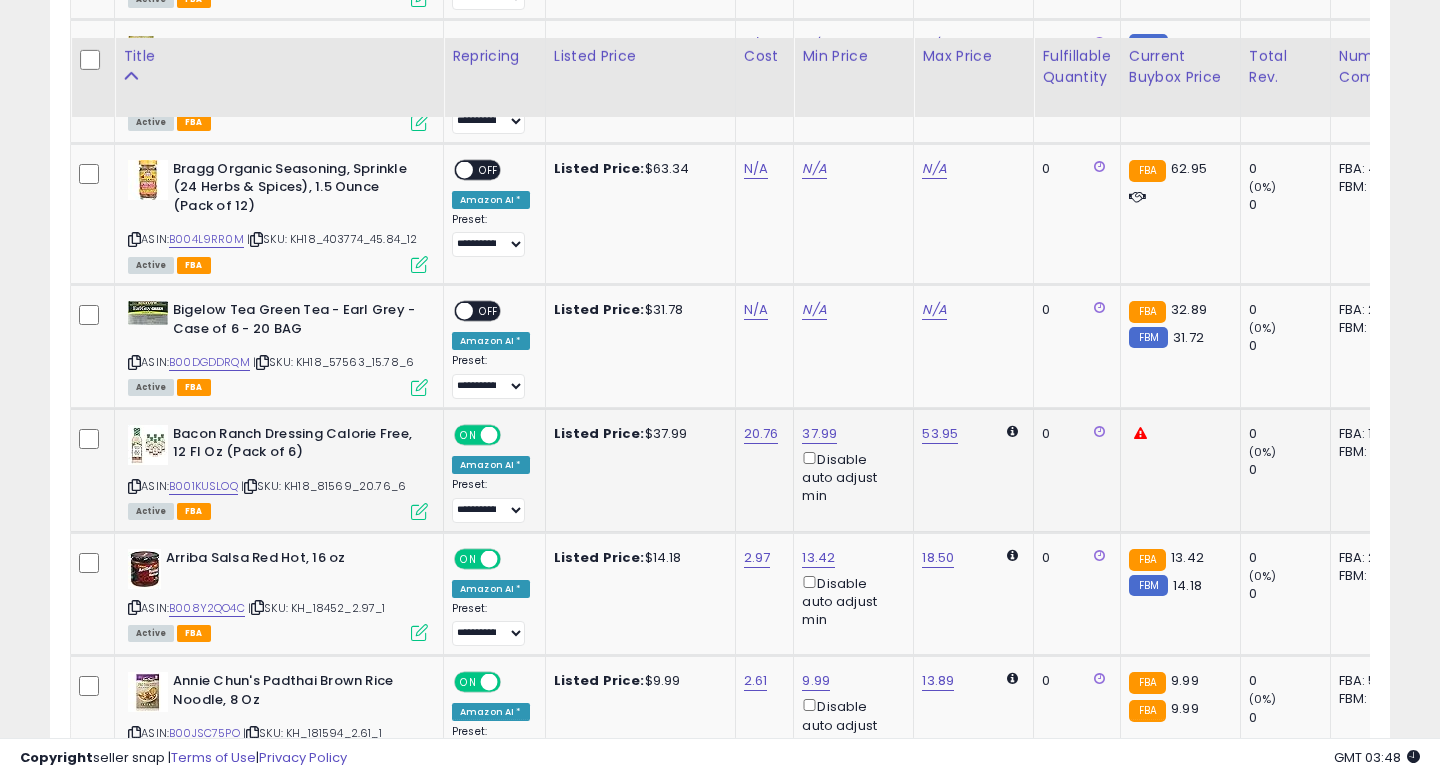 scroll, scrollTop: 2927, scrollLeft: 0, axis: vertical 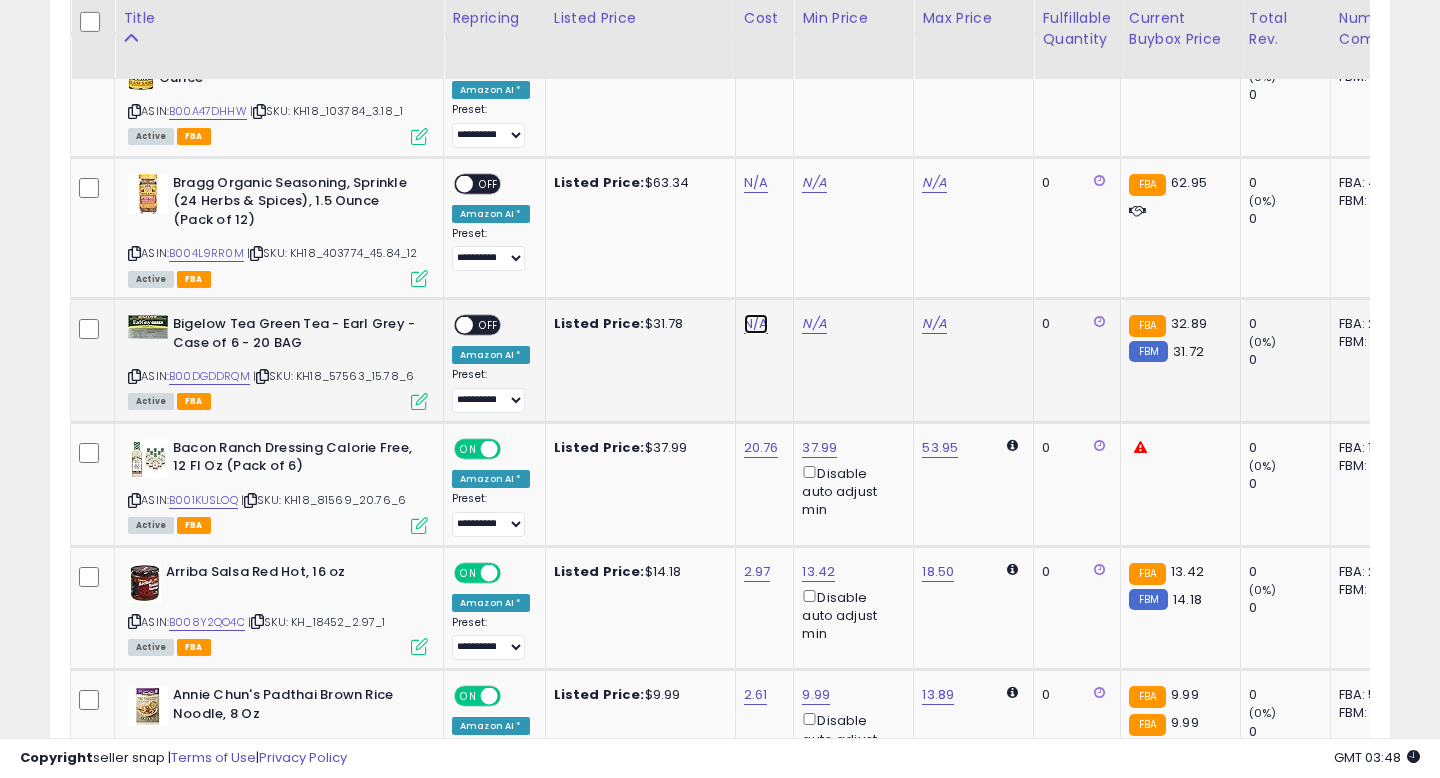 click on "N/A" at bounding box center [756, -546] 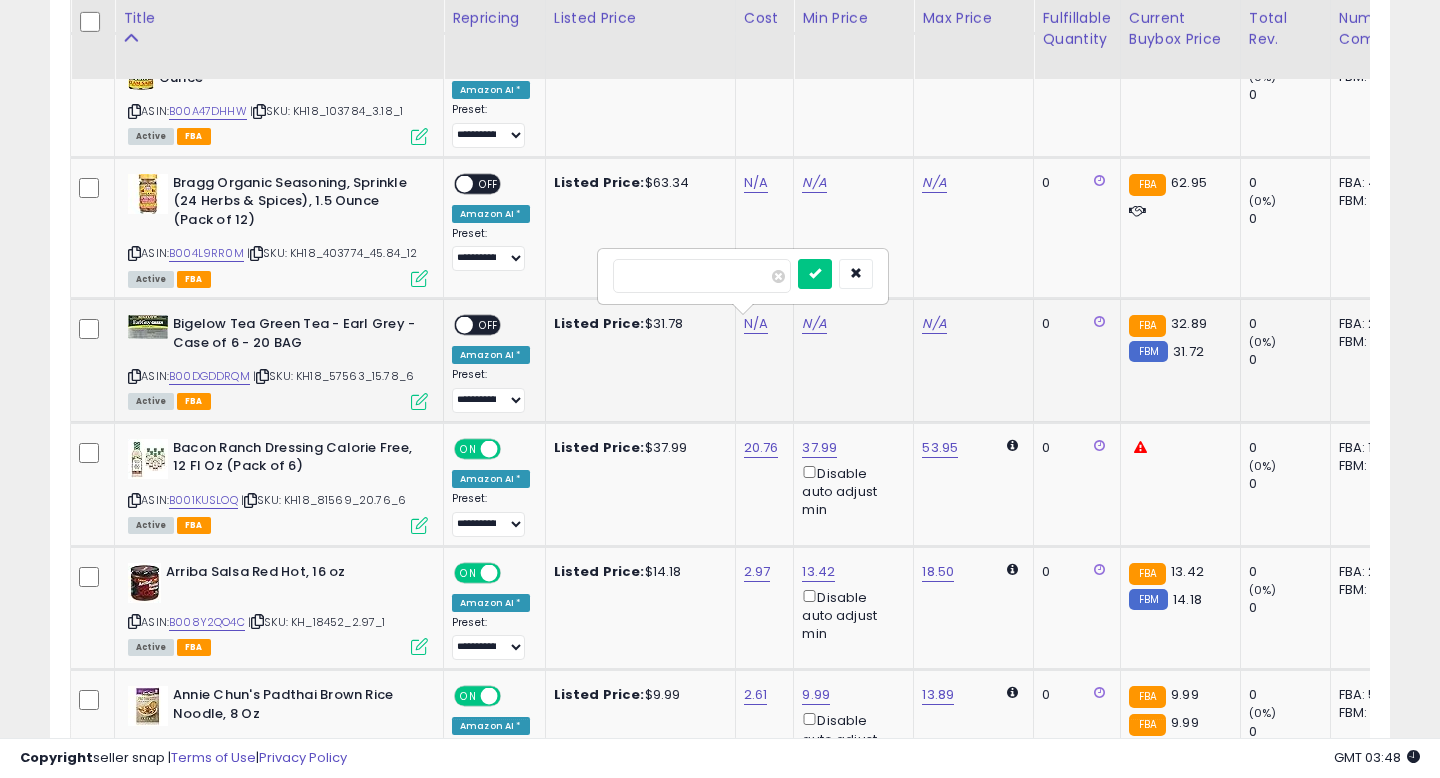 type on "*****" 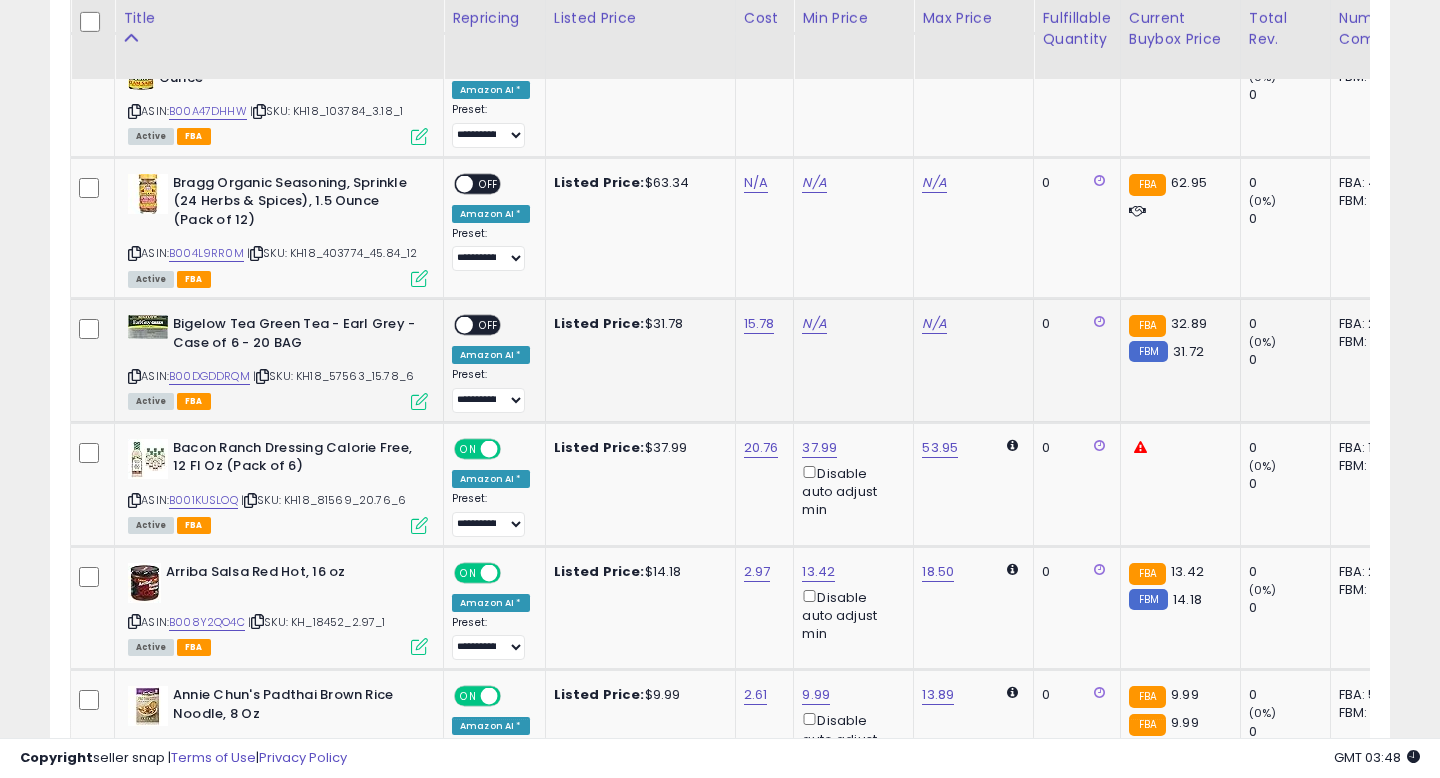 click on "Bigelow Tea Green Tea - Earl Grey - Case of 6 - 20 BAG" at bounding box center [278, 336] 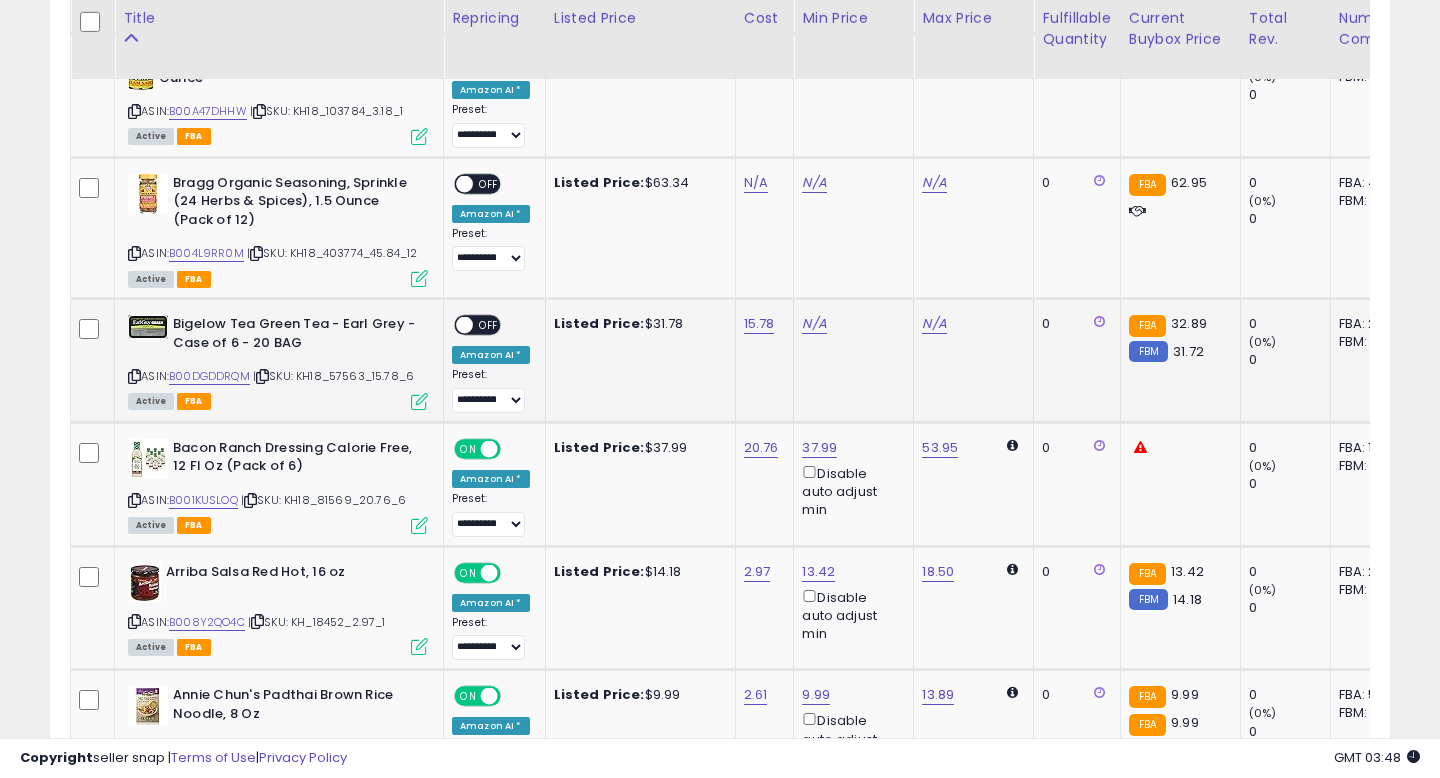 click at bounding box center (148, 327) 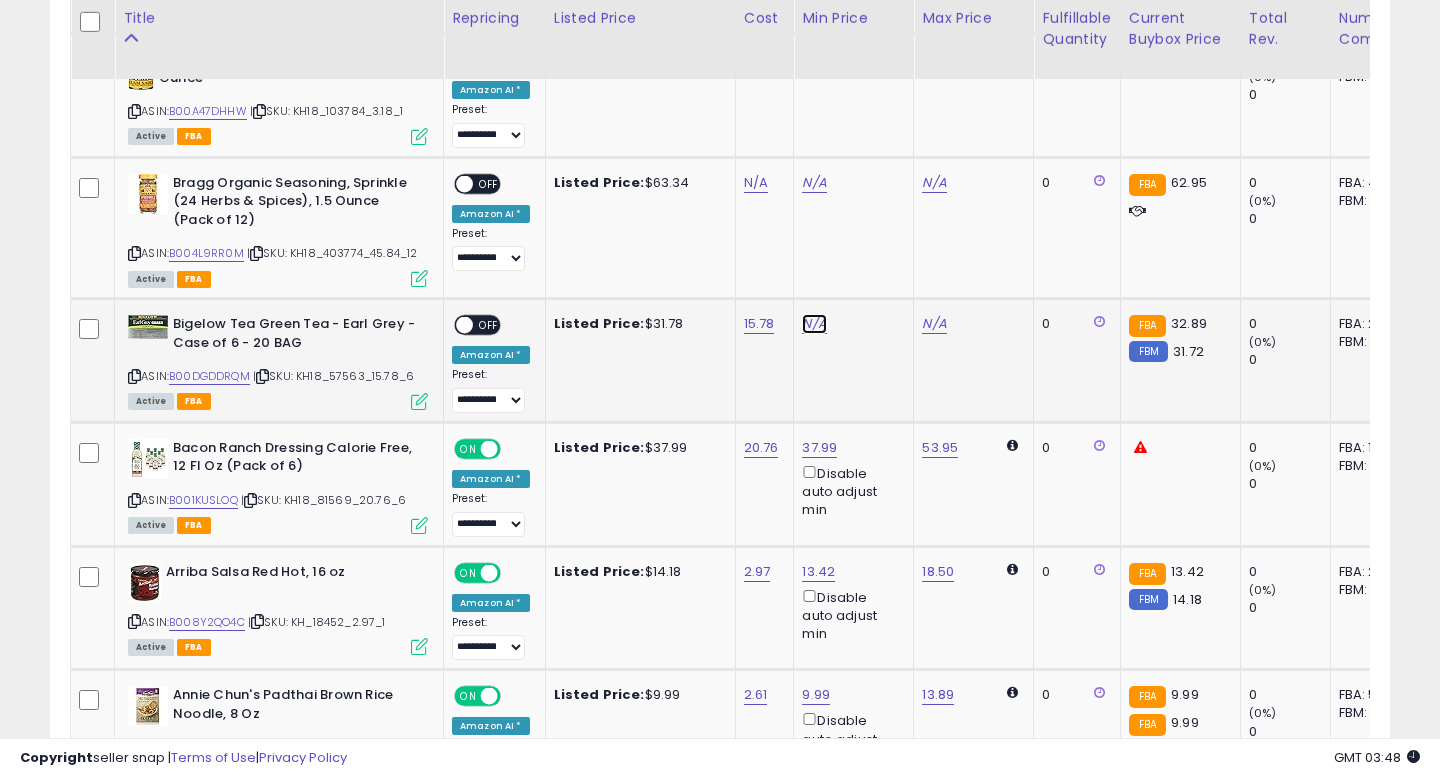 click on "N/A" at bounding box center (814, -546) 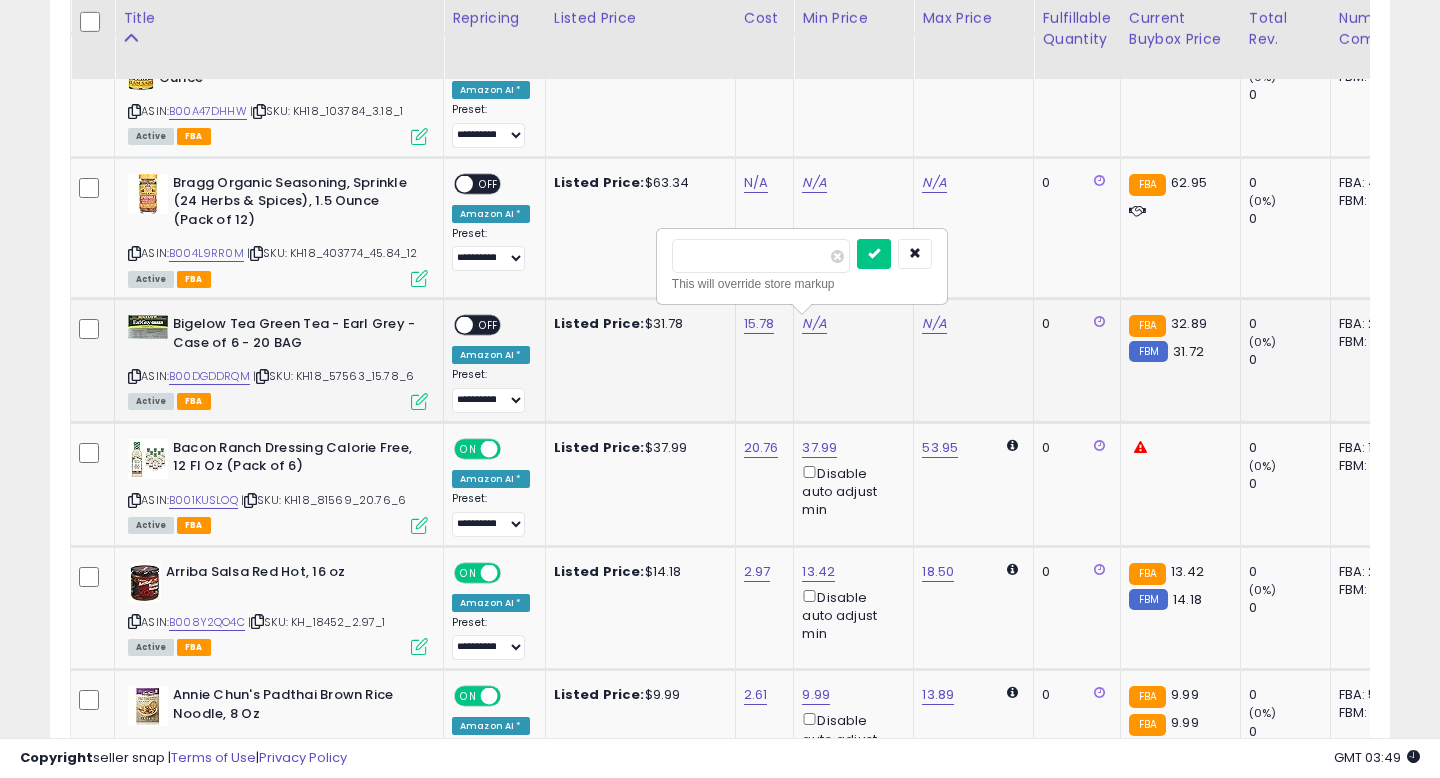 type on "*****" 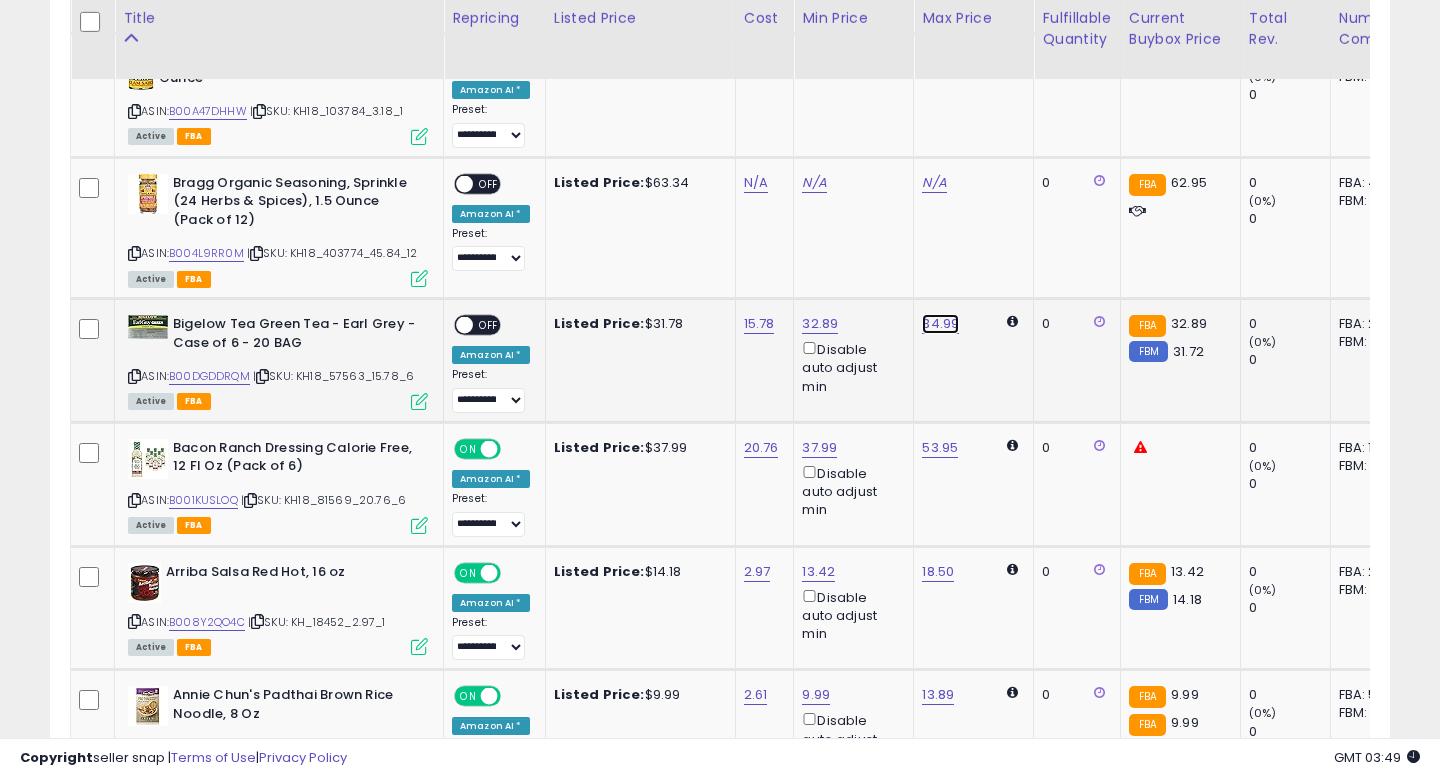 click on "34.99" at bounding box center (938, -1679) 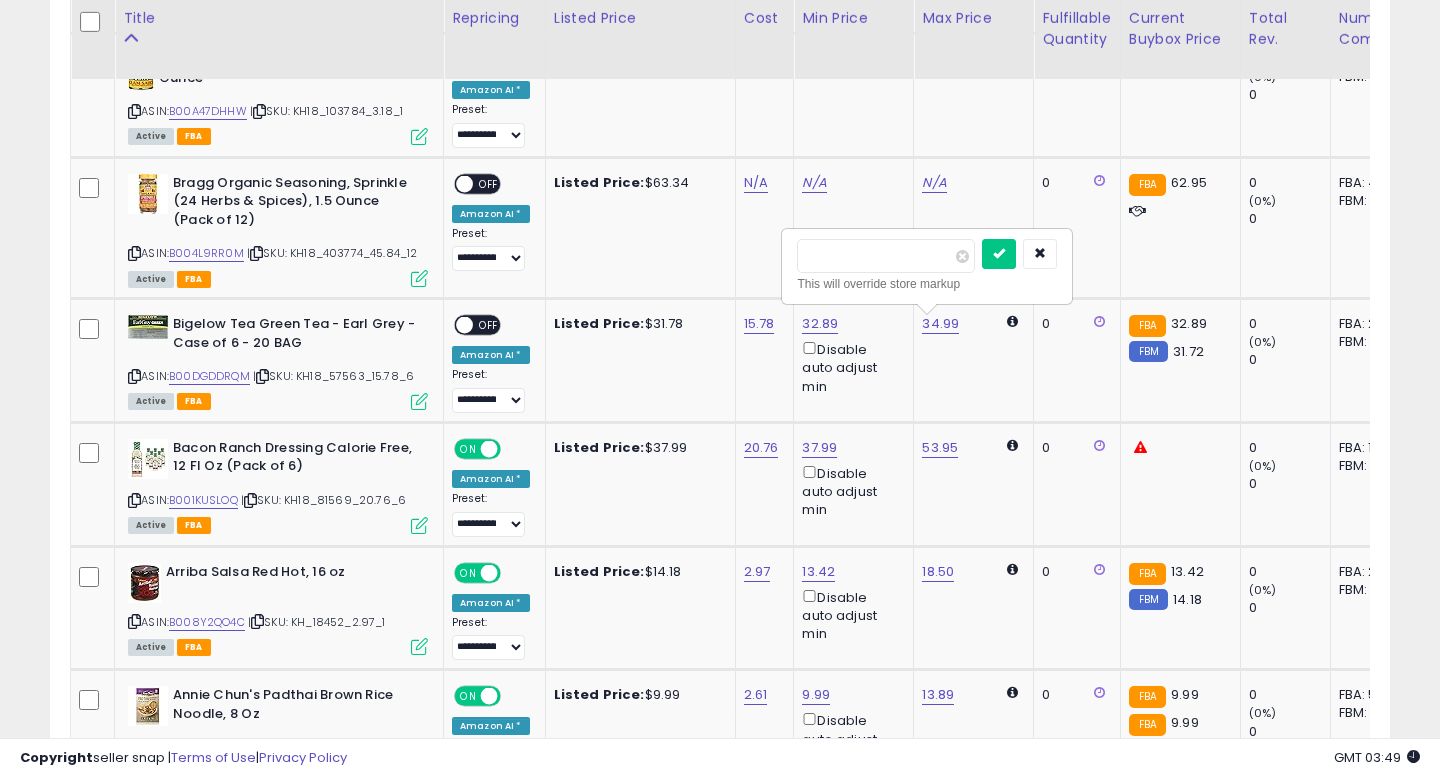 drag, startPoint x: 825, startPoint y: 258, endPoint x: 904, endPoint y: 341, distance: 114.58621 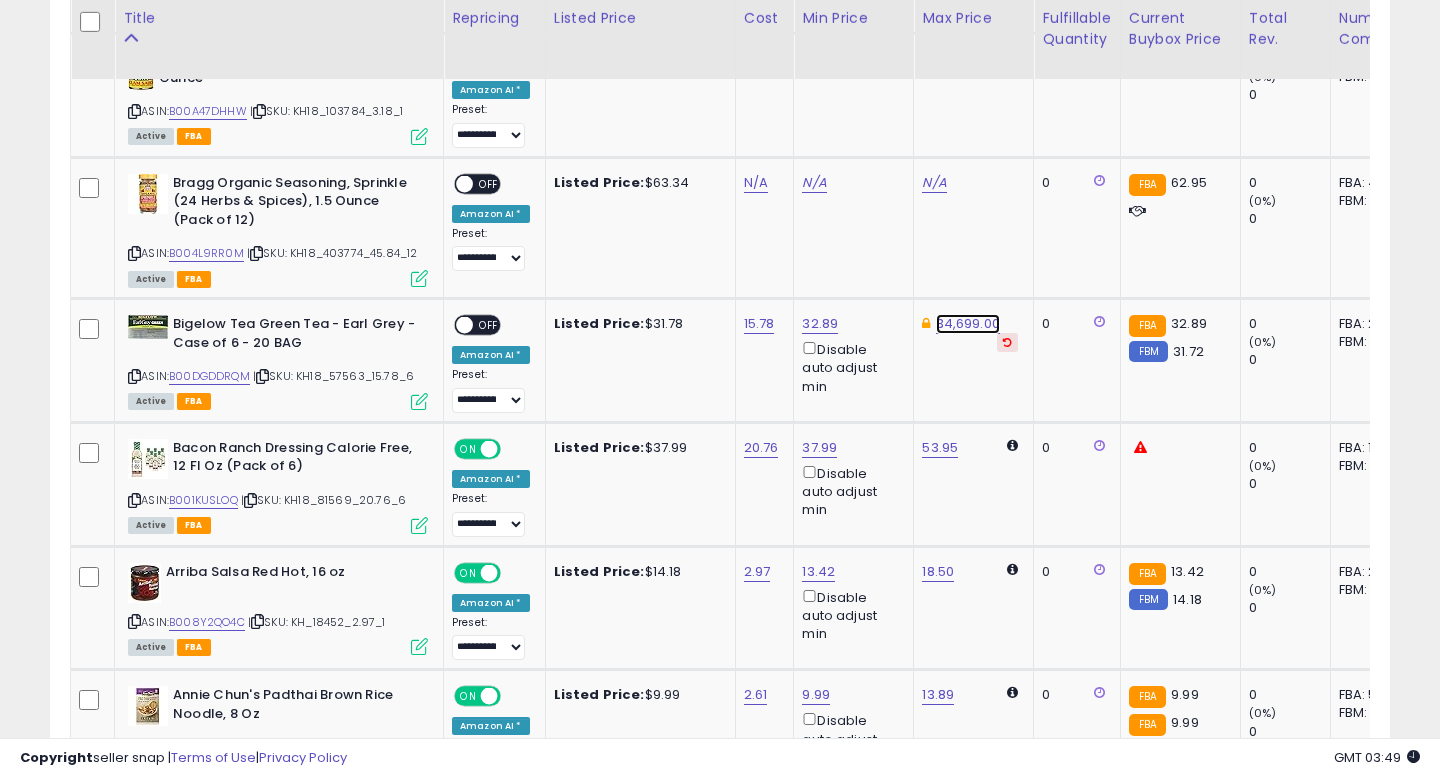 click on "34,699.00" at bounding box center (954, -1803) 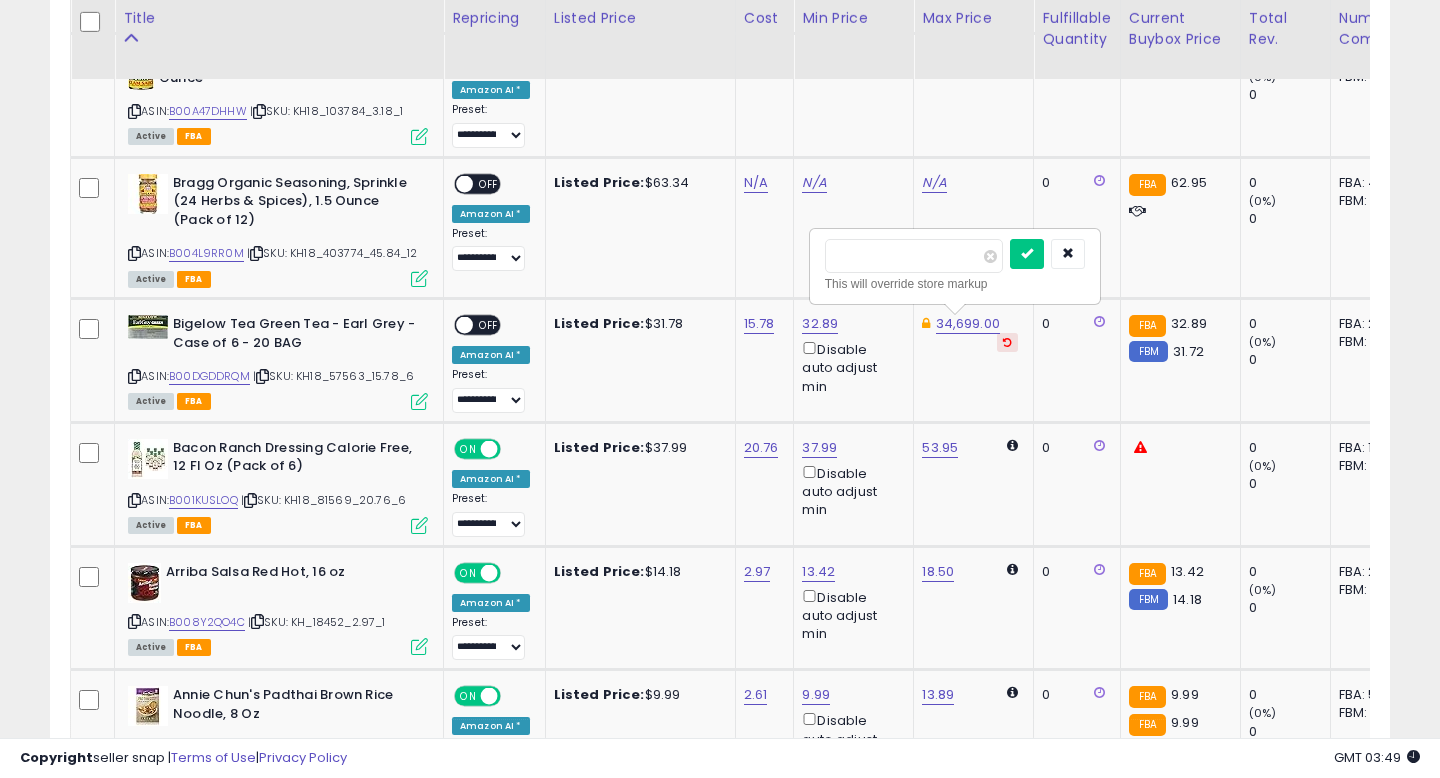 type on "*****" 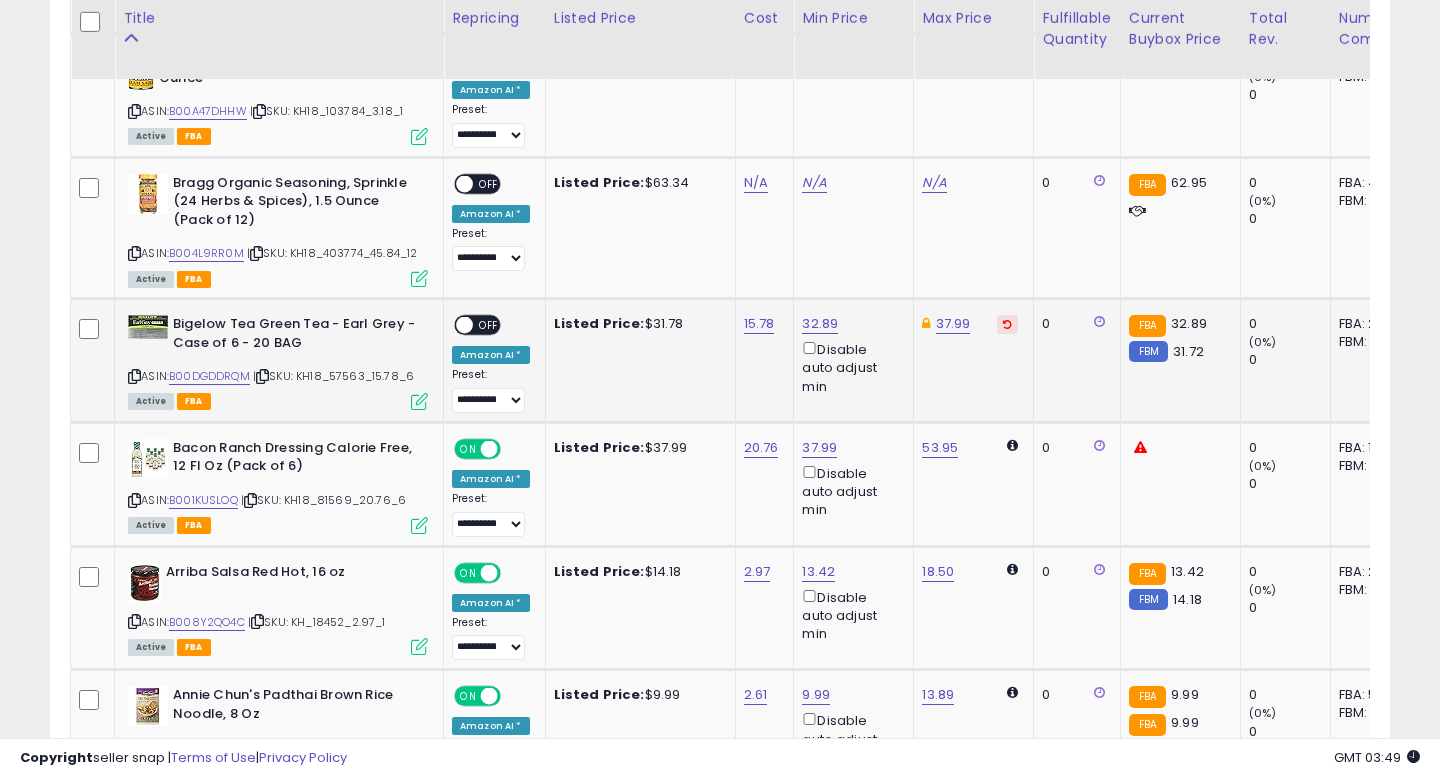 click on "OFF" at bounding box center [489, 325] 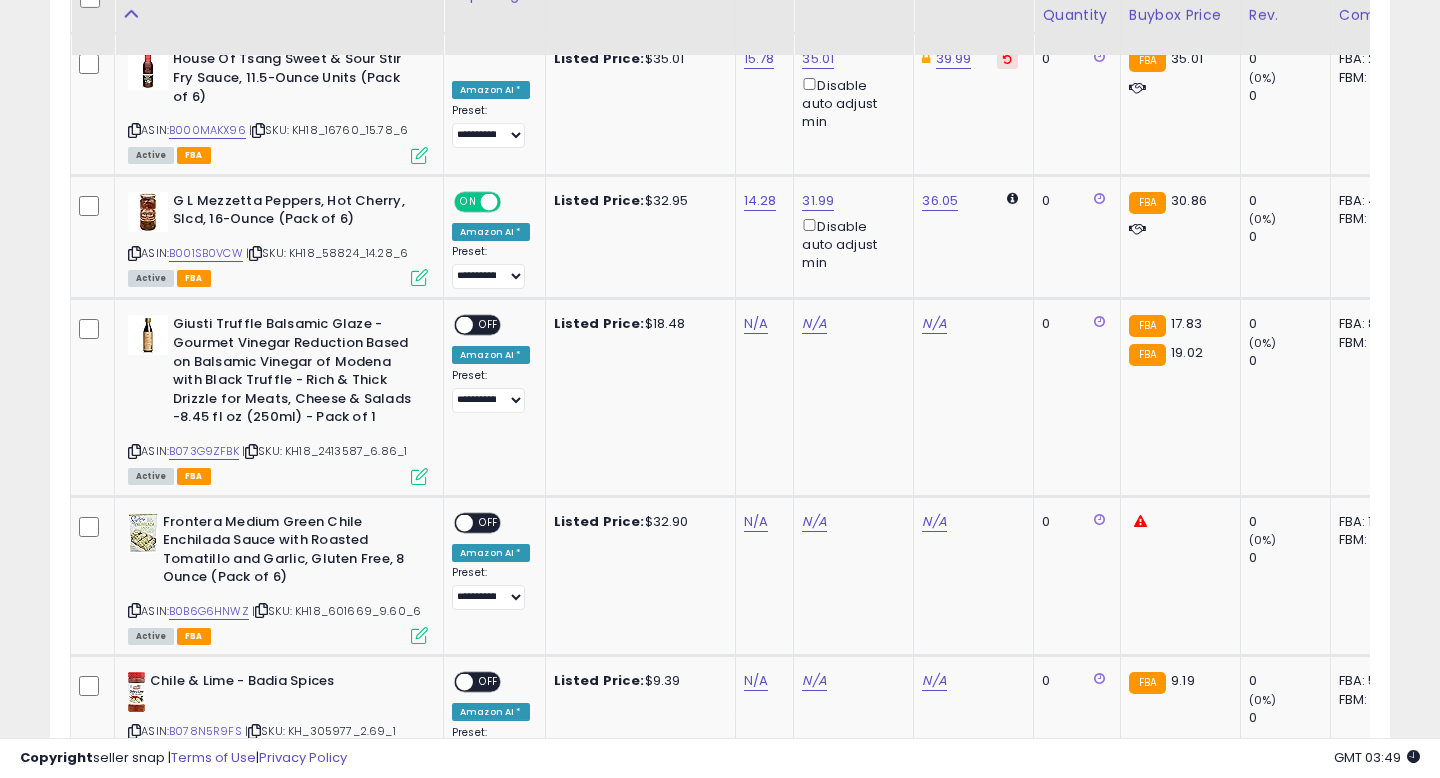 scroll, scrollTop: 2008, scrollLeft: 0, axis: vertical 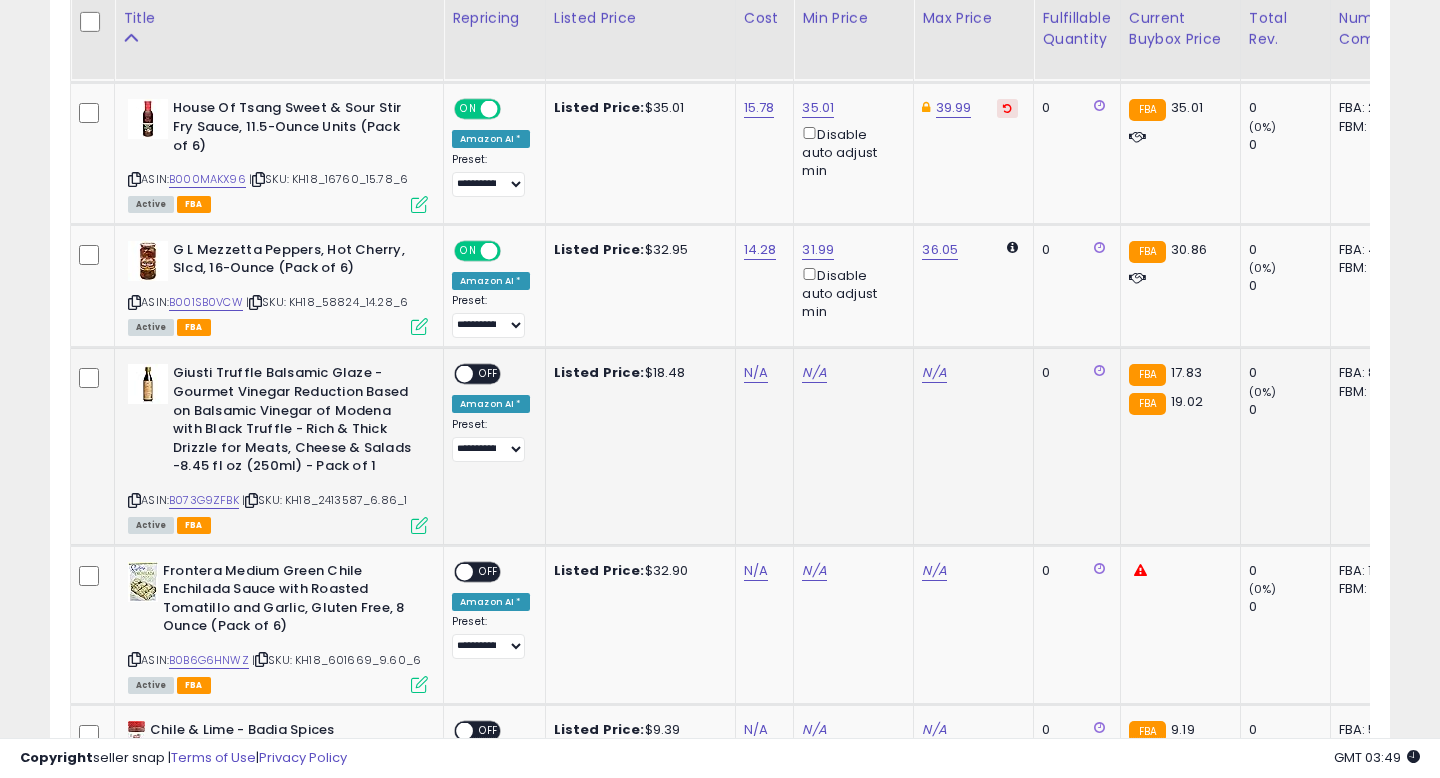 click on "N/A" at bounding box center (761, 373) 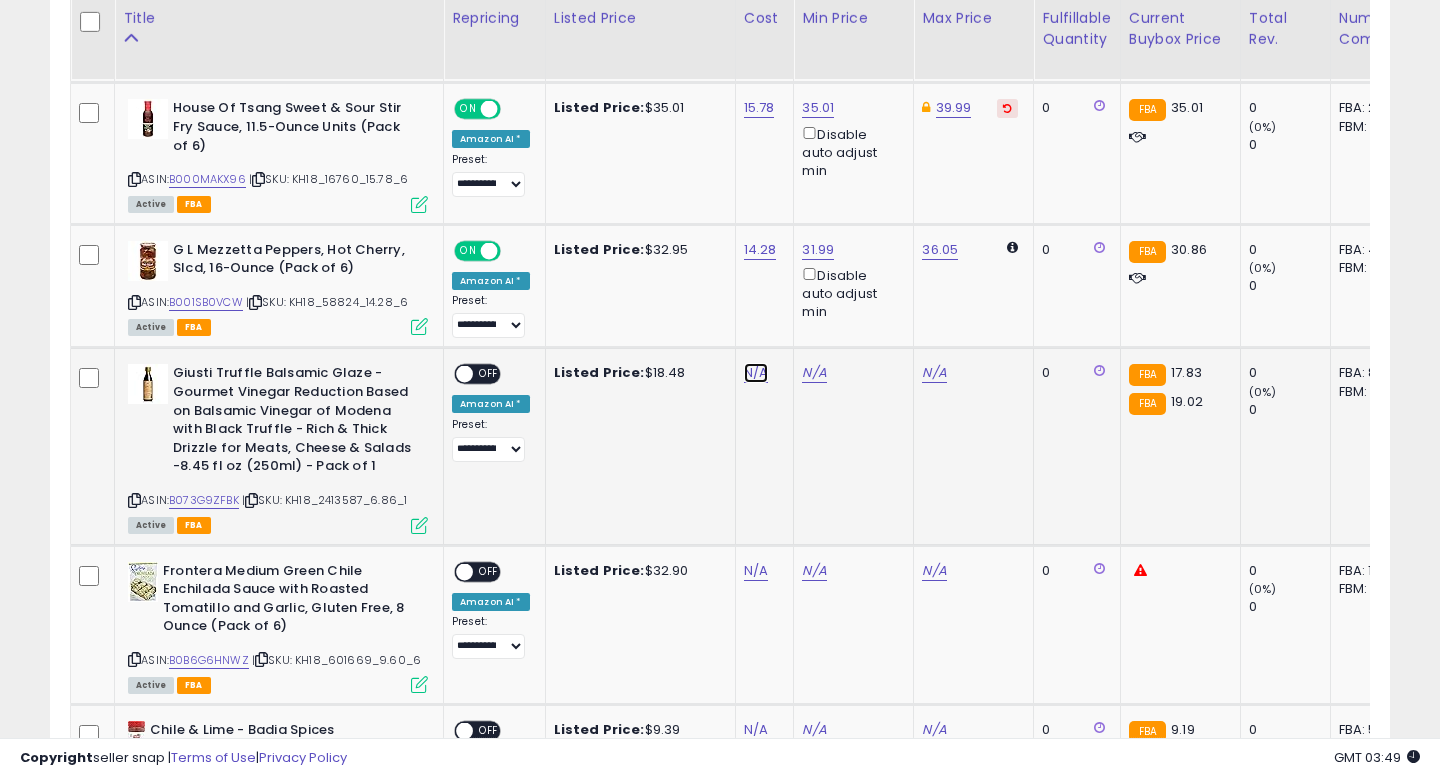 click on "N/A" at bounding box center [756, 373] 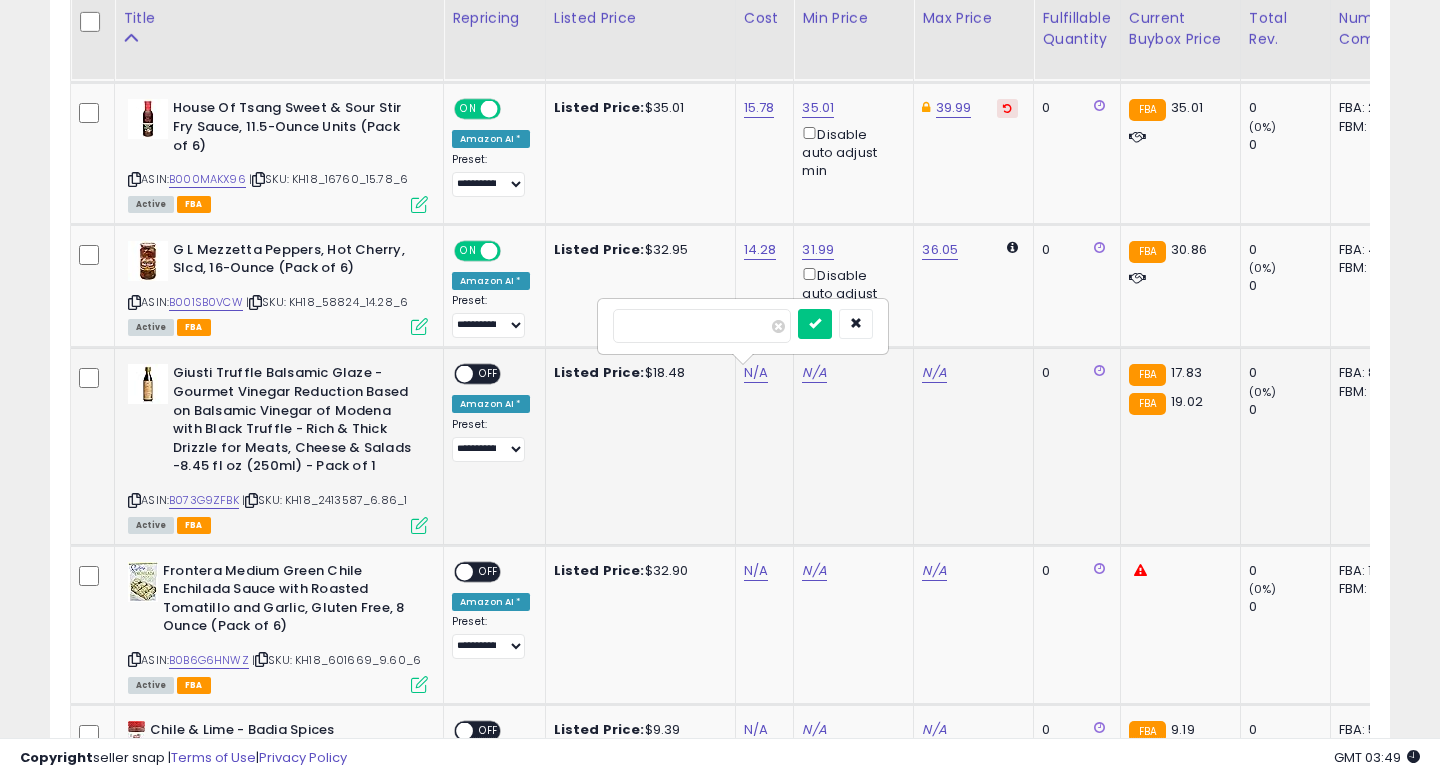 type on "****" 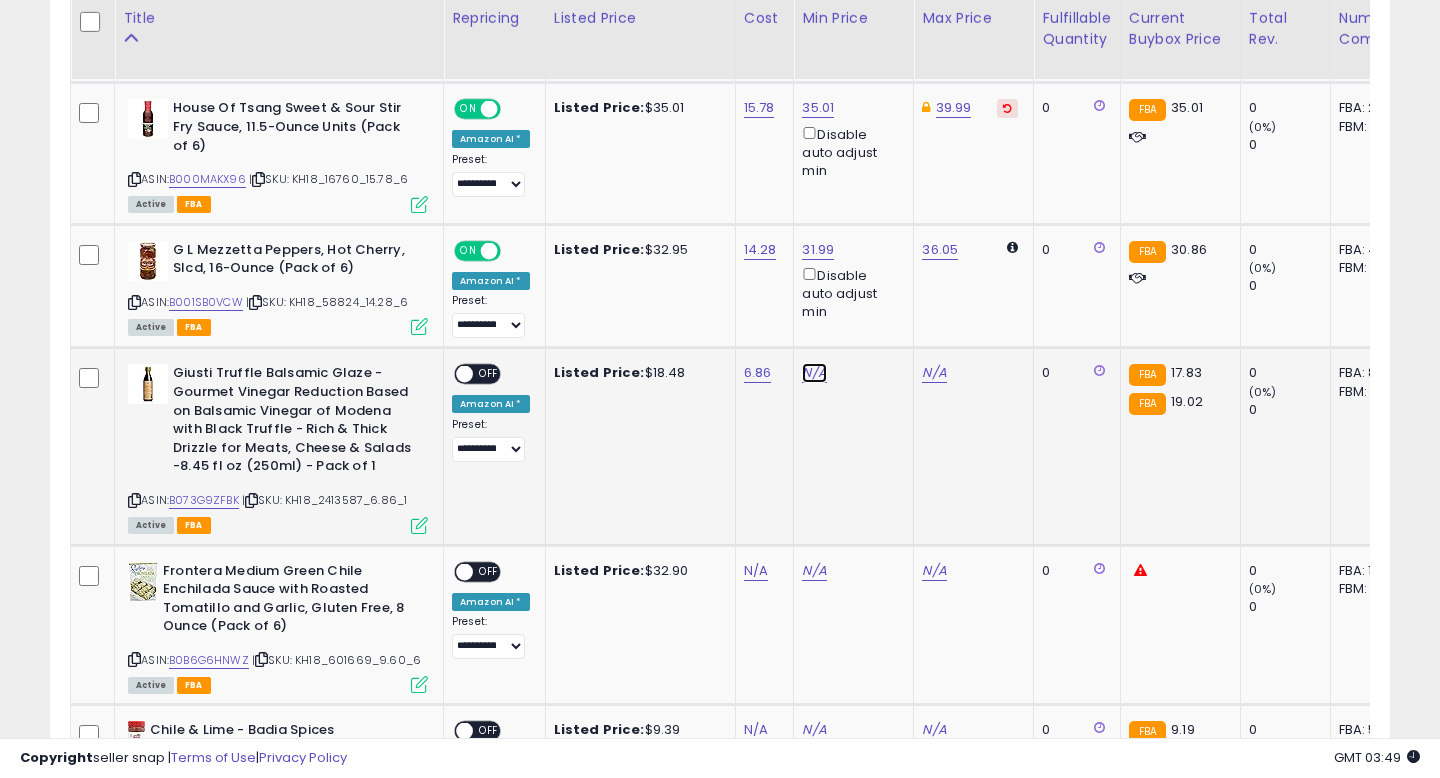 click on "N/A" at bounding box center (814, 373) 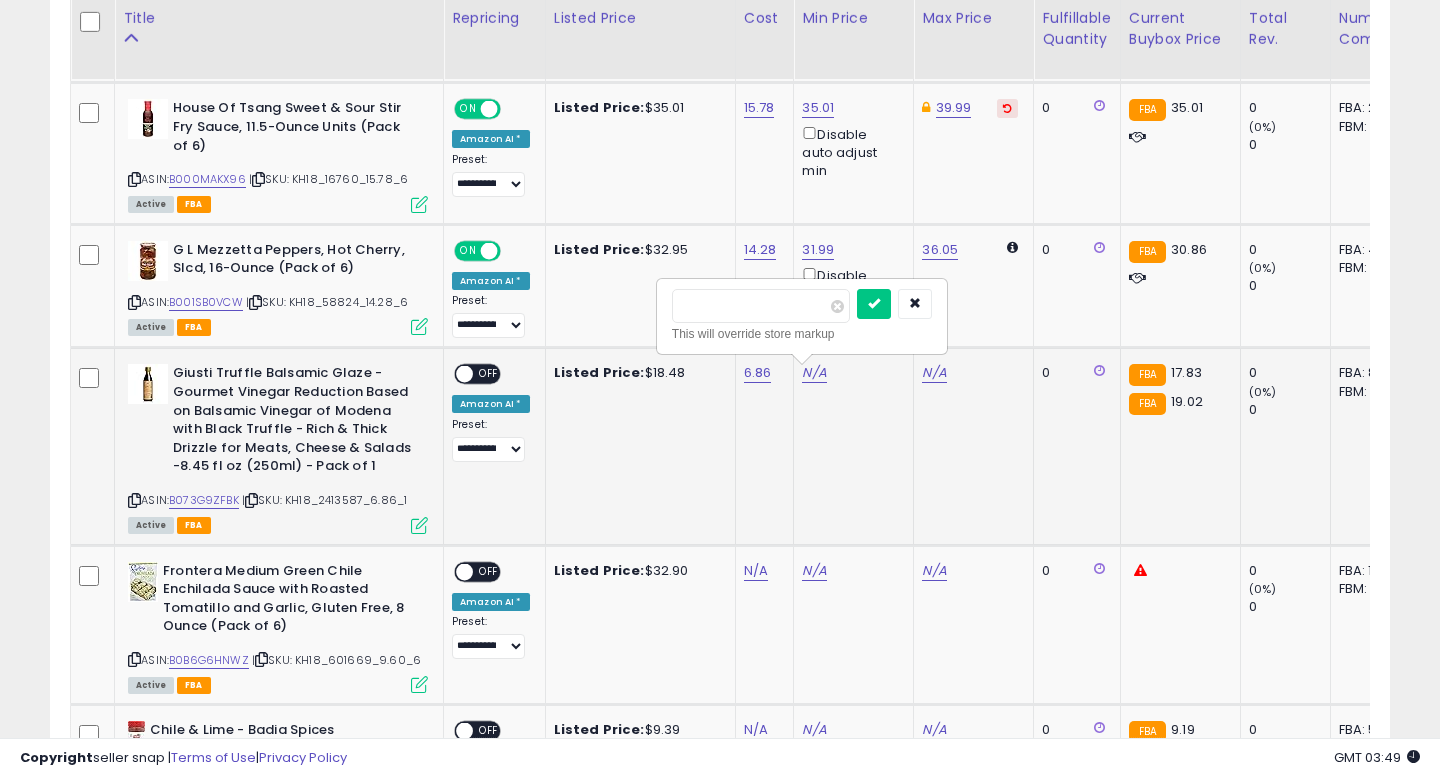 type on "*****" 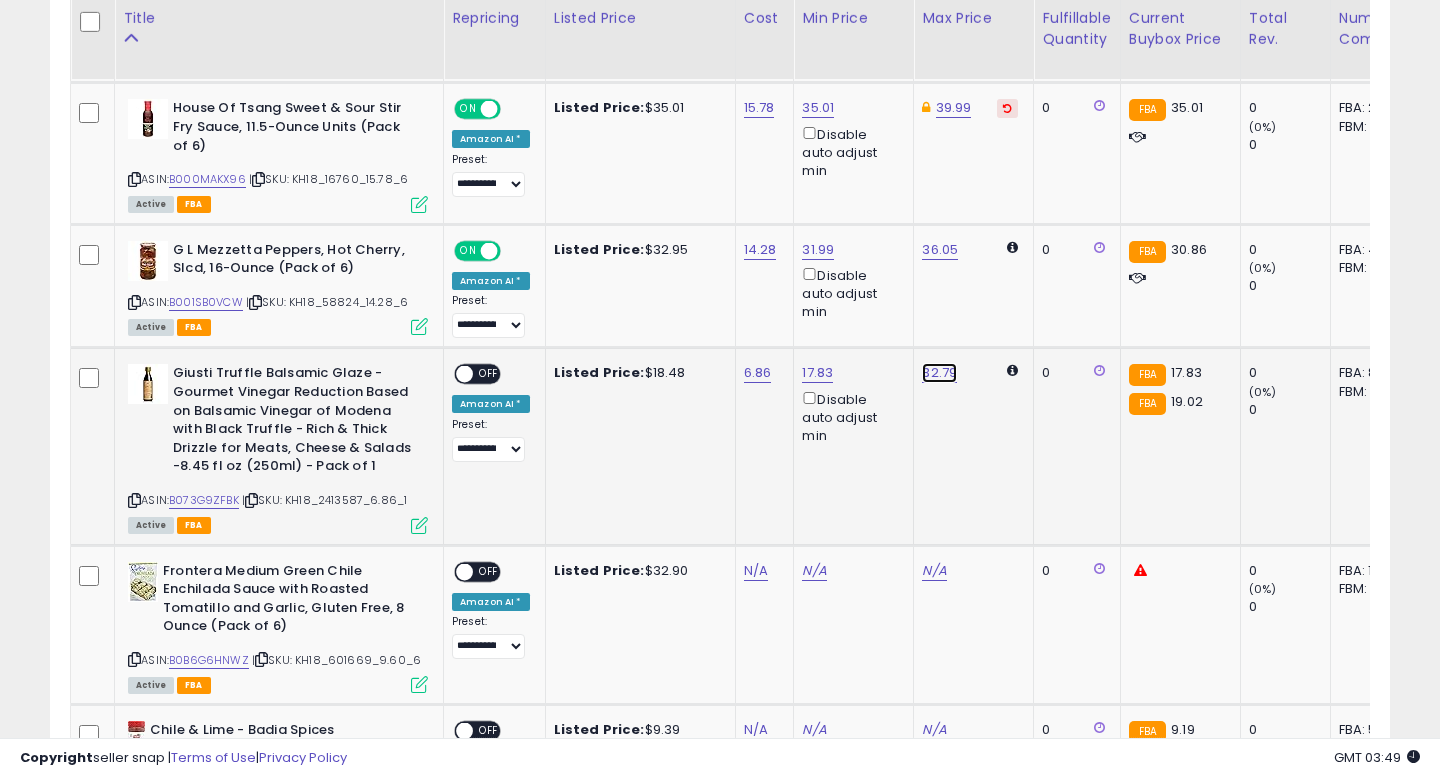 click on "32.79" at bounding box center [938, -760] 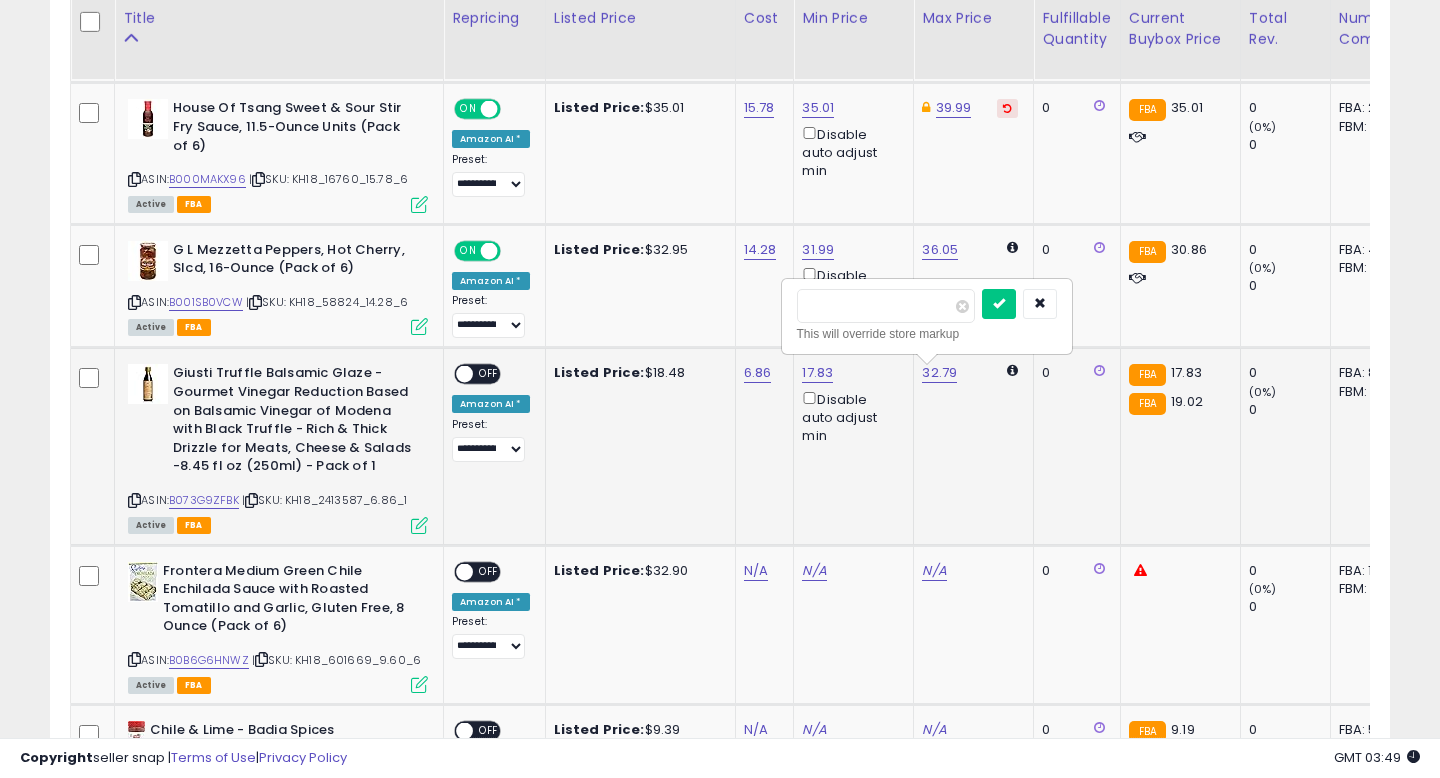 click on "*****" at bounding box center [886, 306] 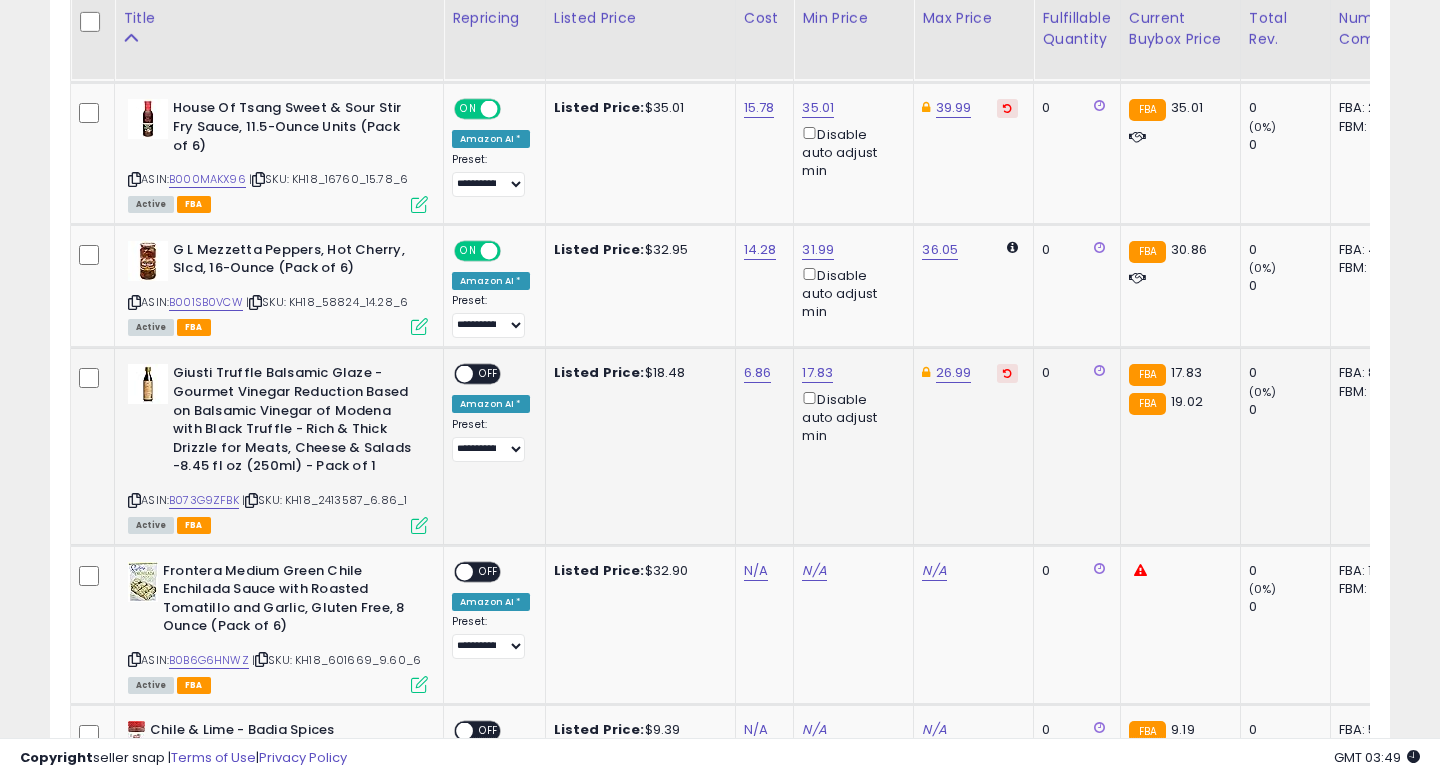 click on "OFF" at bounding box center (489, 374) 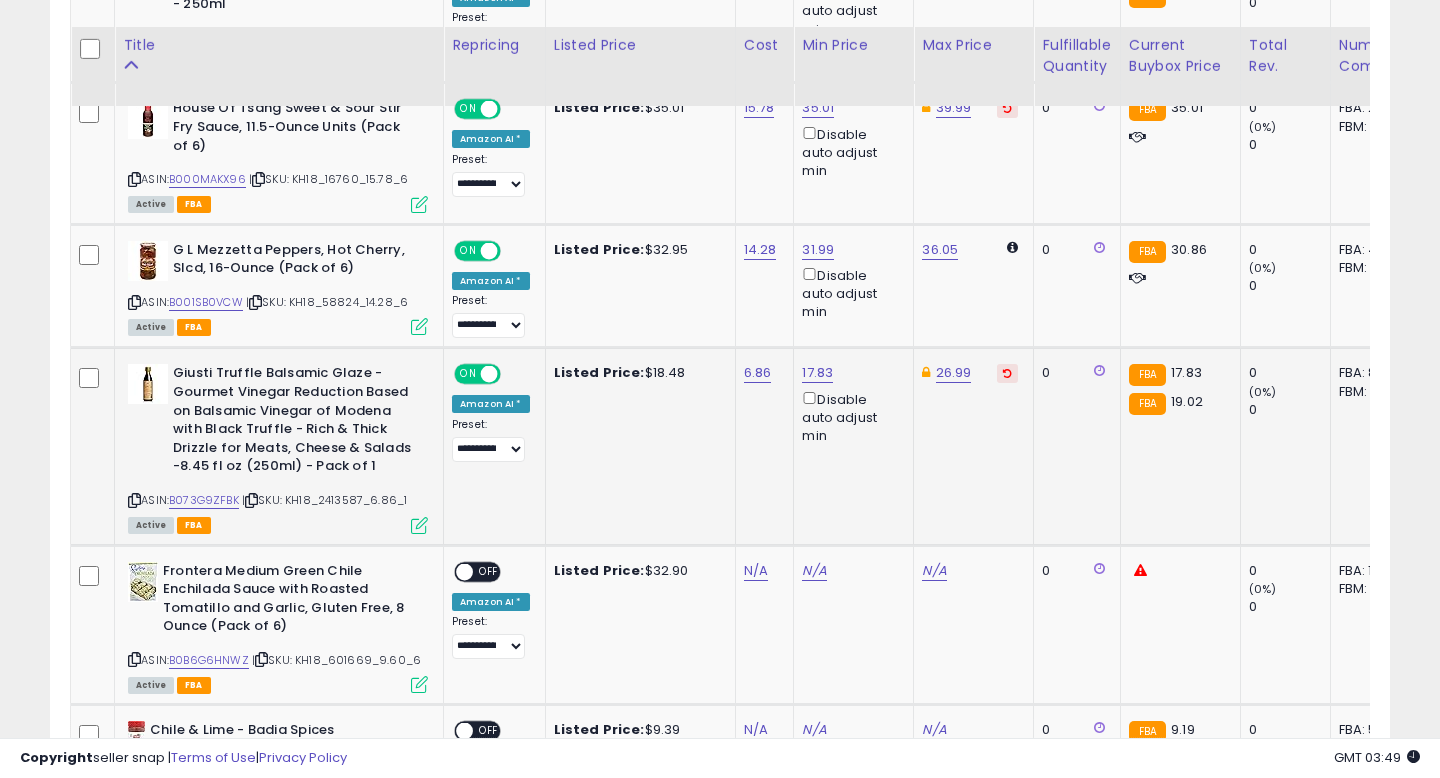 scroll, scrollTop: 2105, scrollLeft: 0, axis: vertical 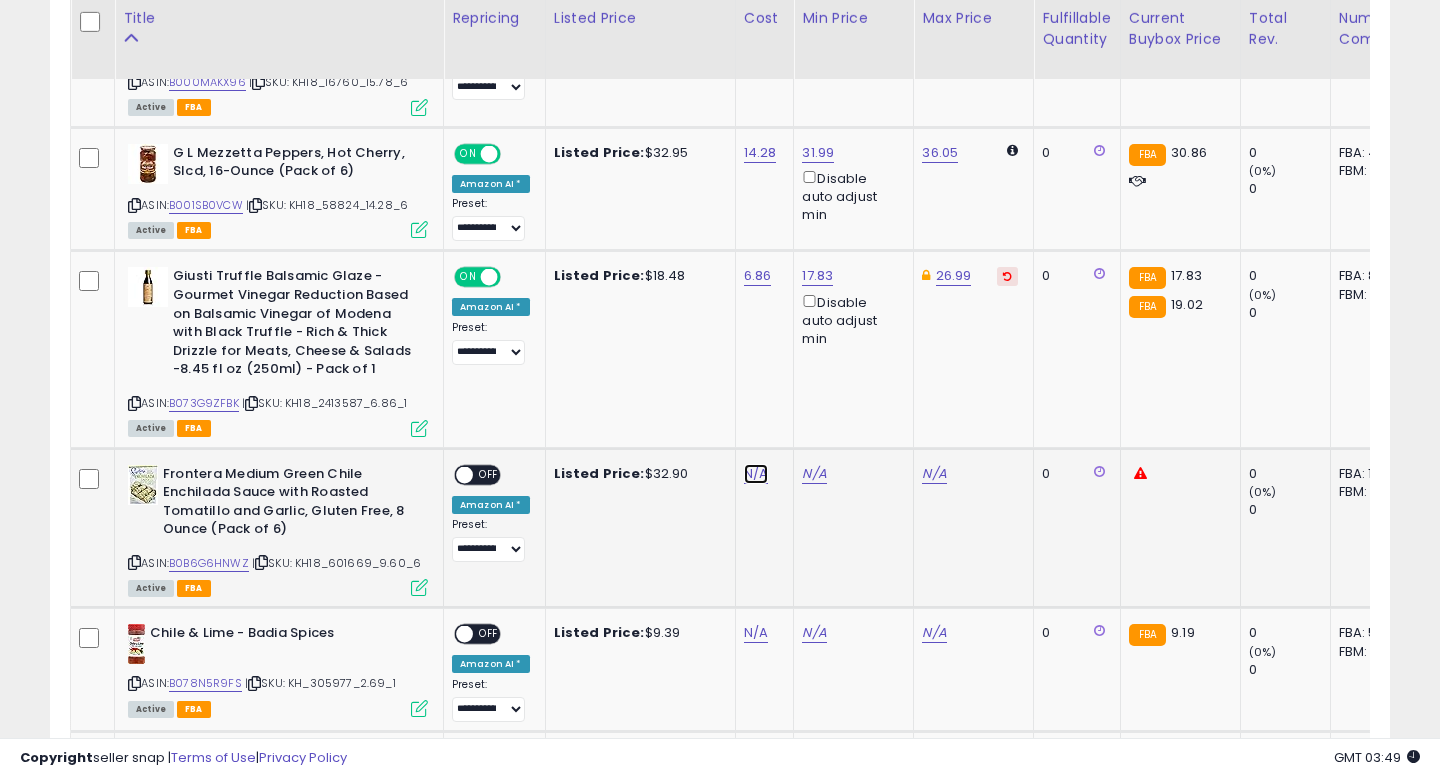 click on "N/A" at bounding box center [756, 474] 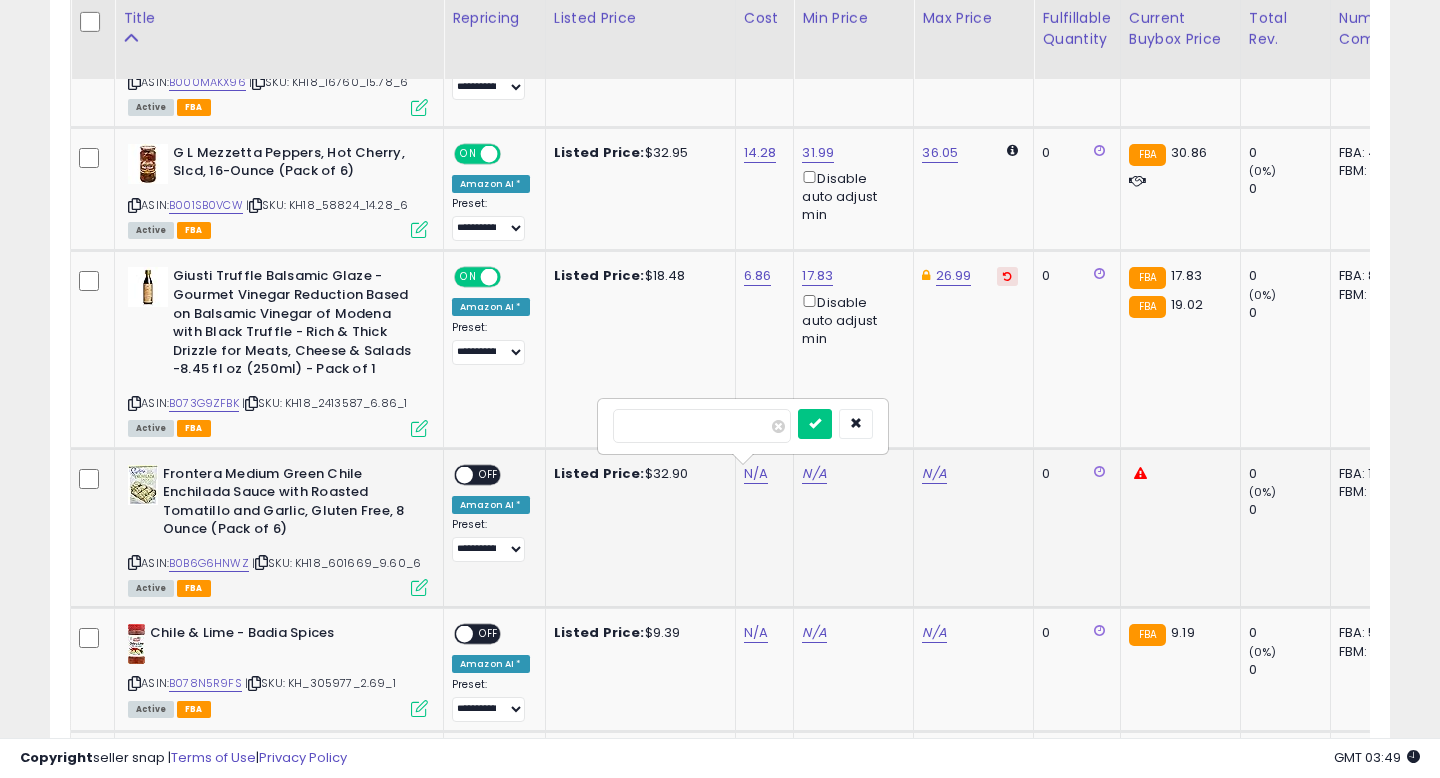 type on "***" 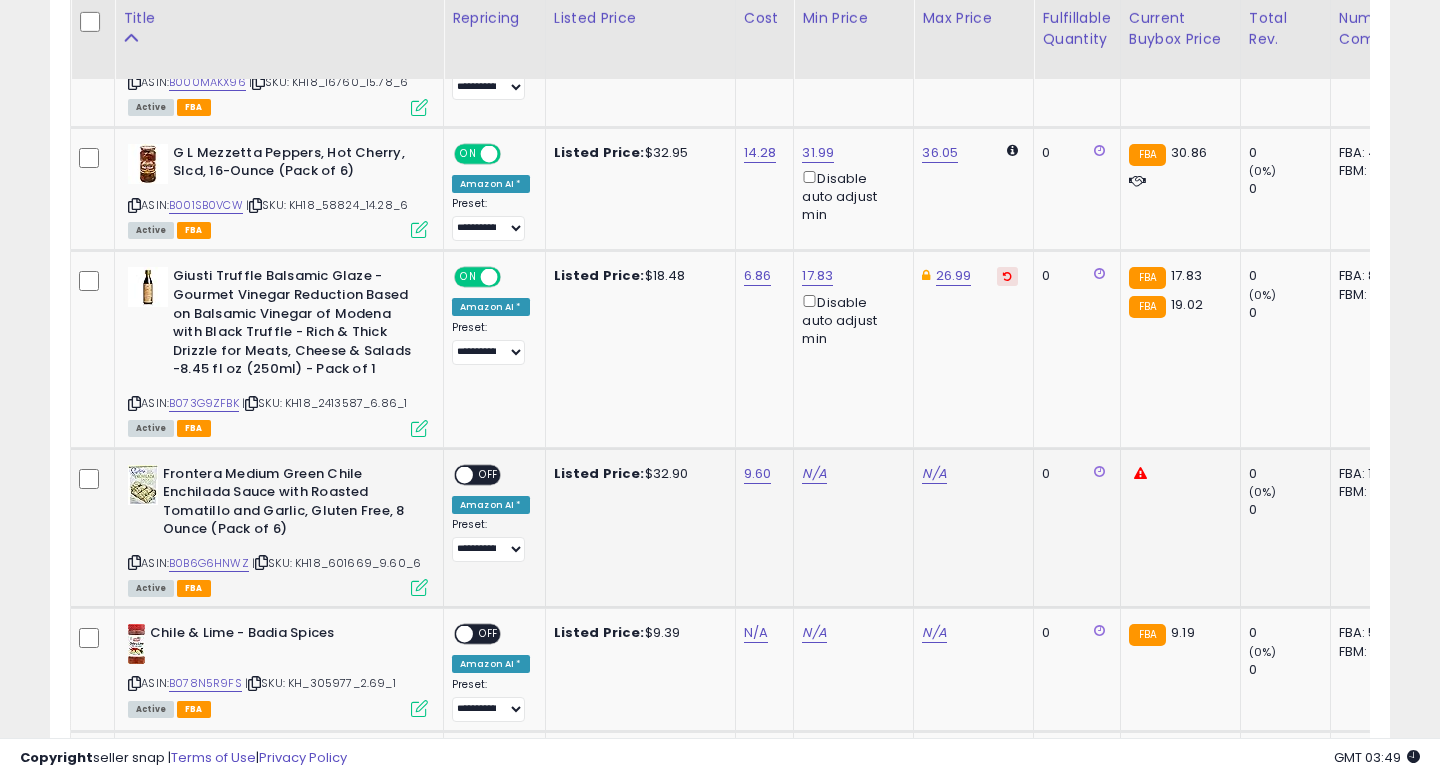 click on "Frontera Medium Green Chile Enchilada Sauce with Roasted Tomatillo and Garlic, Gluten Free, 8 Ounce (Pack of 6)" at bounding box center (284, 504) 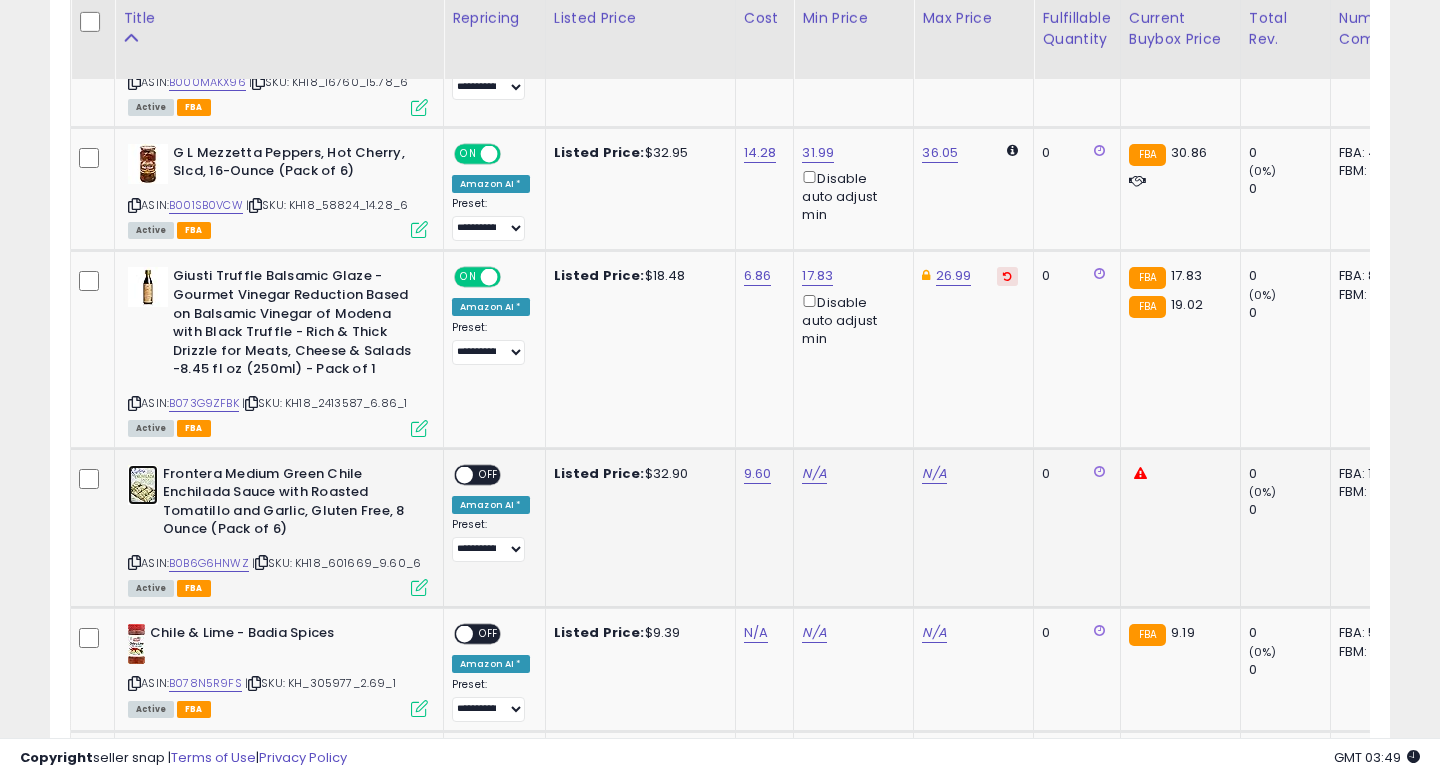 click at bounding box center (143, 485) 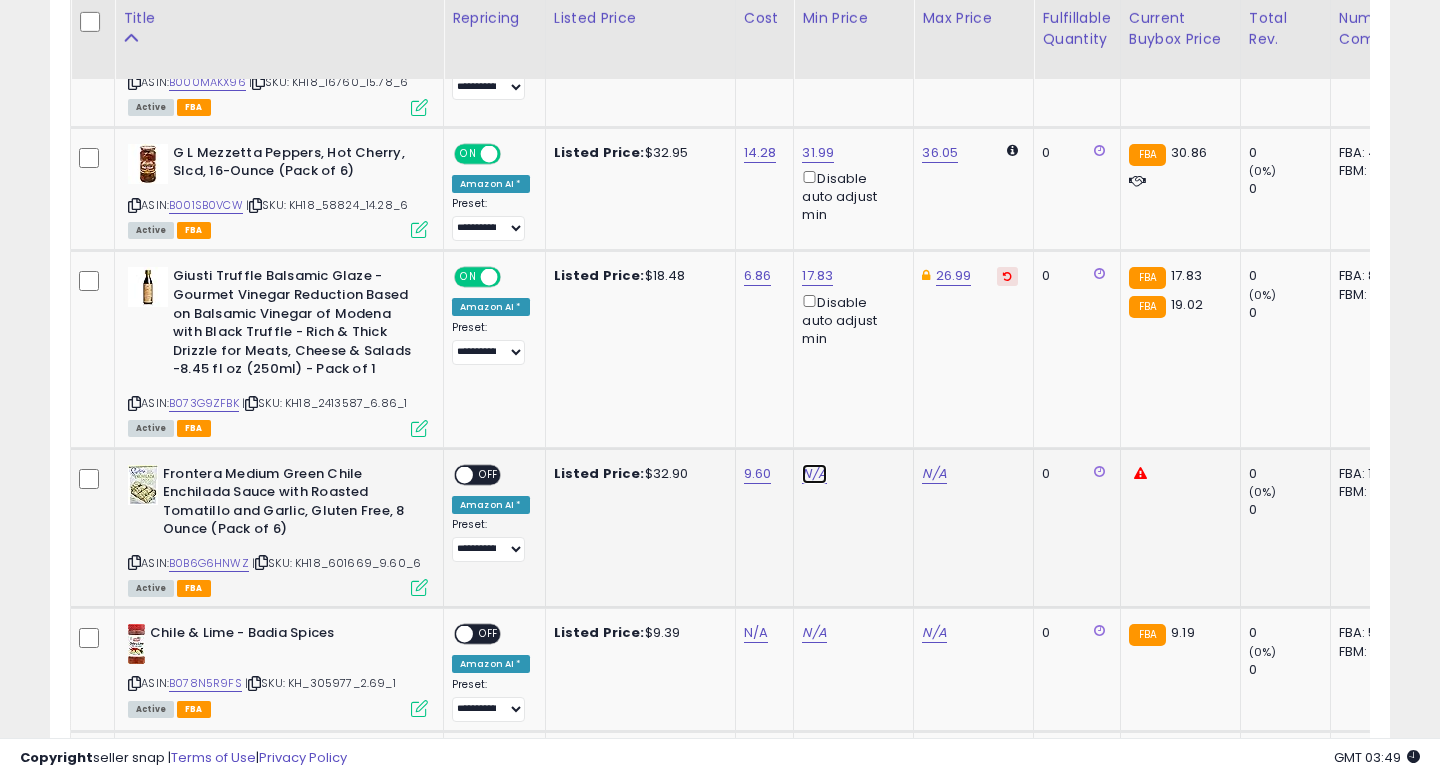 click on "N/A" at bounding box center (814, 474) 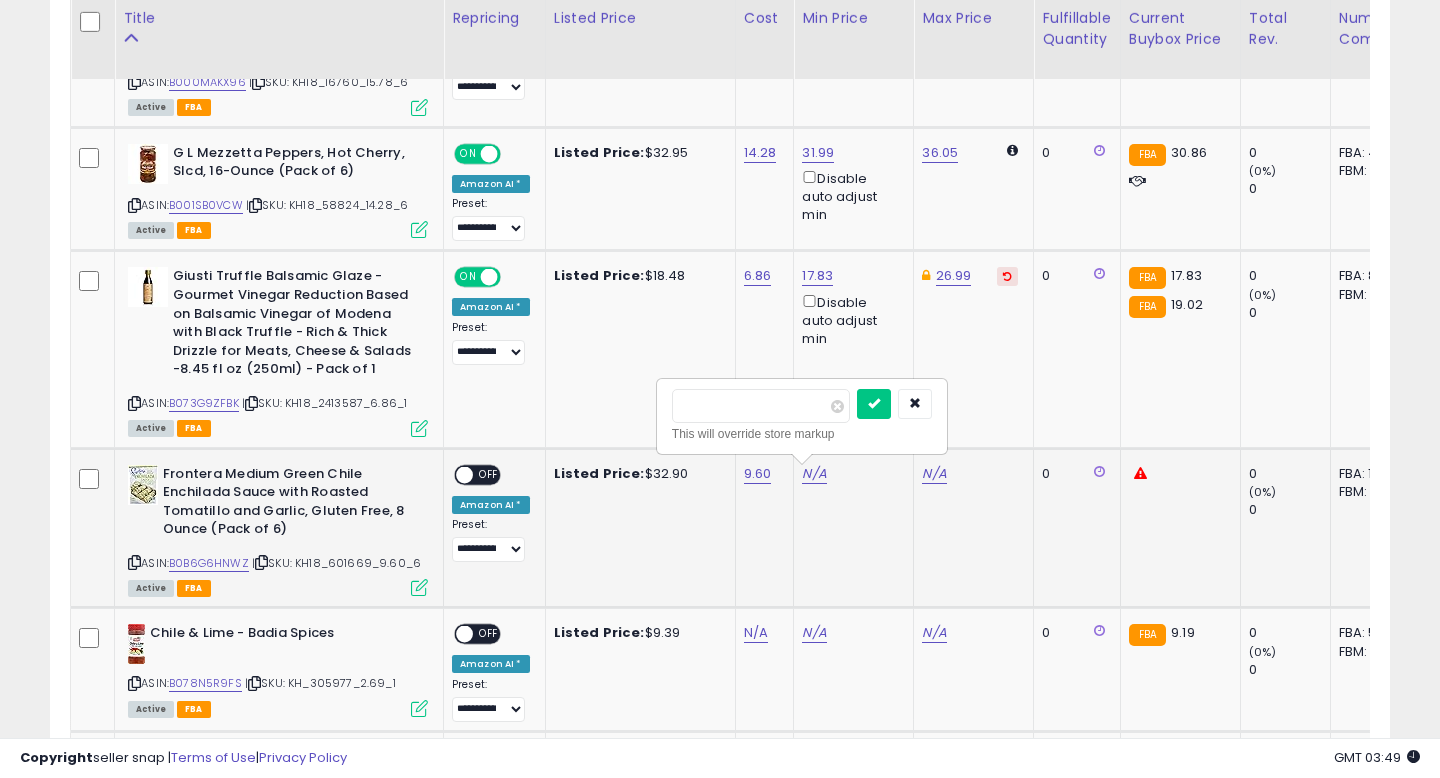 type on "*****" 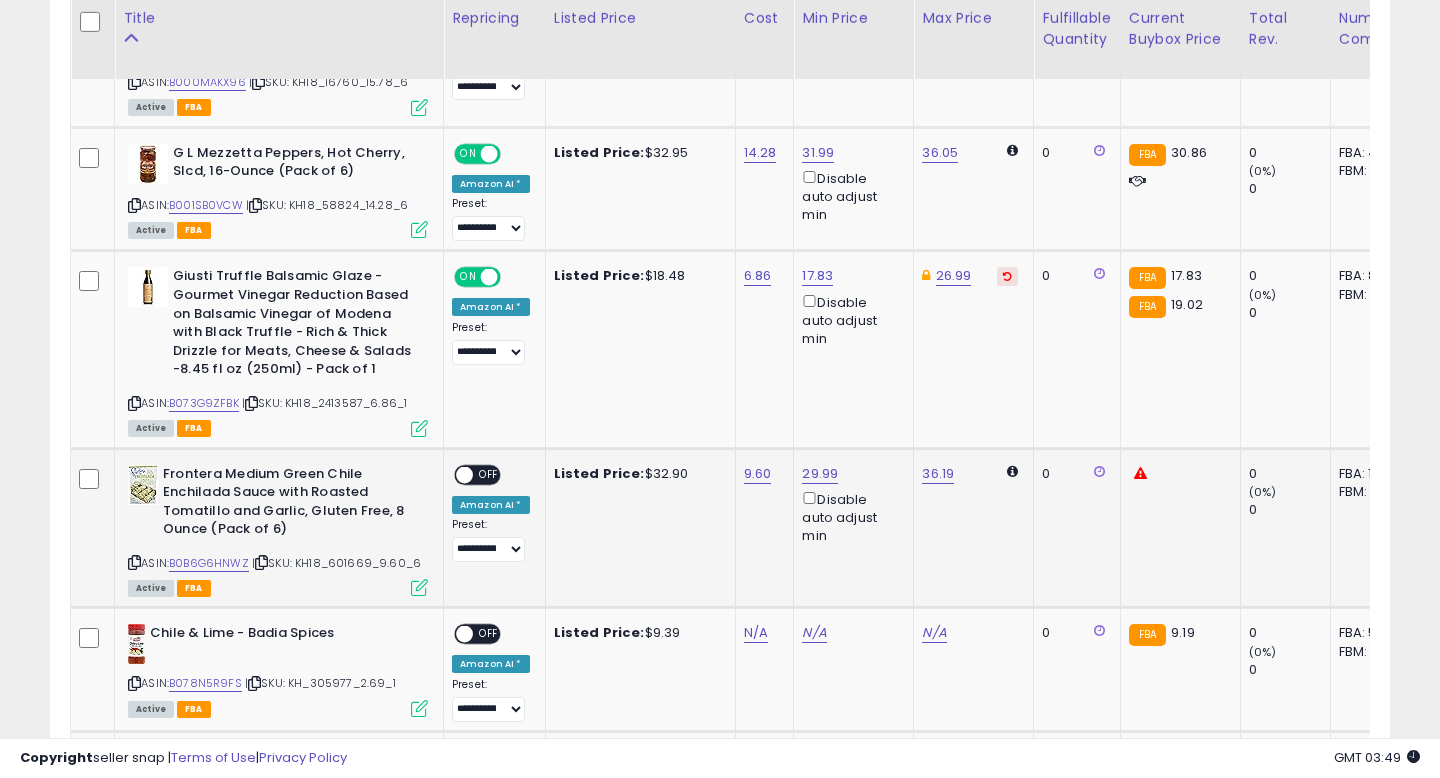 click on "OFF" at bounding box center [489, 474] 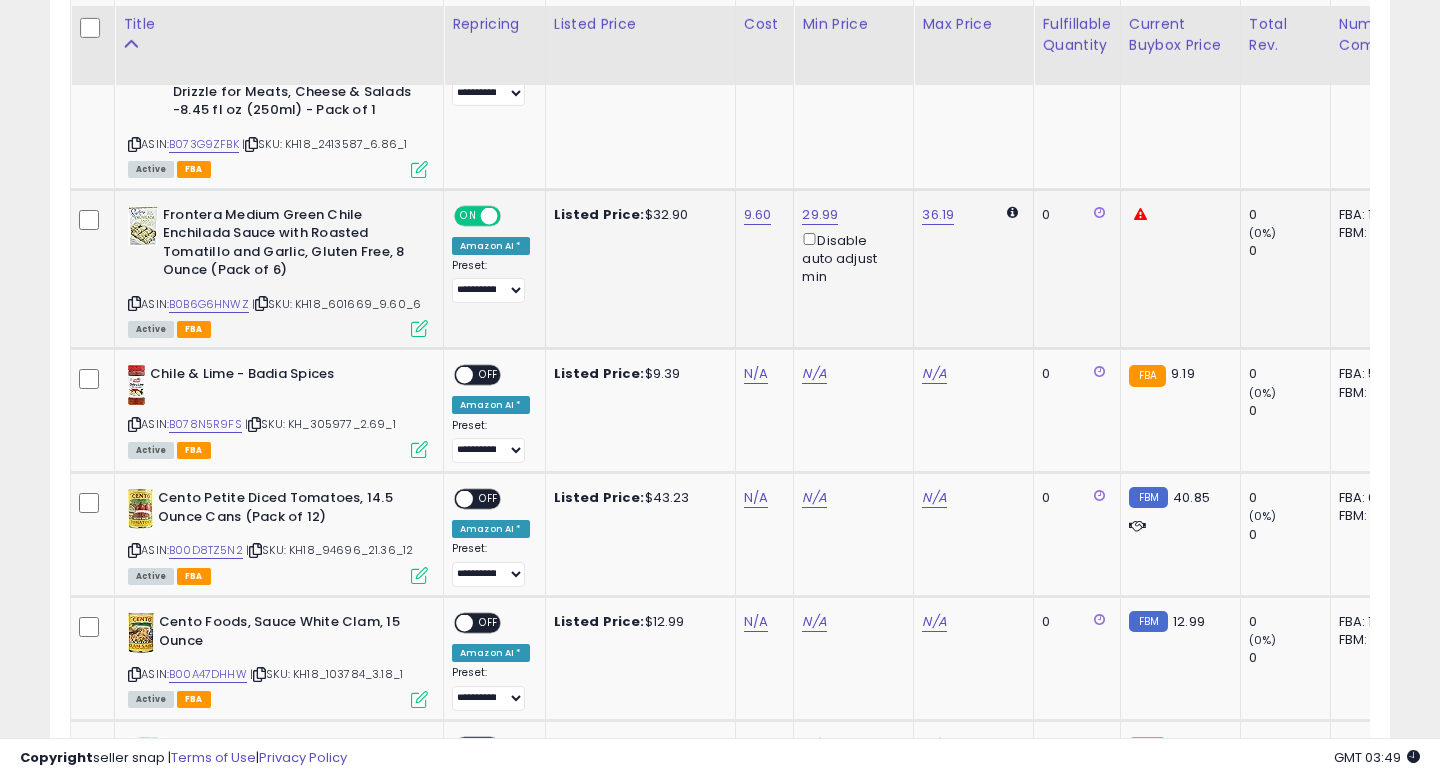 scroll, scrollTop: 2371, scrollLeft: 0, axis: vertical 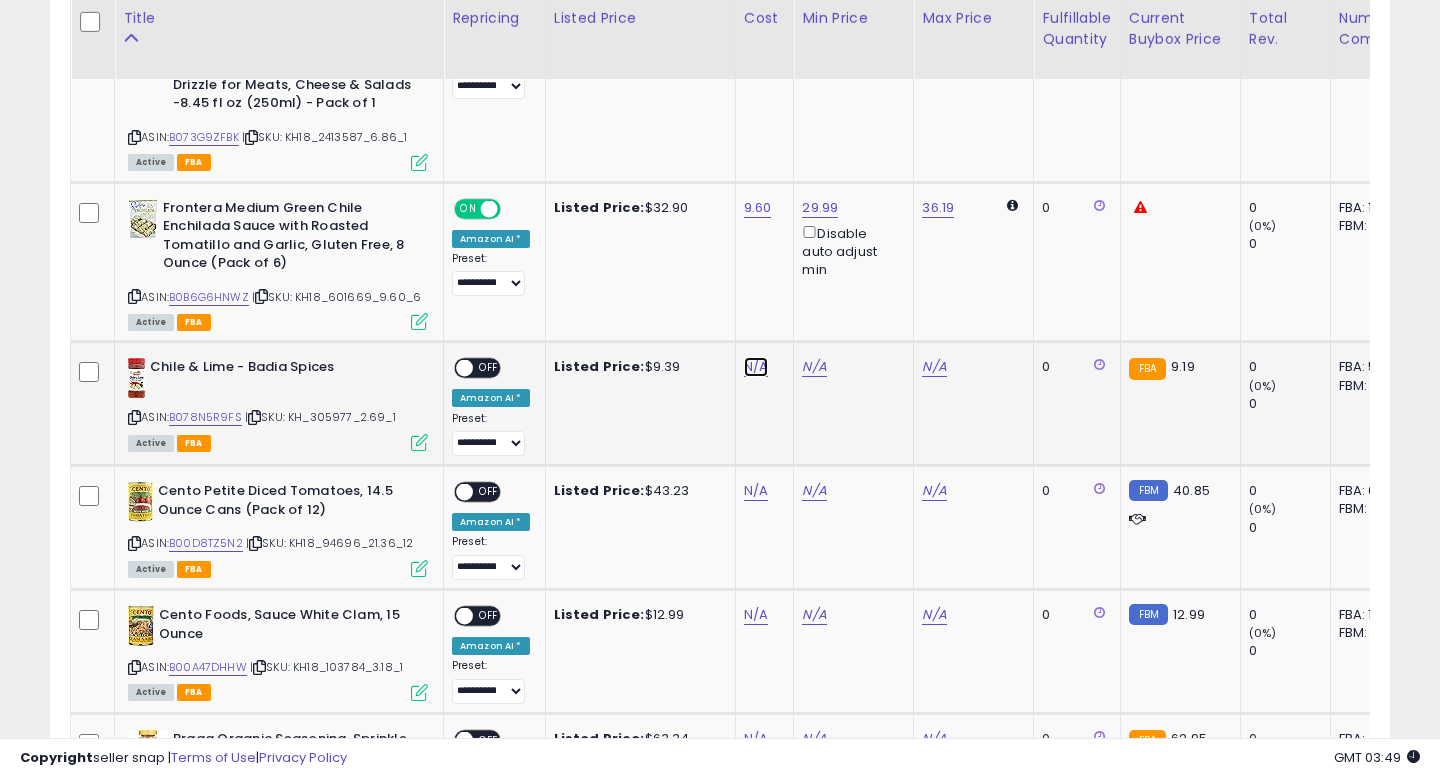 click on "N/A" at bounding box center (756, 367) 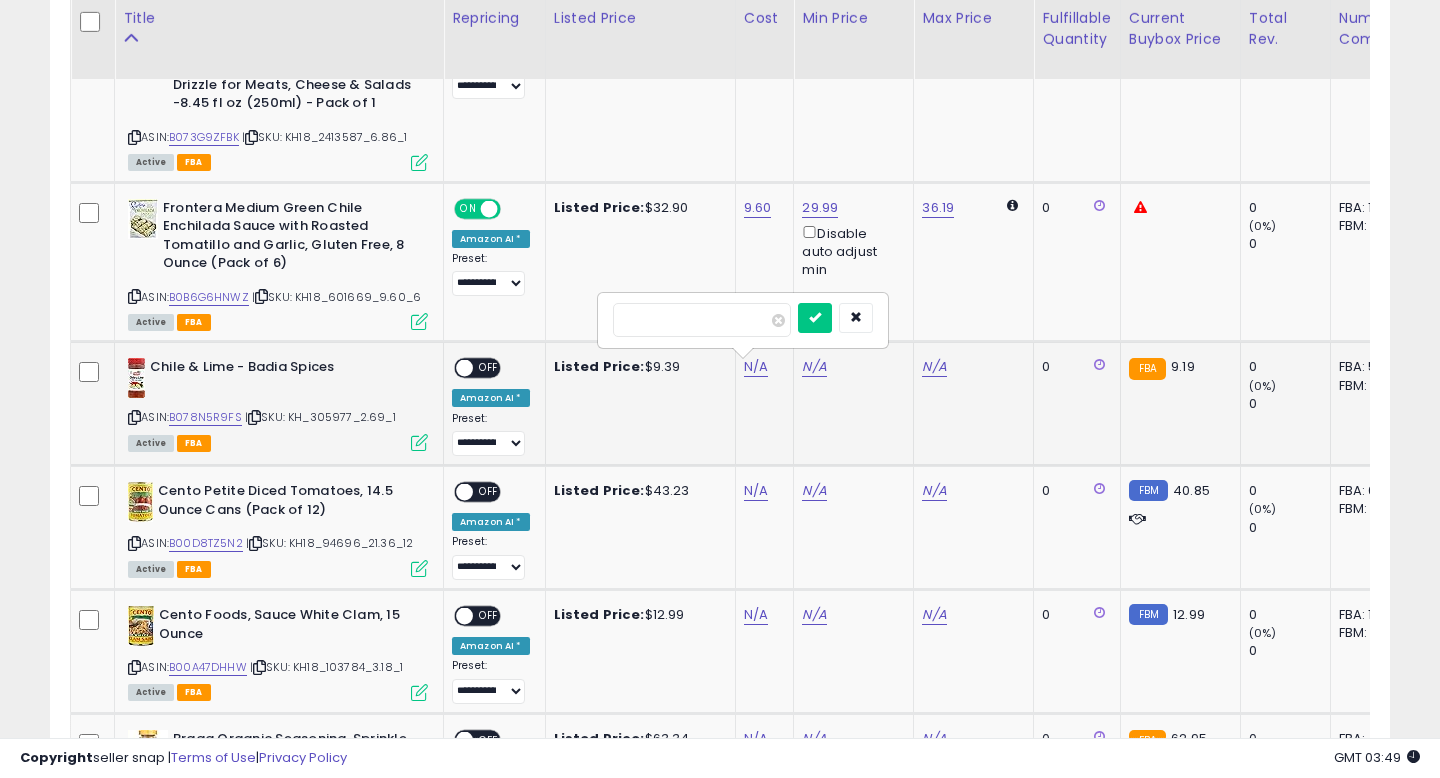 type on "****" 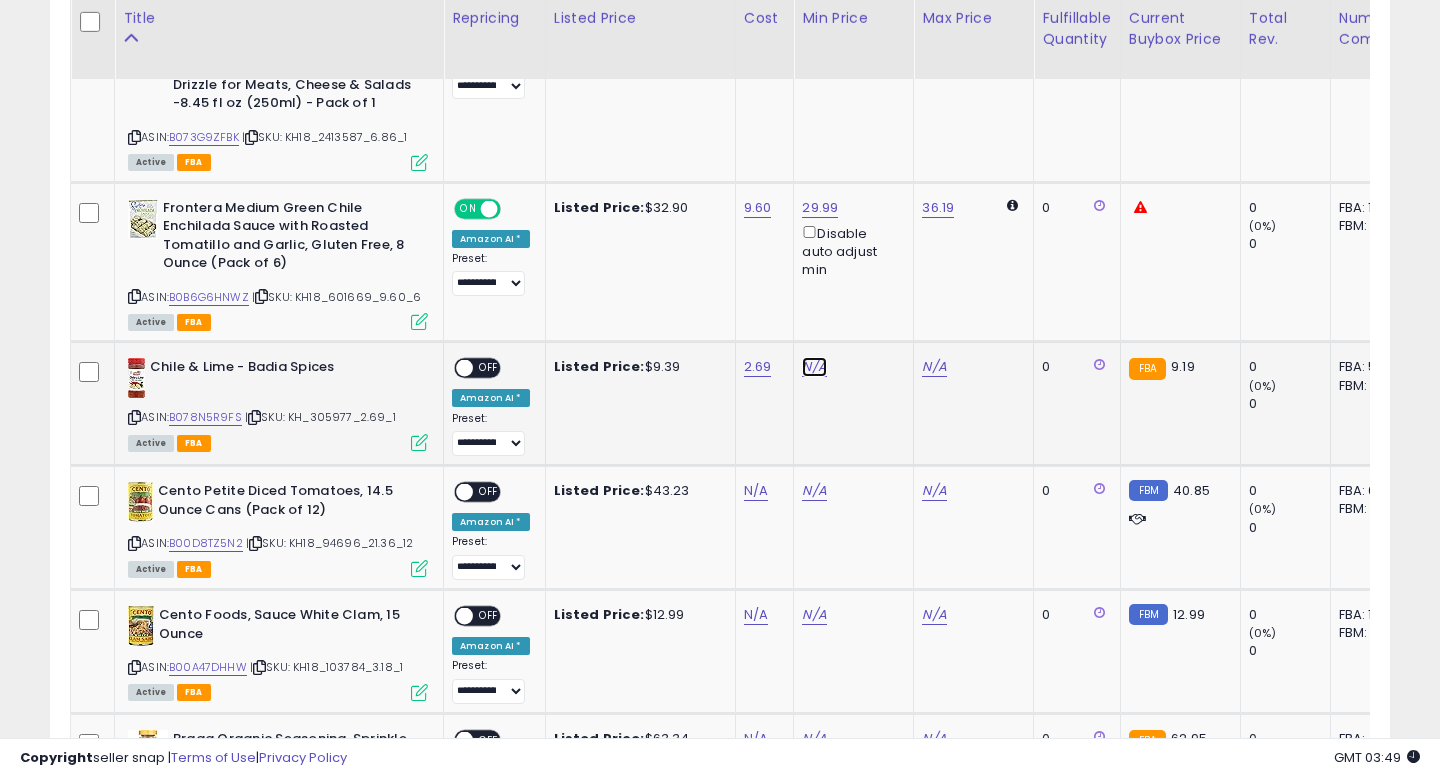 click on "N/A" at bounding box center [814, 367] 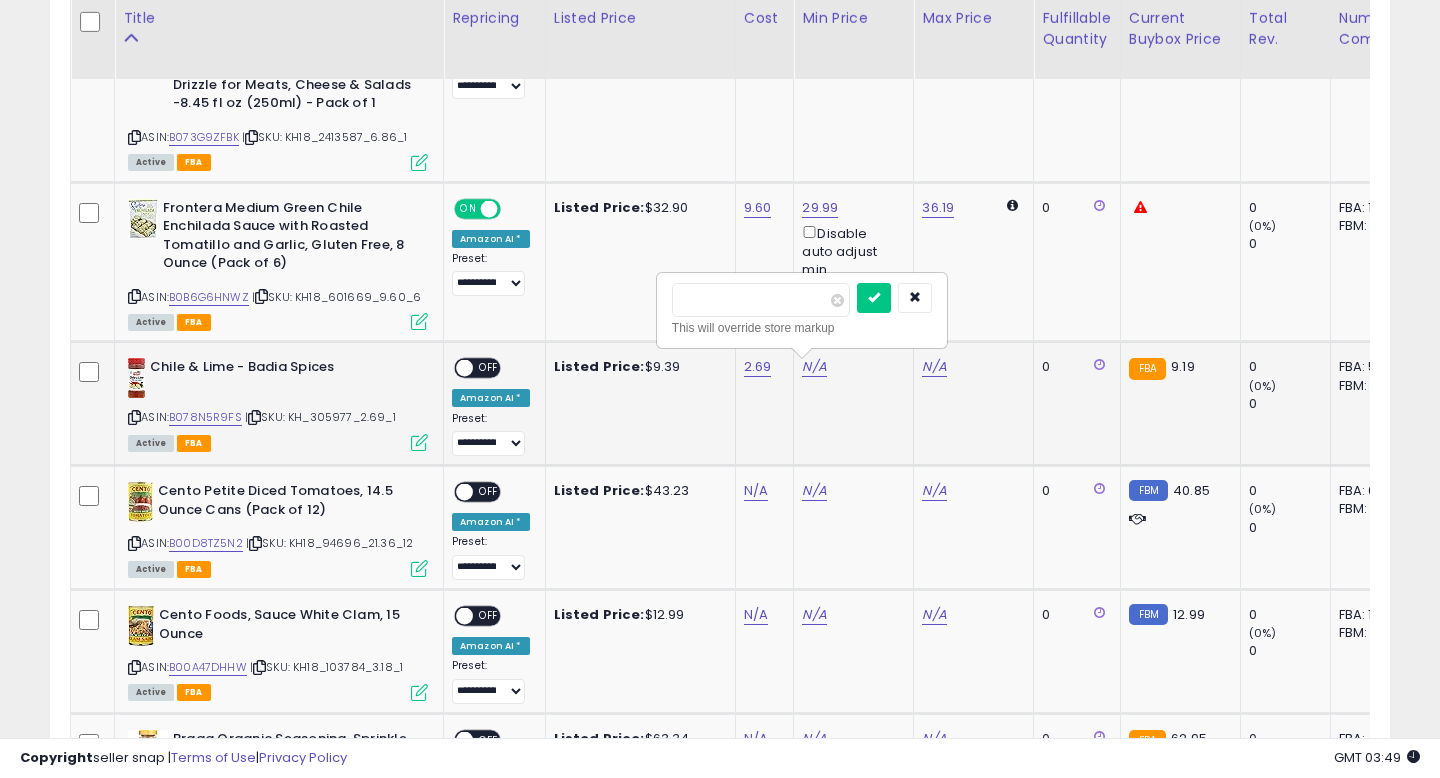 type on "****" 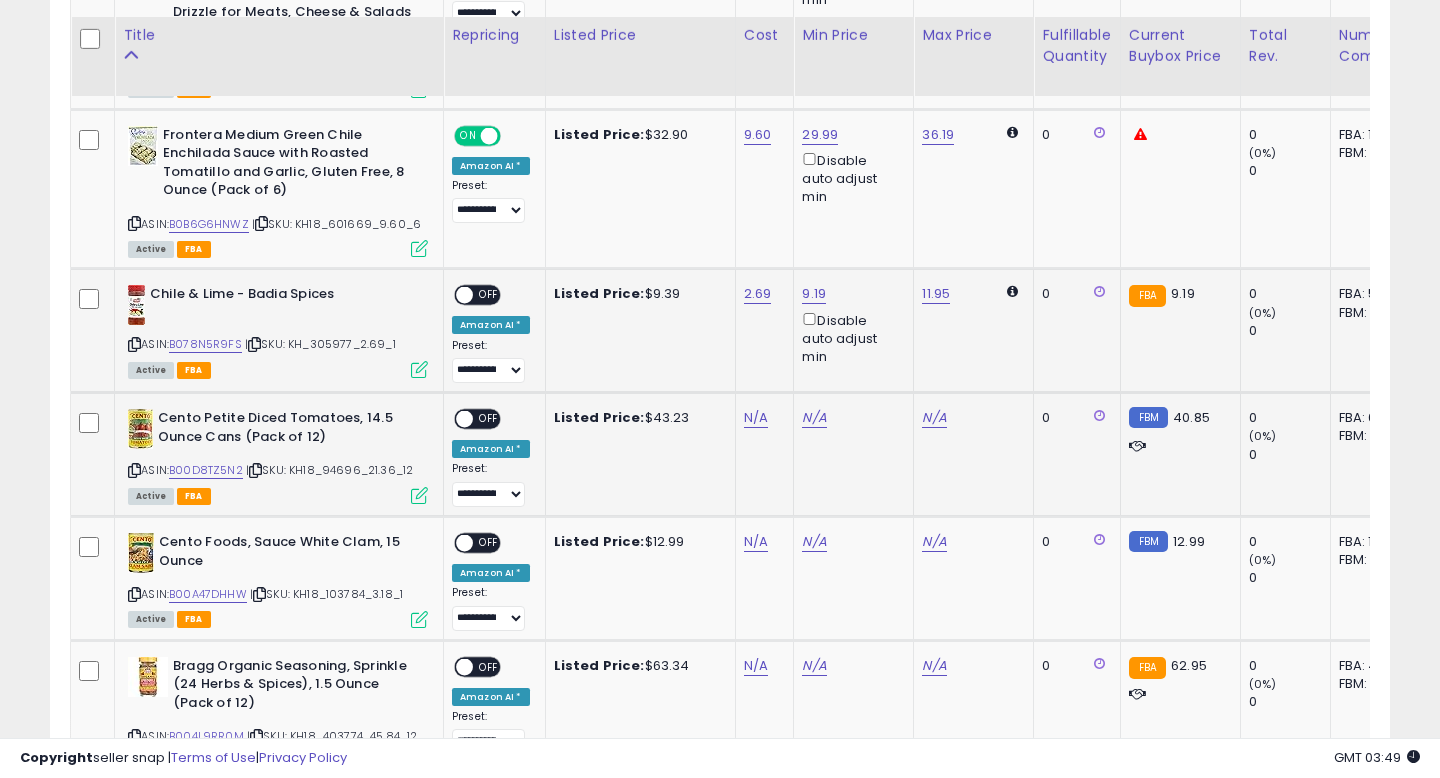 scroll, scrollTop: 2461, scrollLeft: 0, axis: vertical 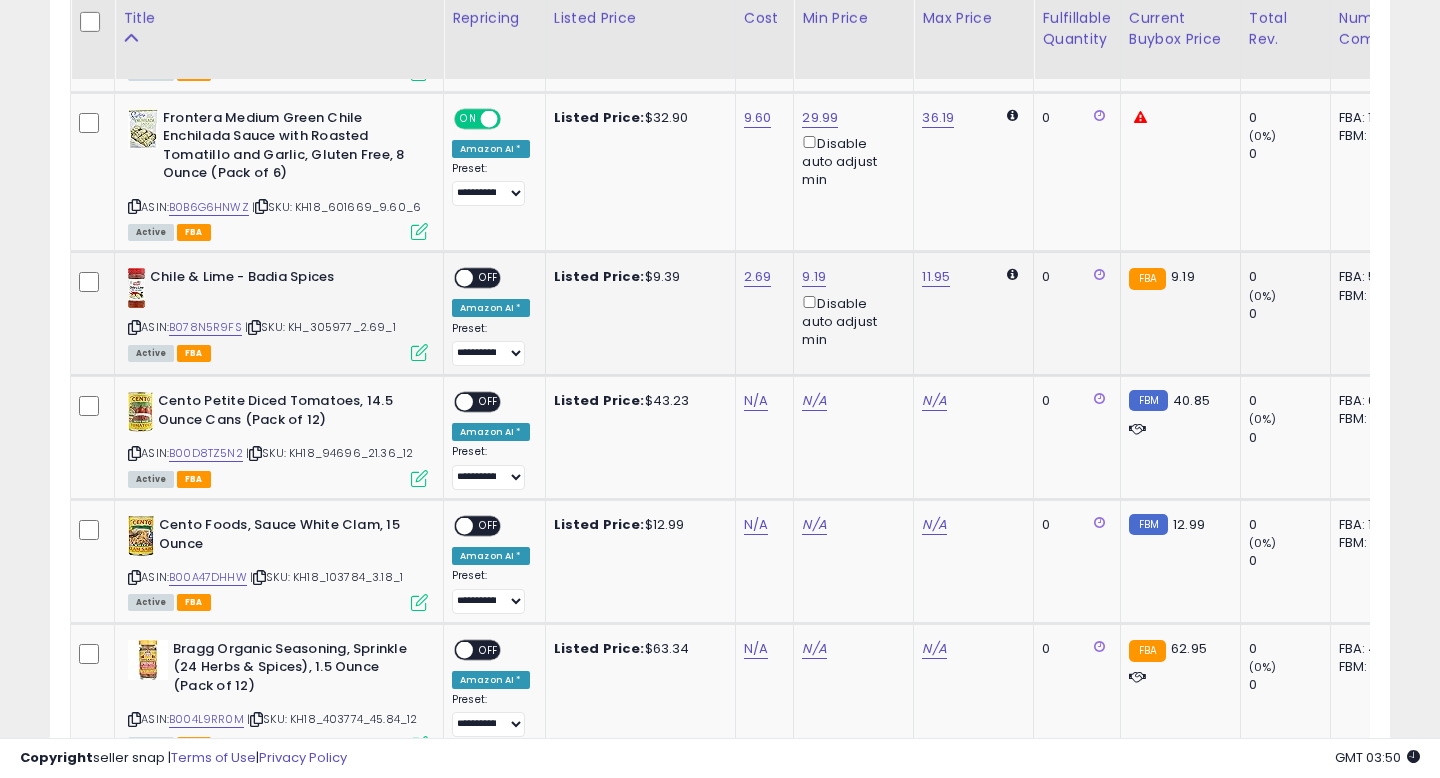 click on "OFF" at bounding box center [489, 278] 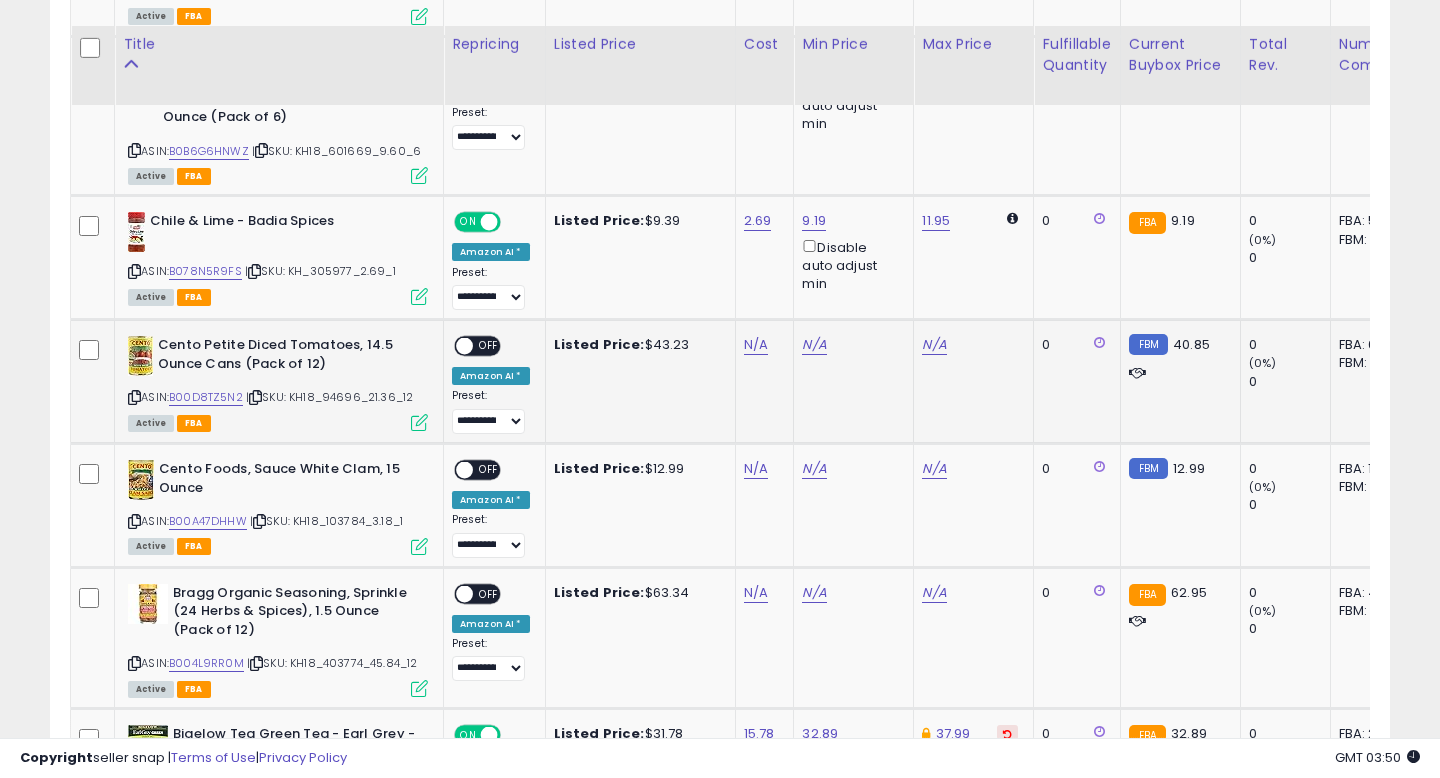 scroll, scrollTop: 2543, scrollLeft: 0, axis: vertical 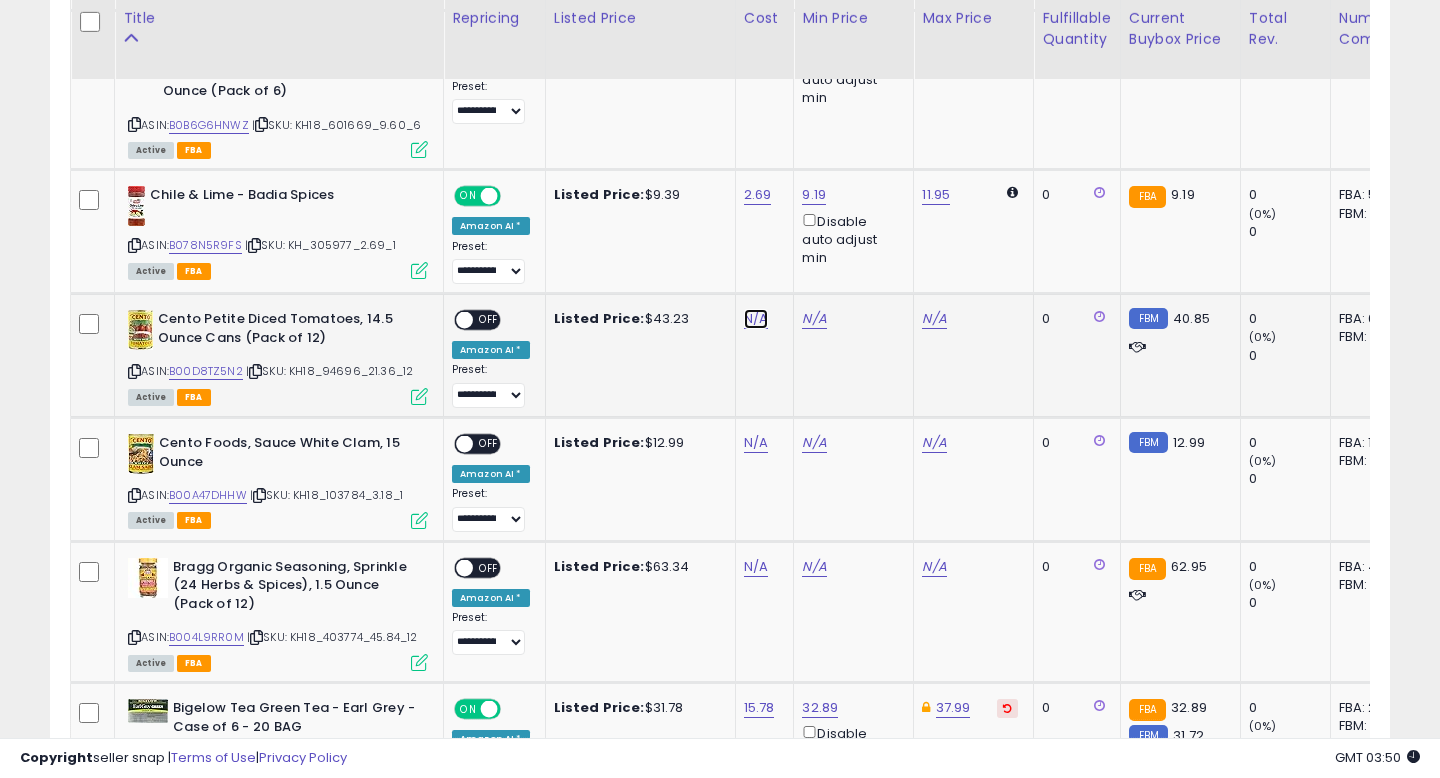 click on "N/A" at bounding box center [756, 319] 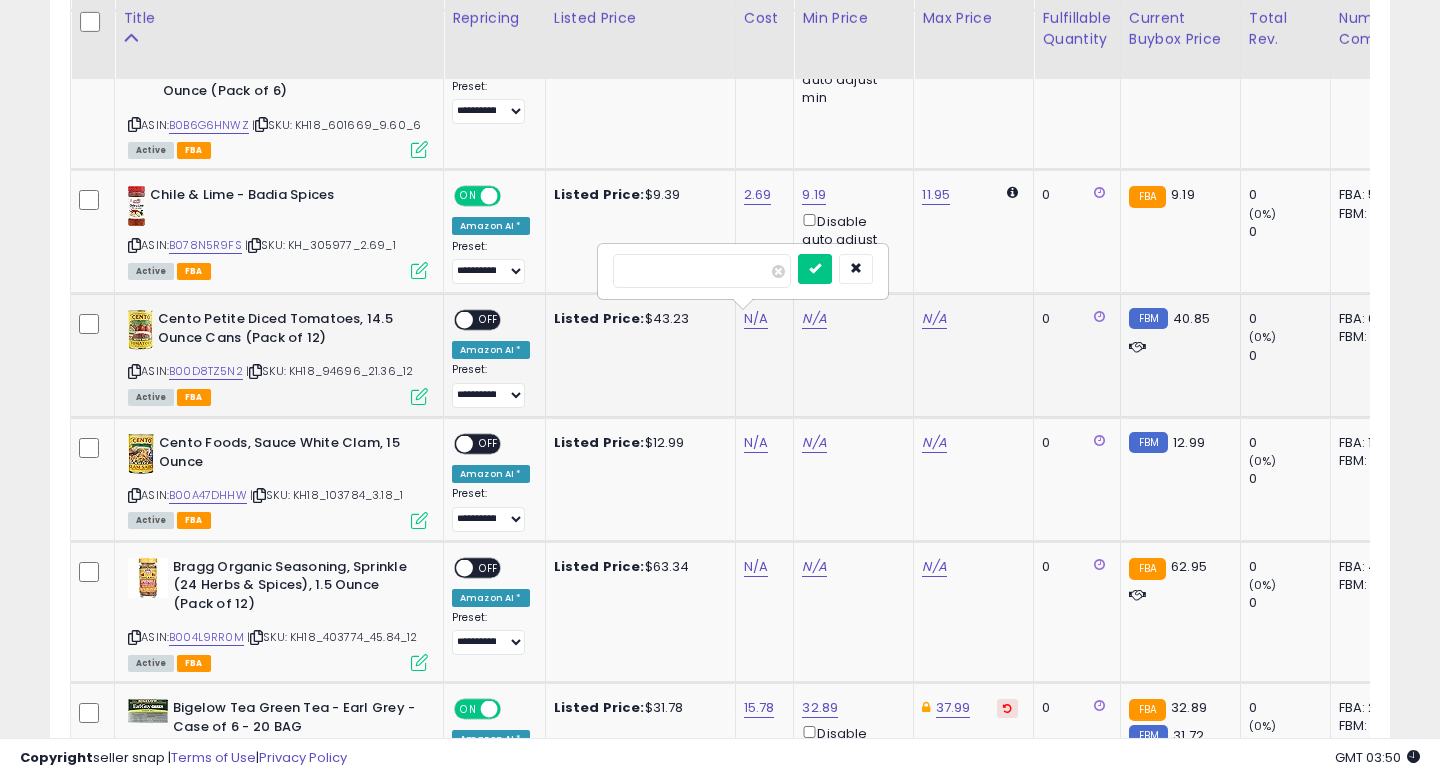 type on "*****" 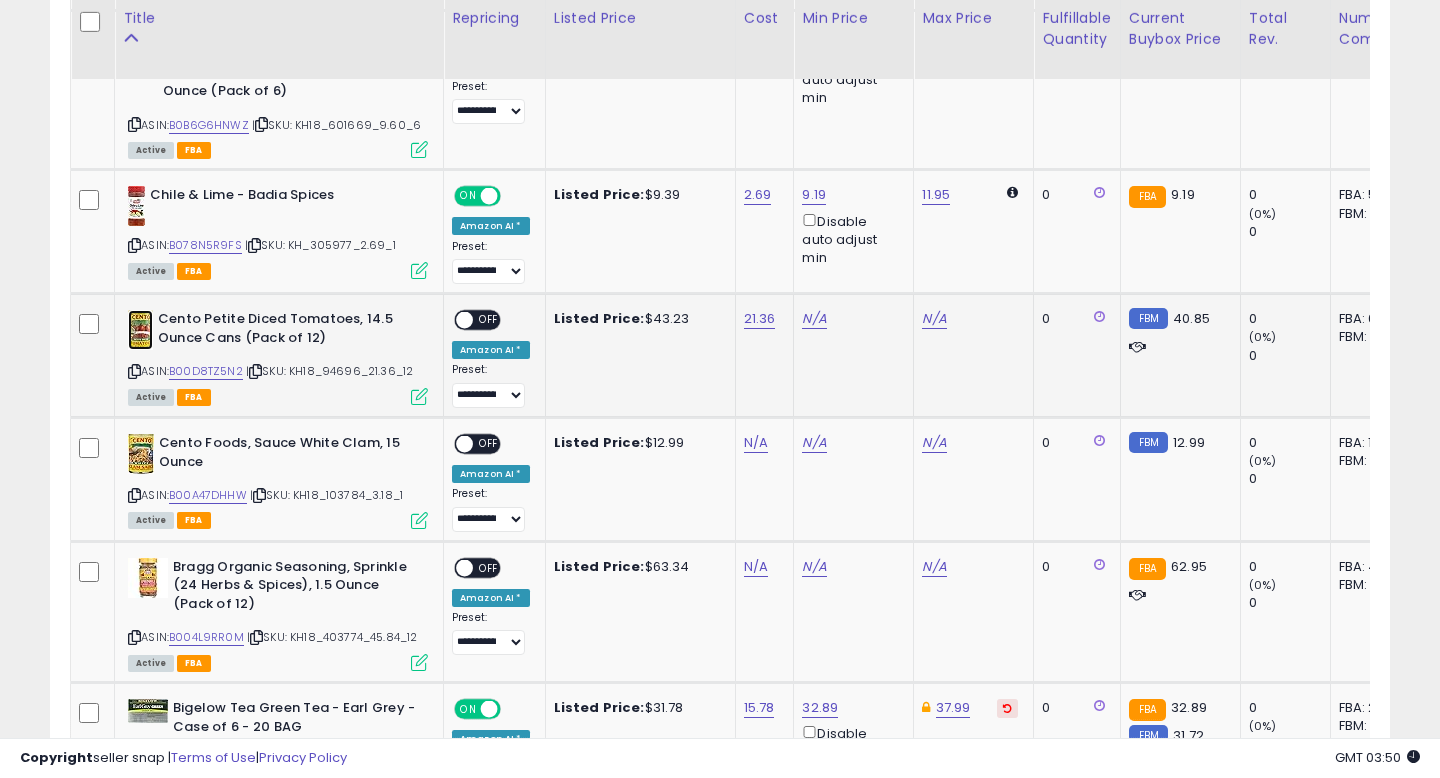 click at bounding box center [140, 330] 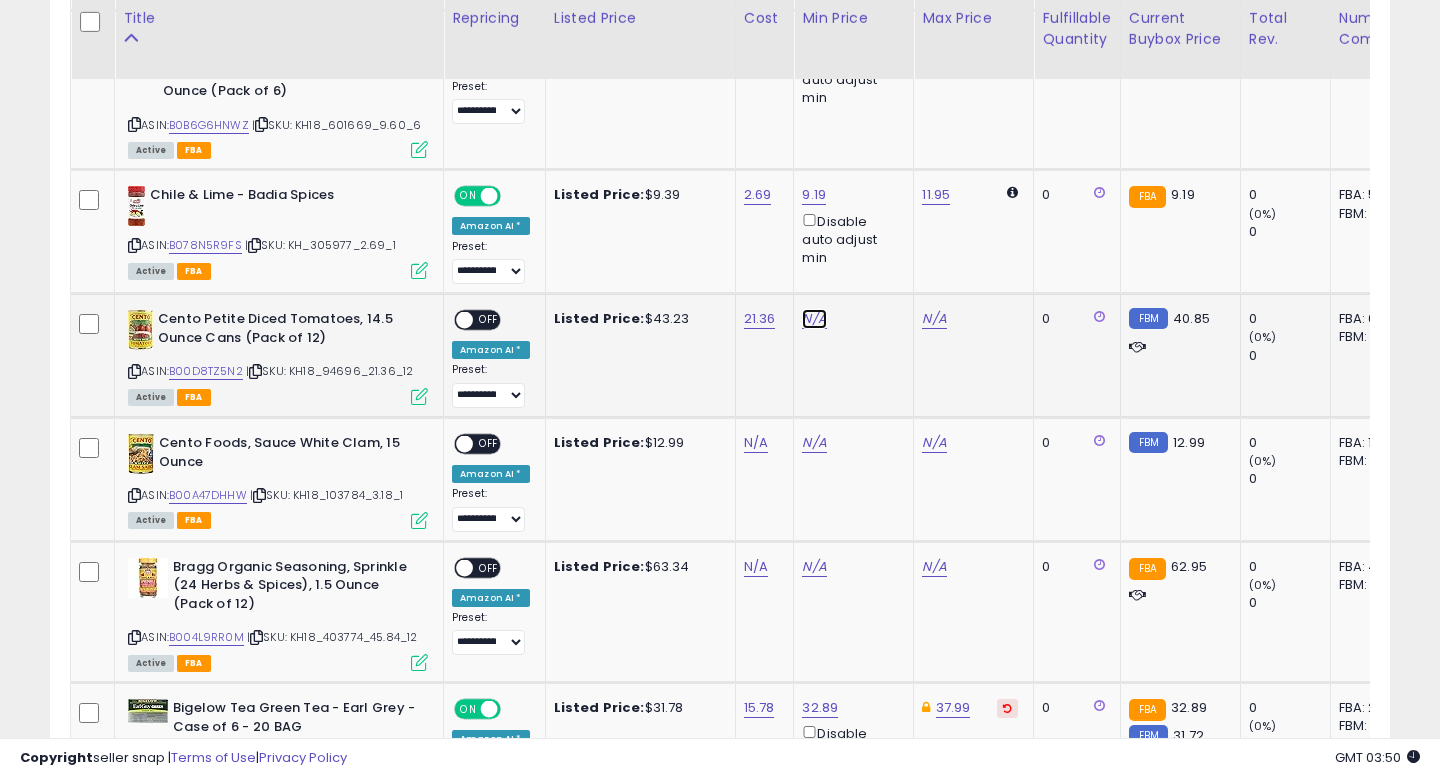 click on "N/A" at bounding box center [814, 319] 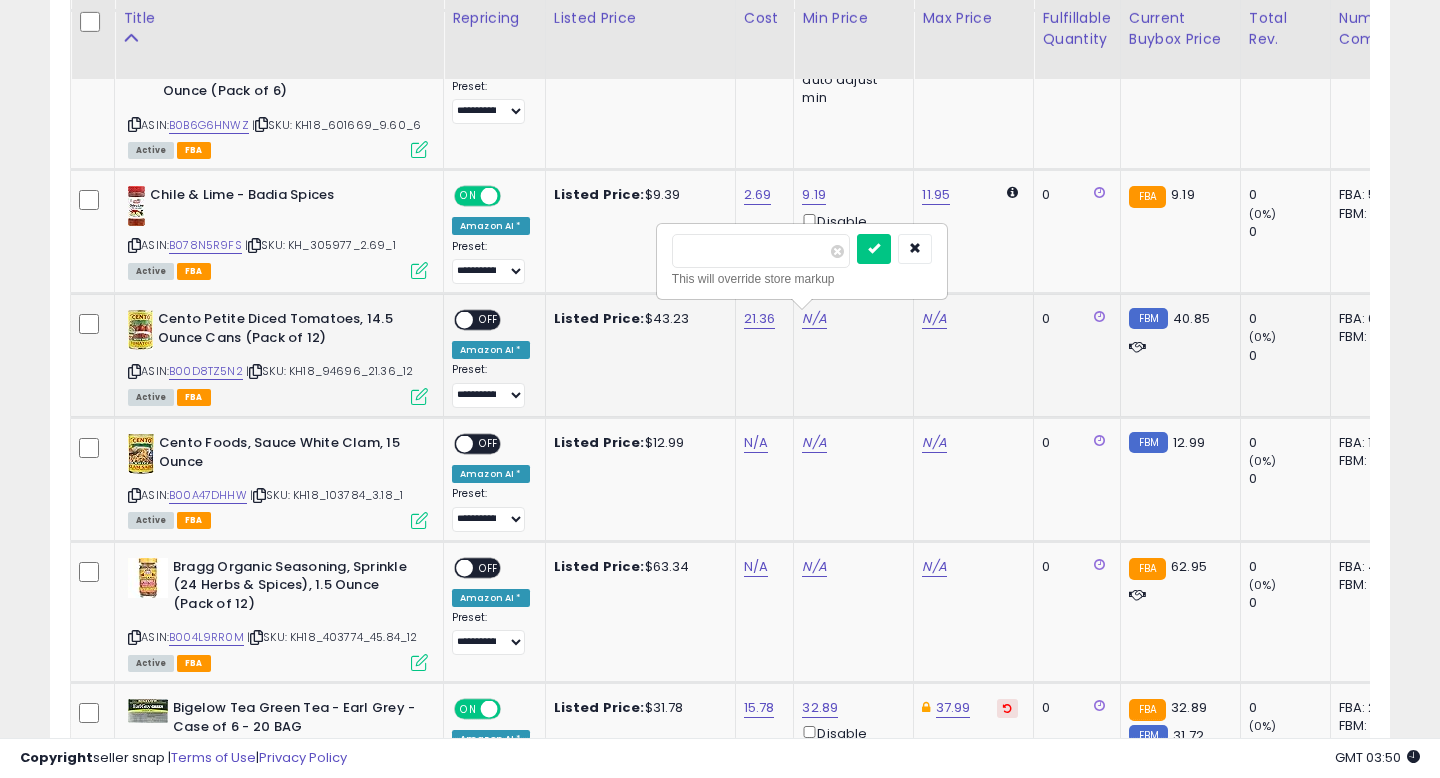 type on "*****" 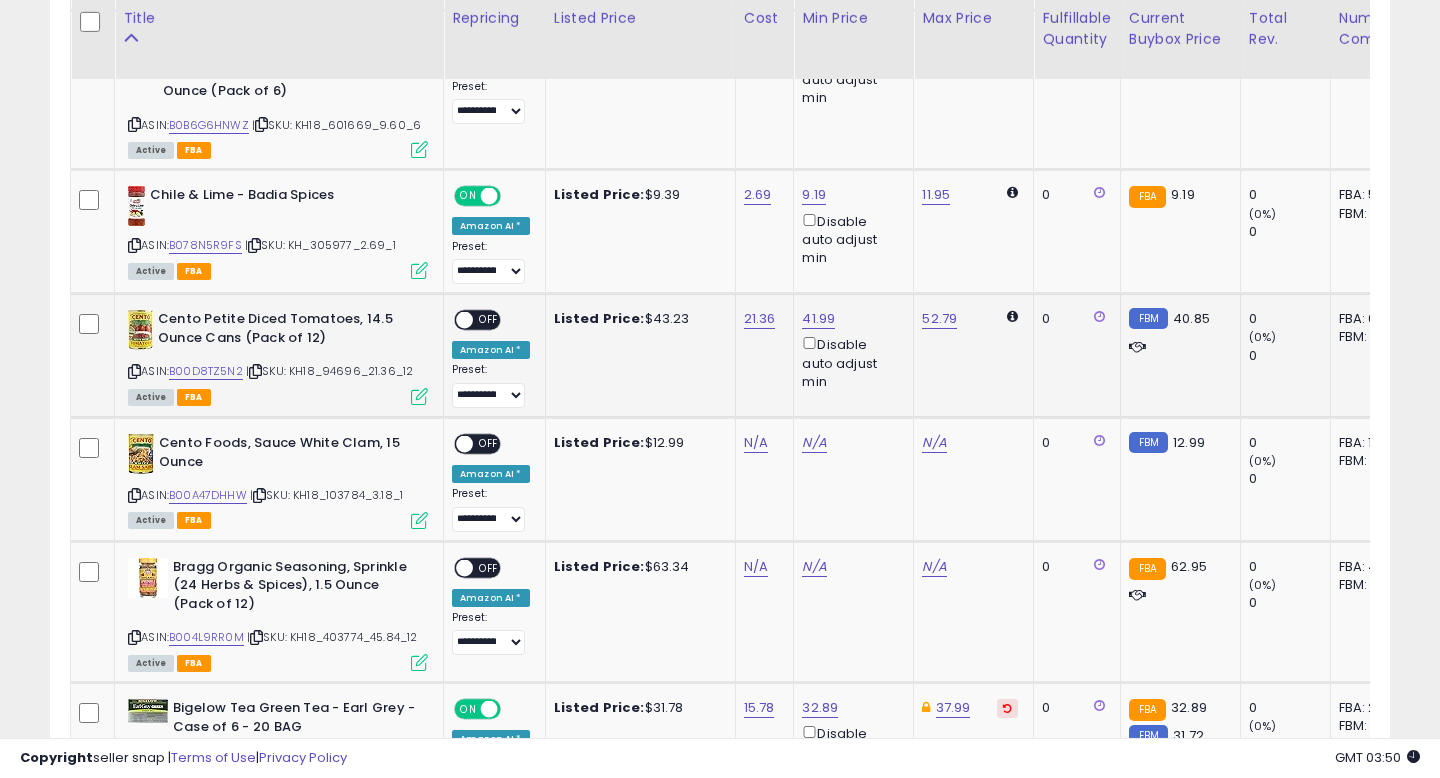 click on "OFF" at bounding box center [489, 320] 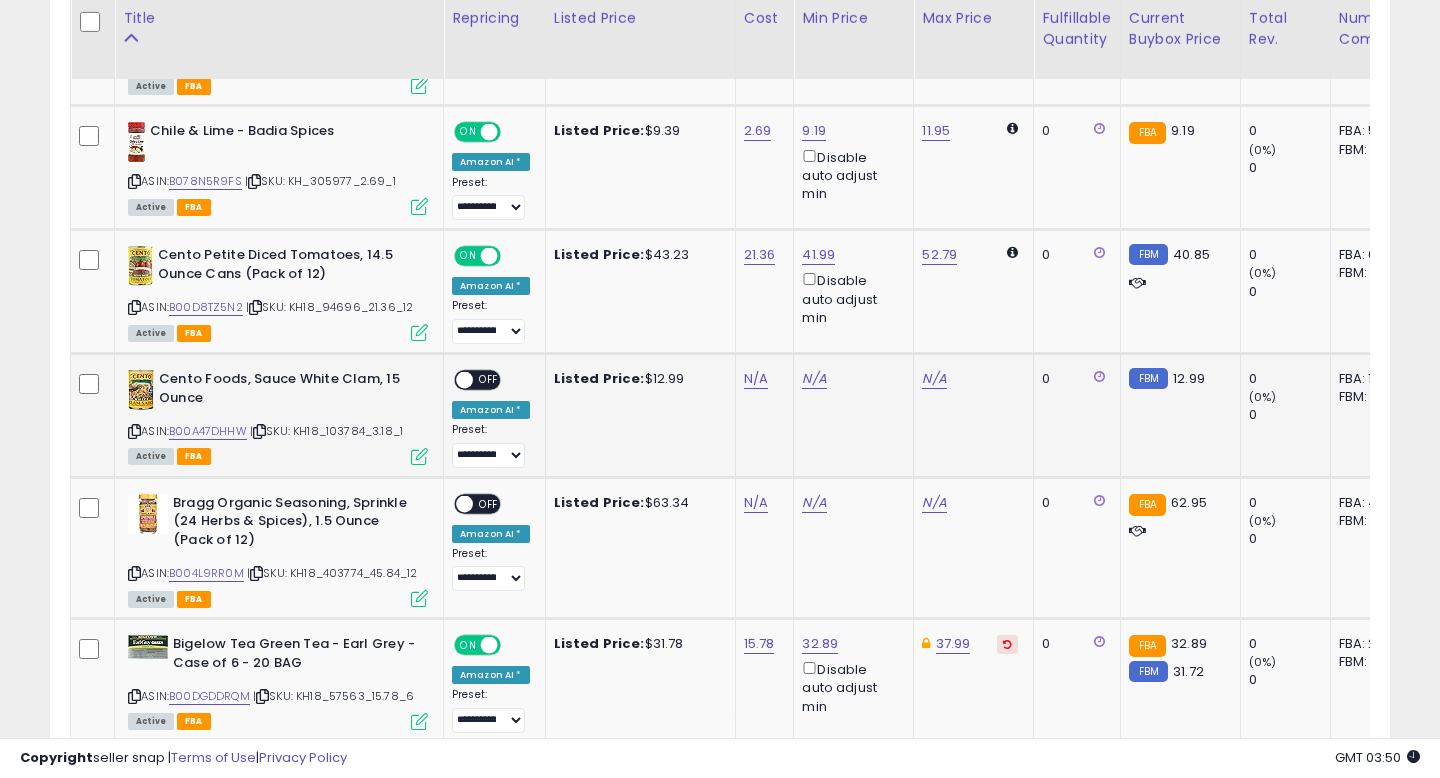 scroll, scrollTop: 2614, scrollLeft: 0, axis: vertical 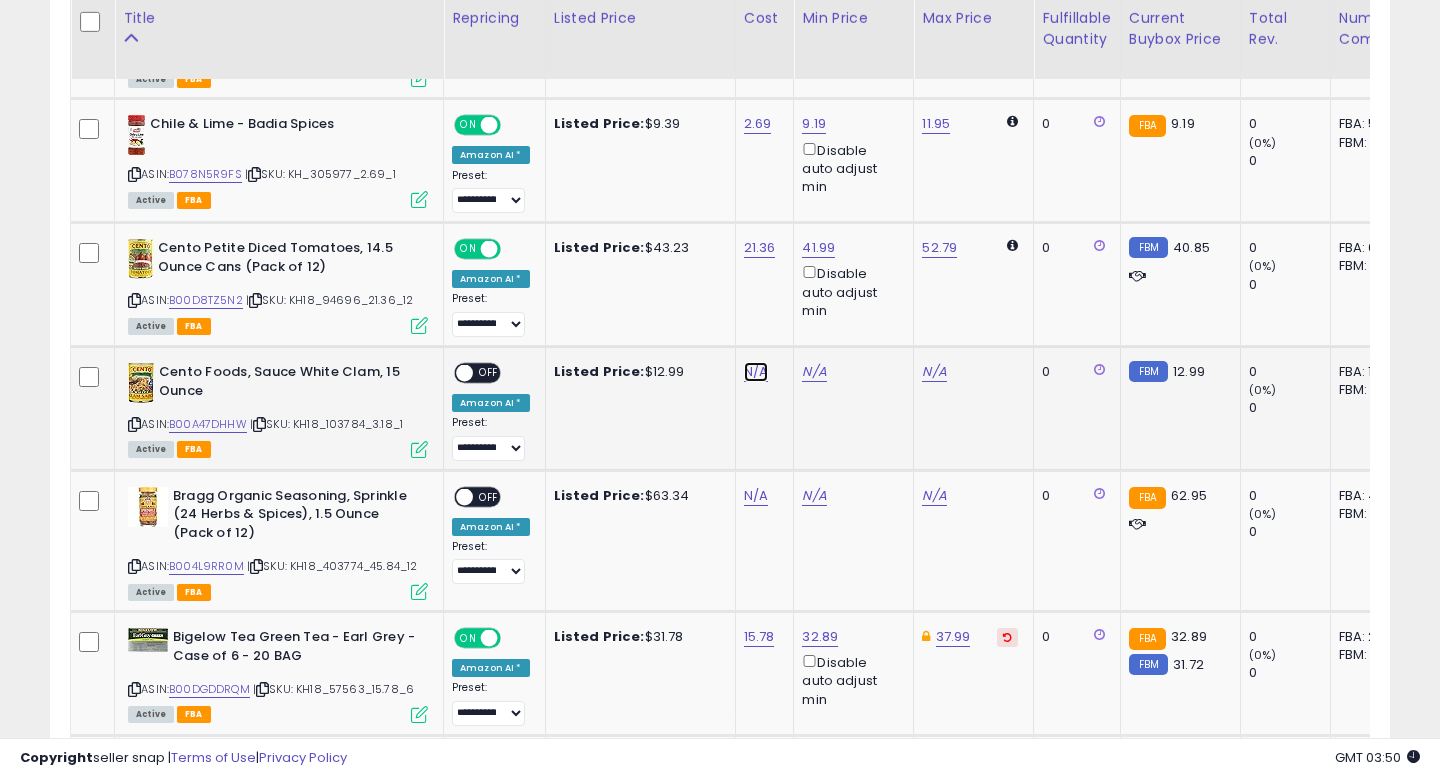 click on "N/A" at bounding box center (756, 372) 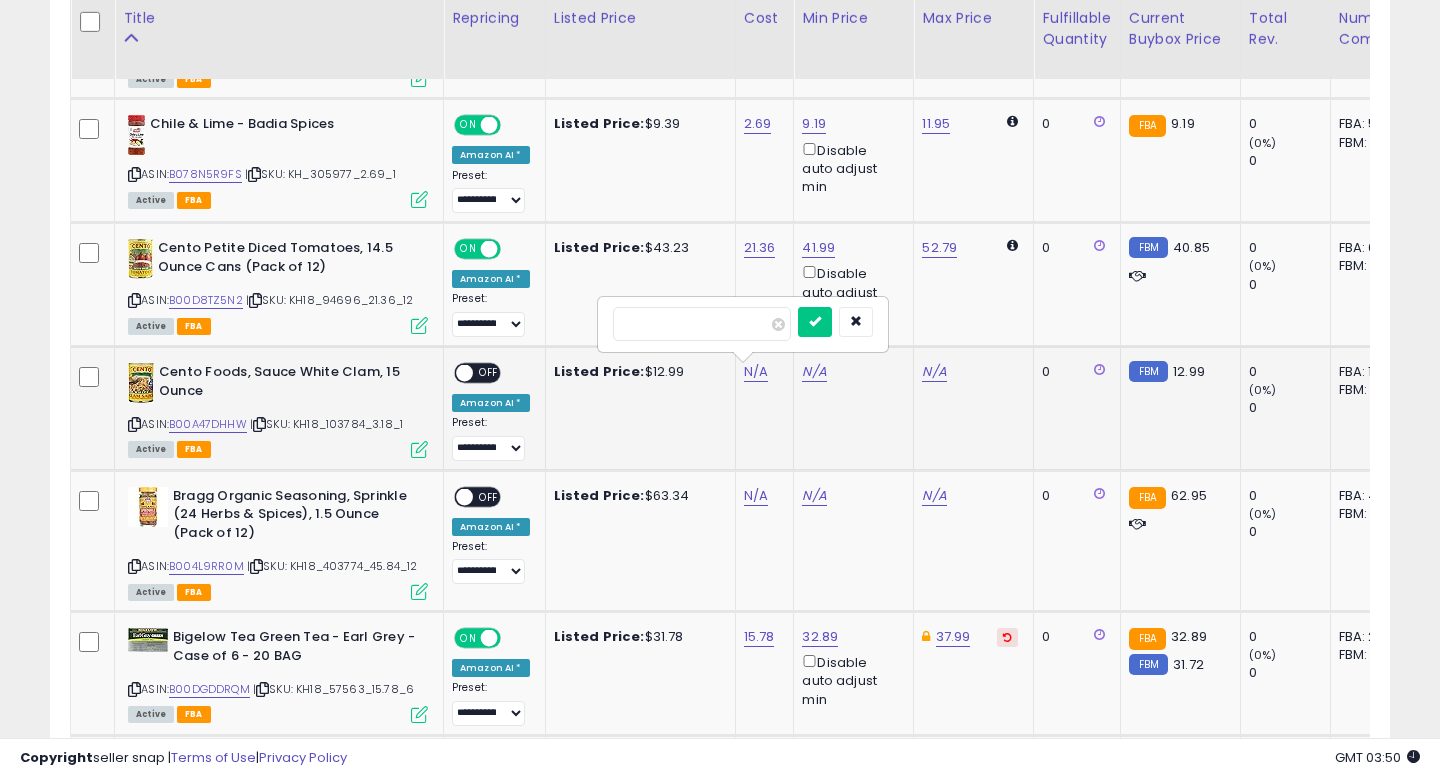 type on "****" 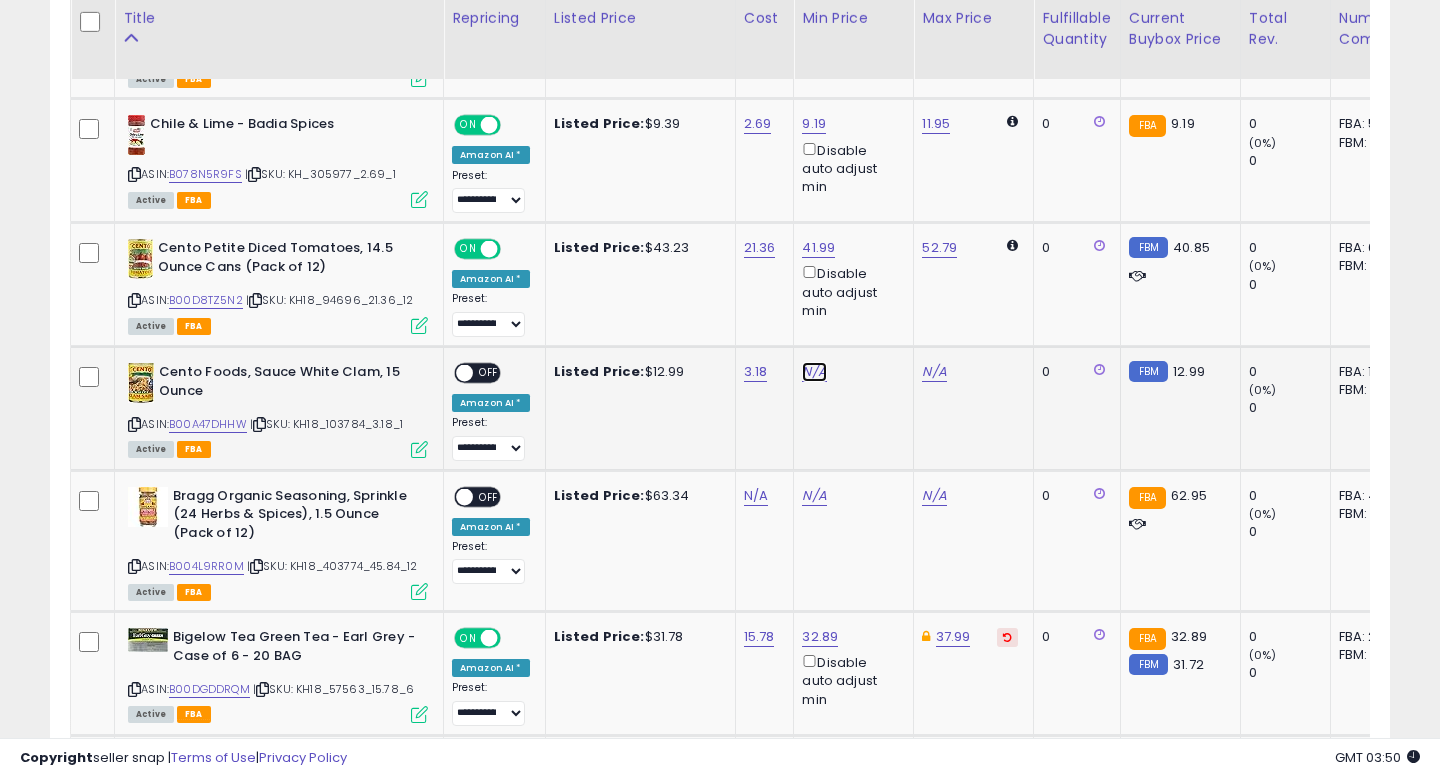 click on "N/A" at bounding box center [814, 372] 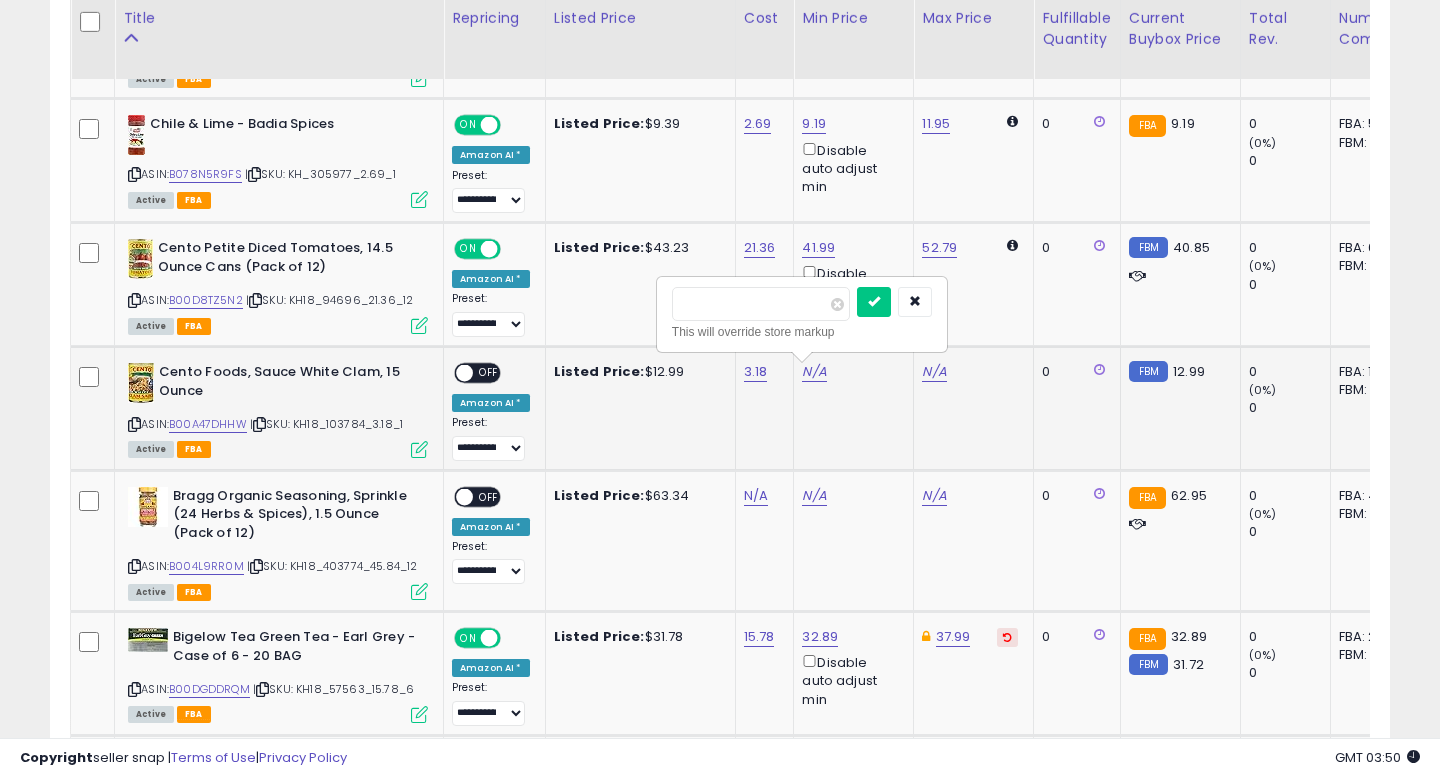 type on "*****" 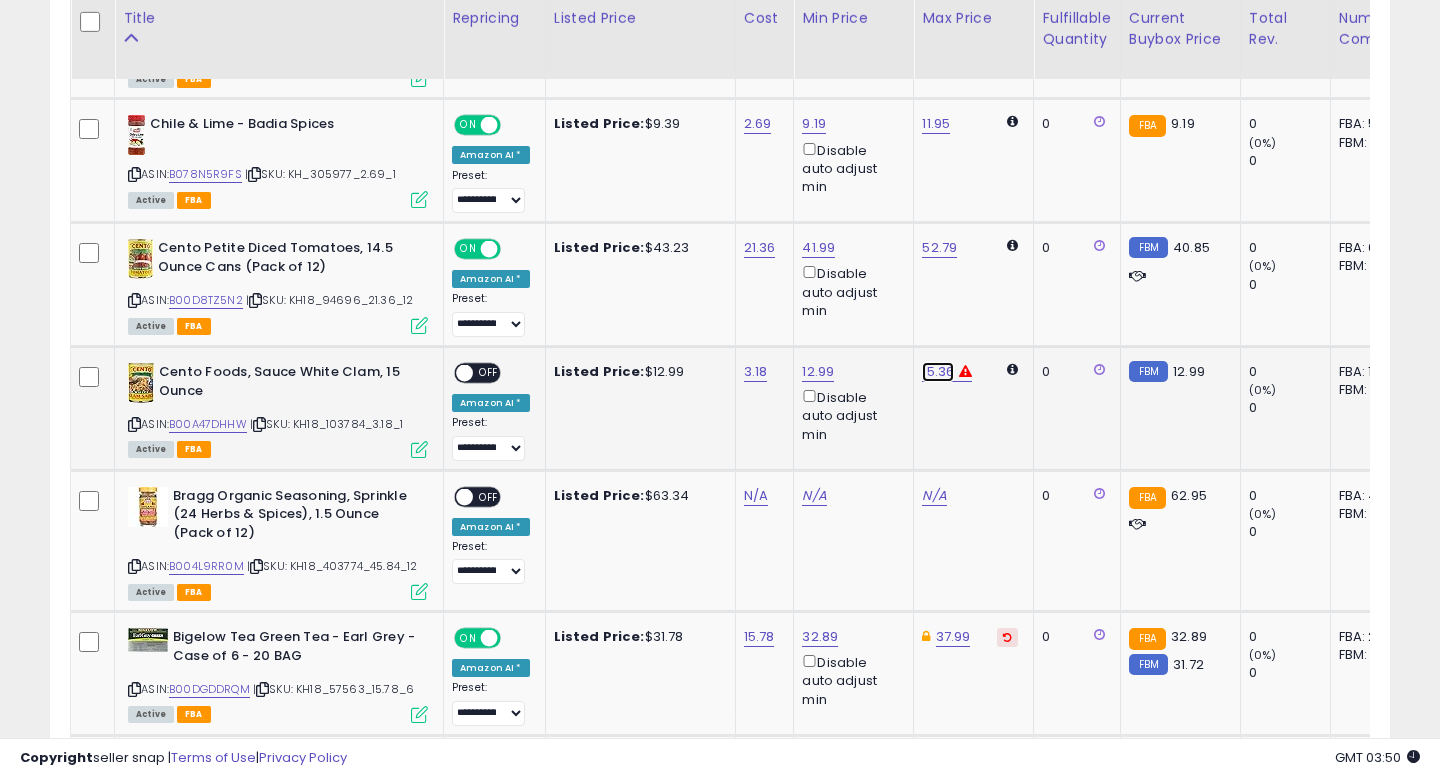 click on "15.36" at bounding box center (938, -1366) 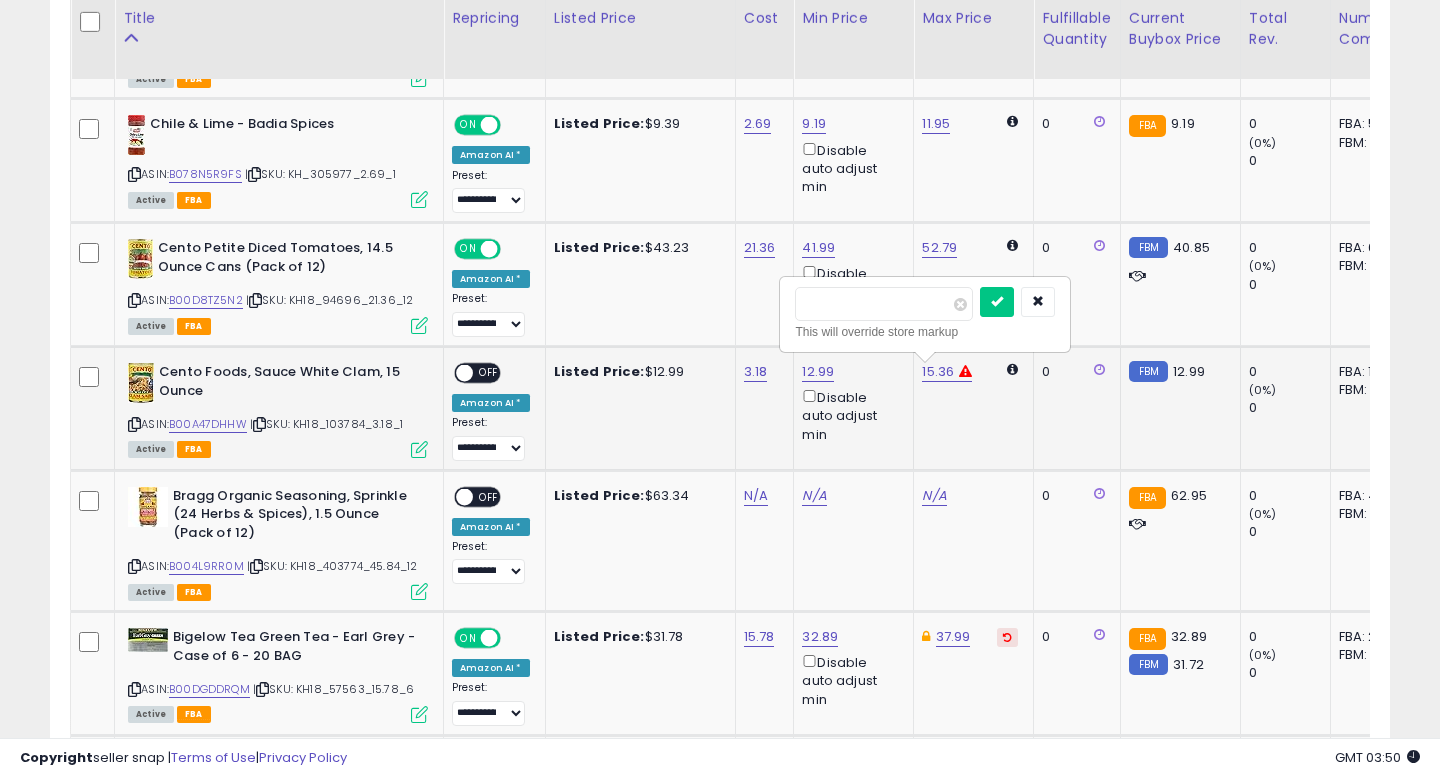 click on "*****" at bounding box center (884, 304) 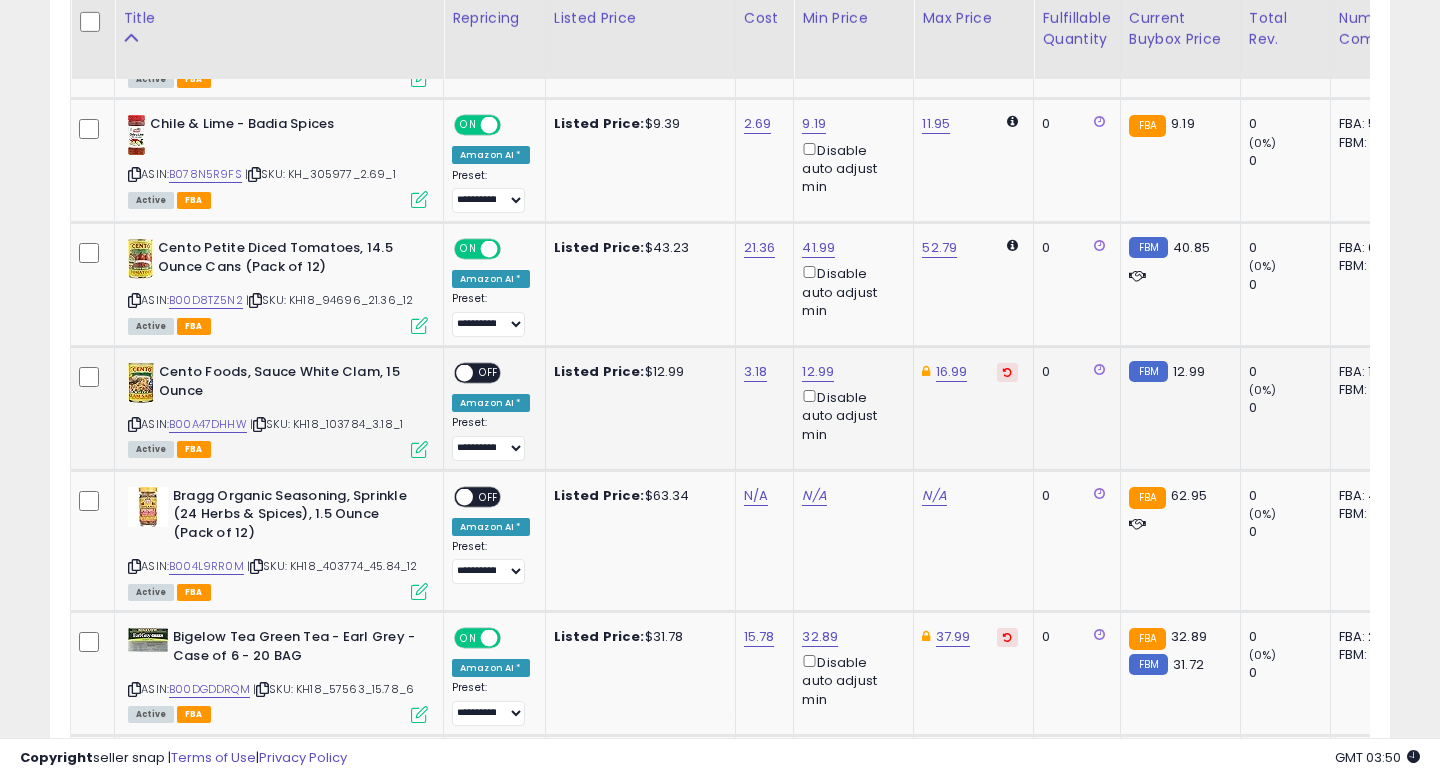 click on "OFF" at bounding box center (489, 373) 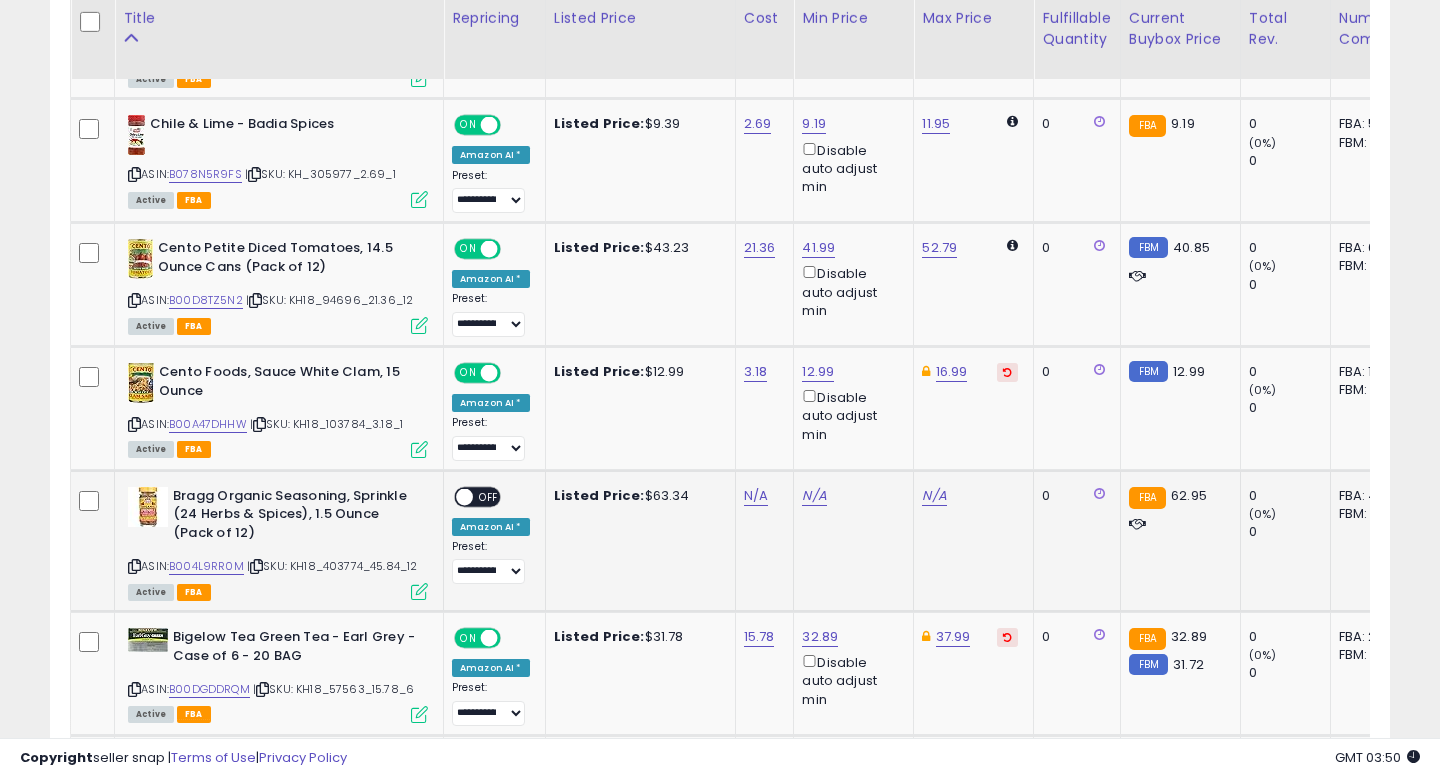 click on "N/A" 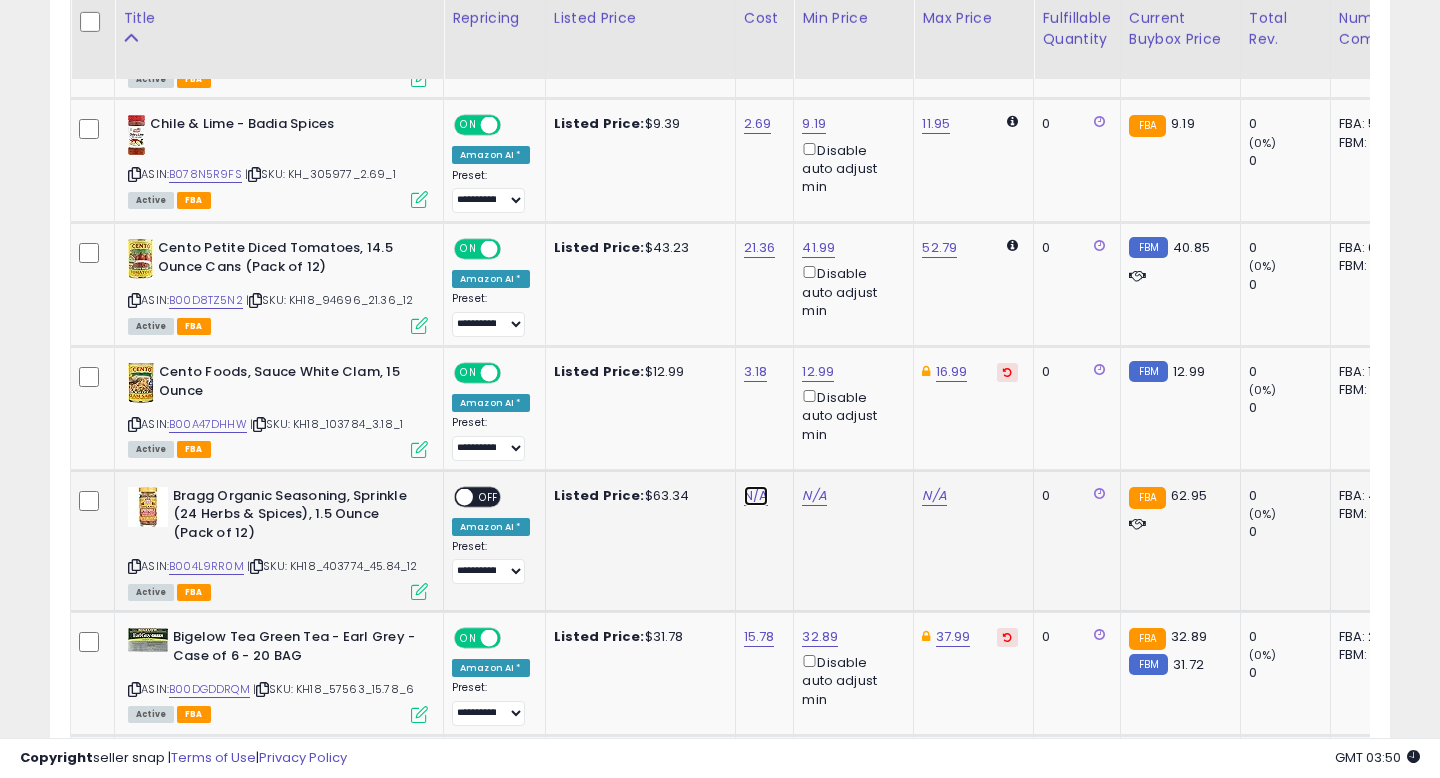 click on "N/A" at bounding box center [756, 496] 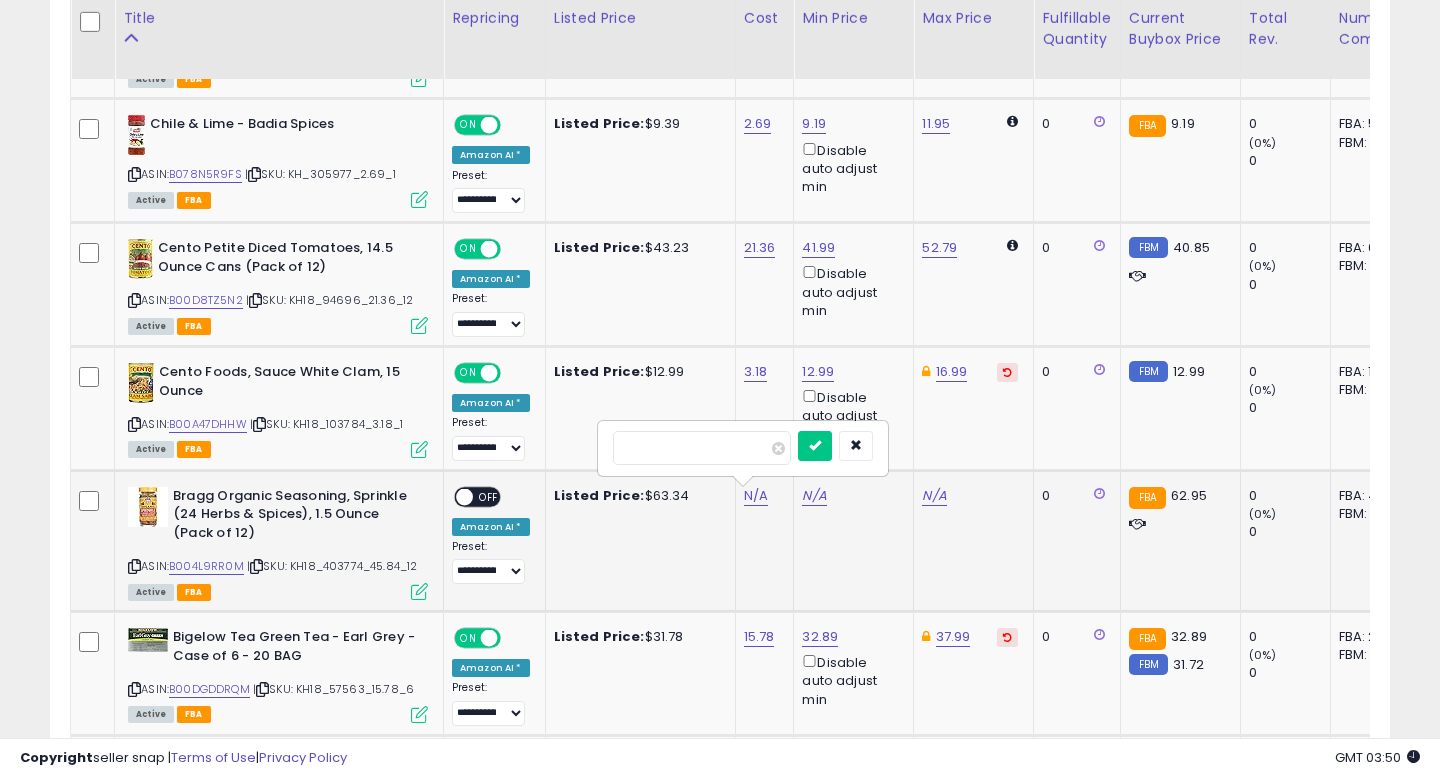type on "*****" 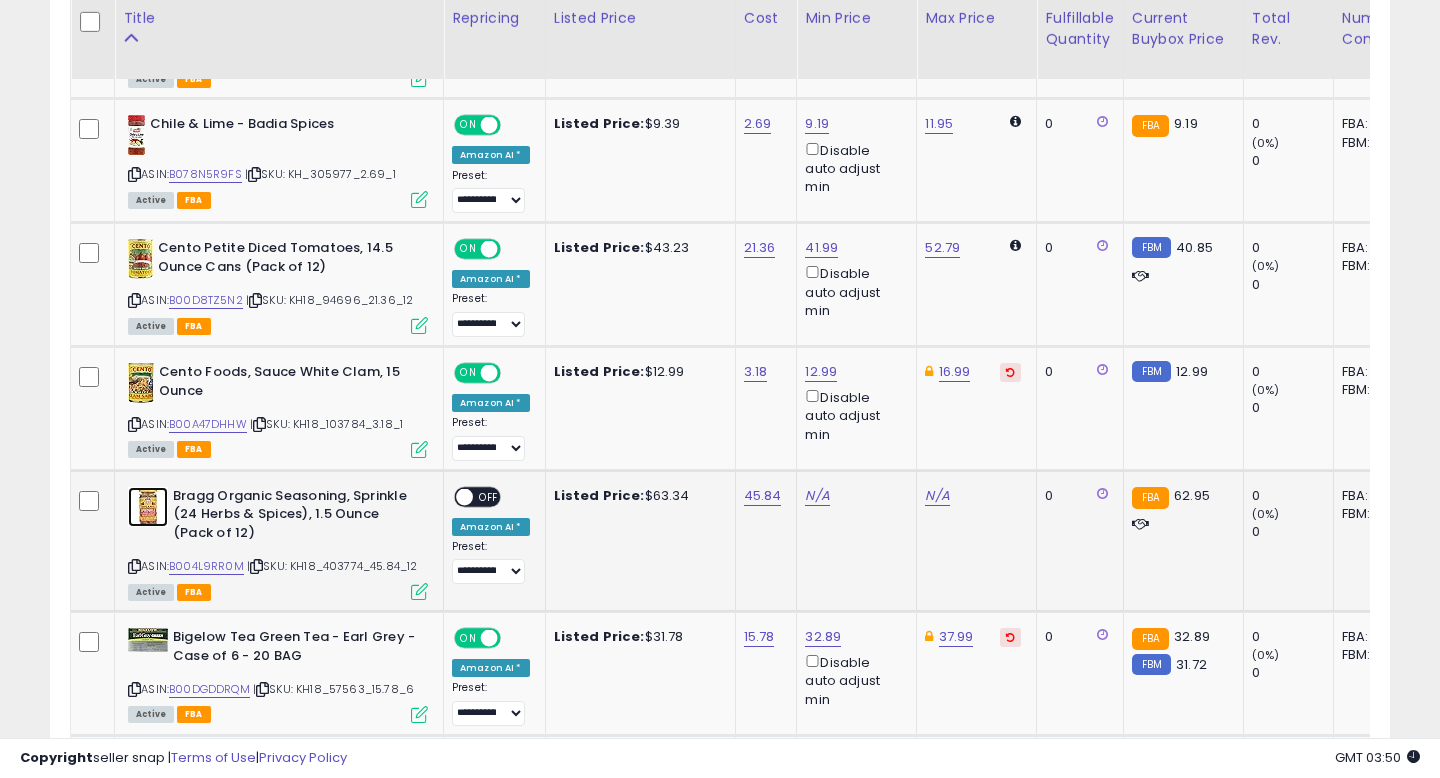 click at bounding box center [148, 507] 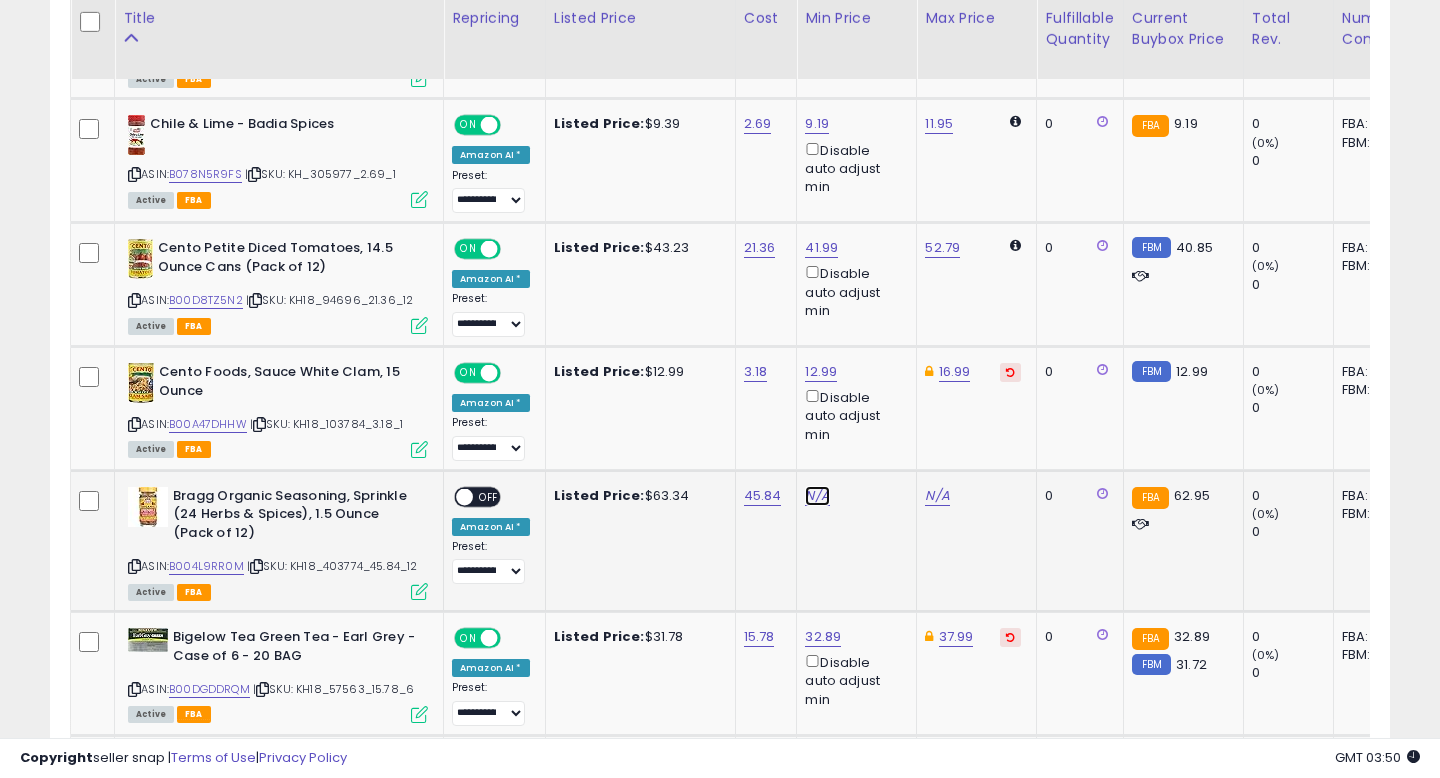click on "N/A" at bounding box center [817, 496] 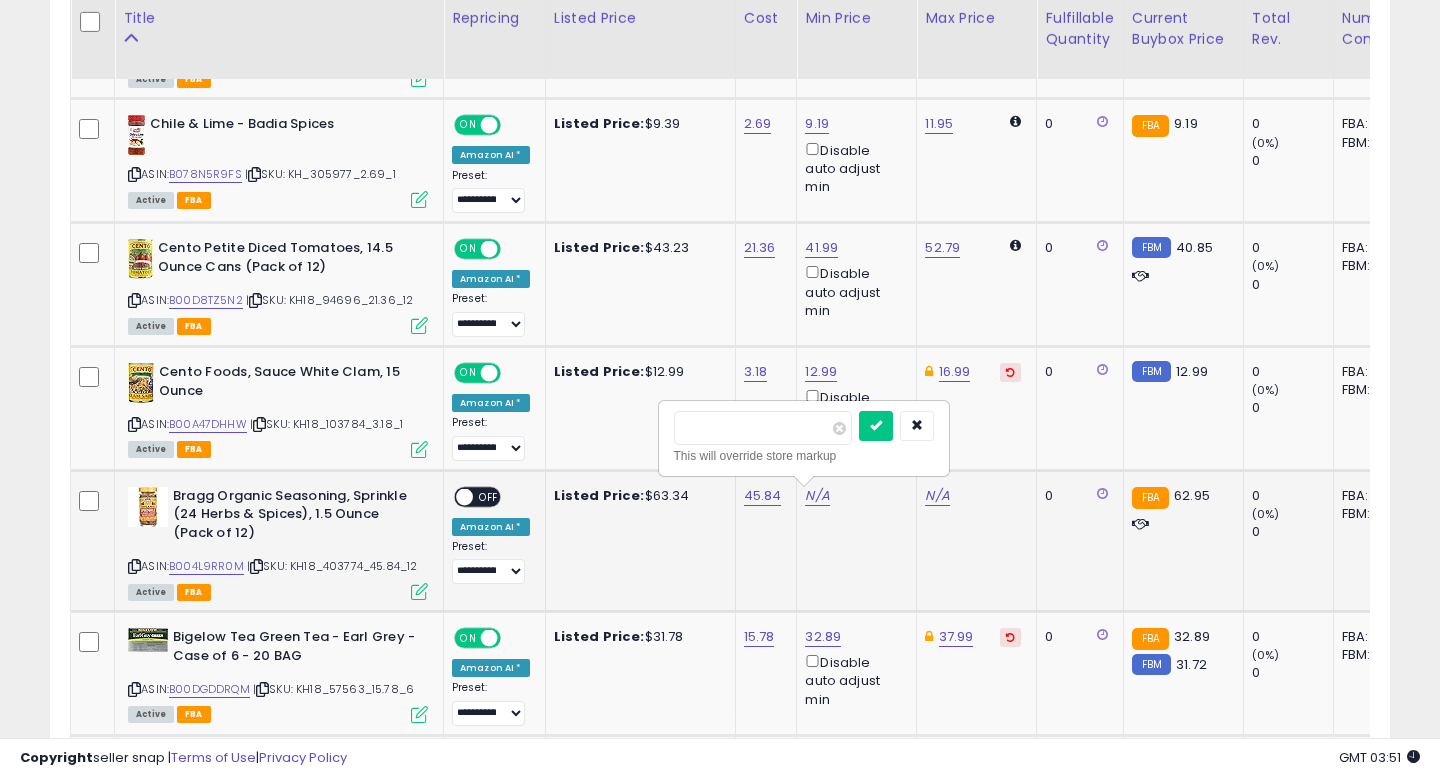 type on "*****" 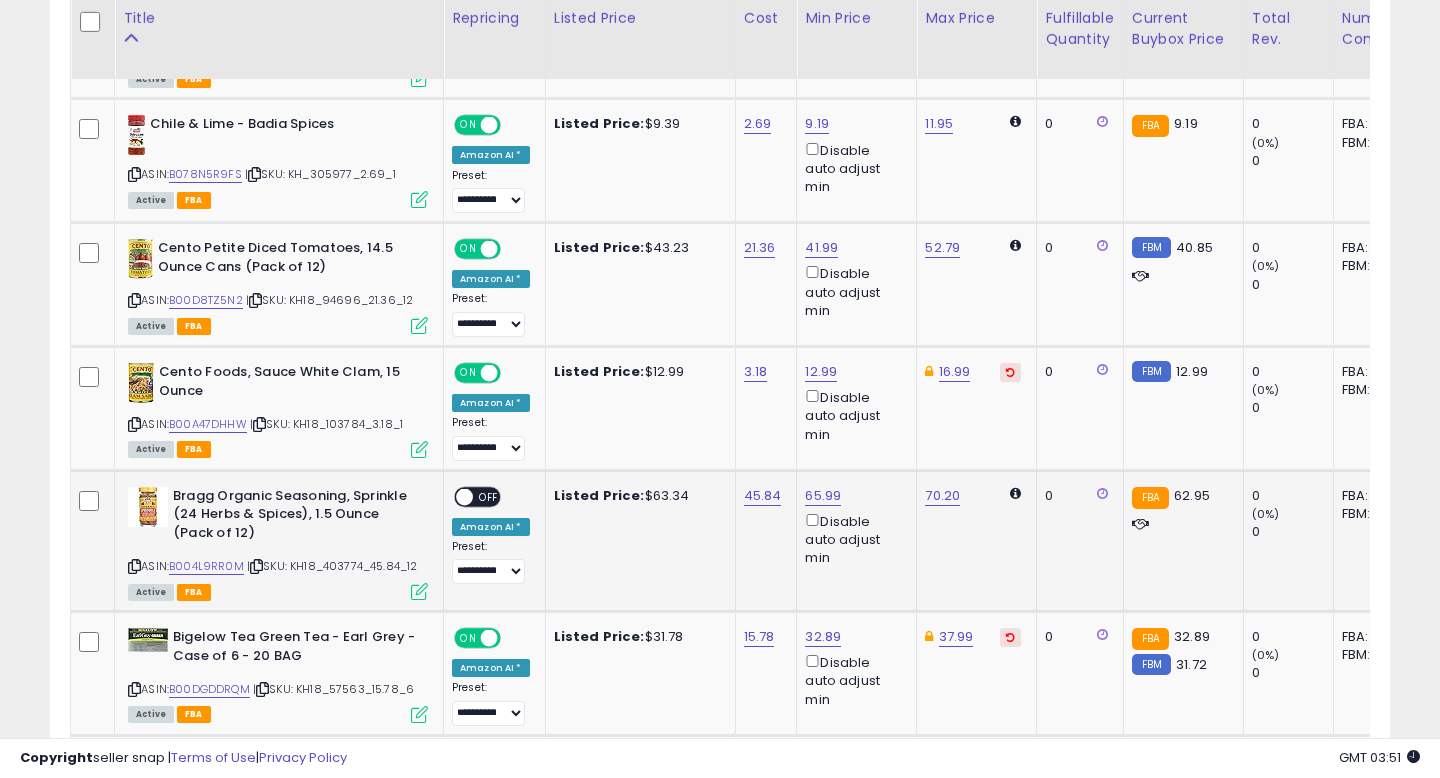 click on "OFF" at bounding box center [489, 496] 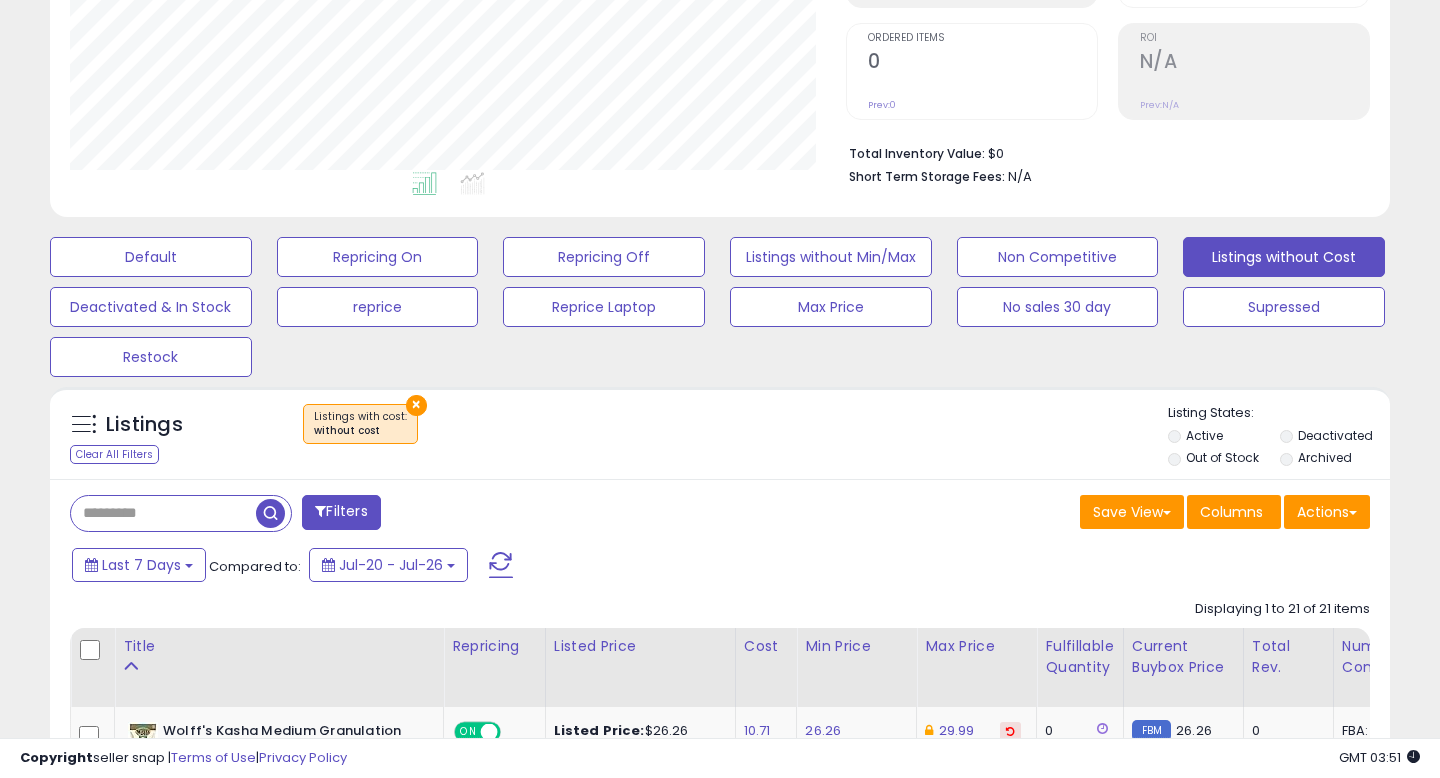 scroll, scrollTop: 0, scrollLeft: 0, axis: both 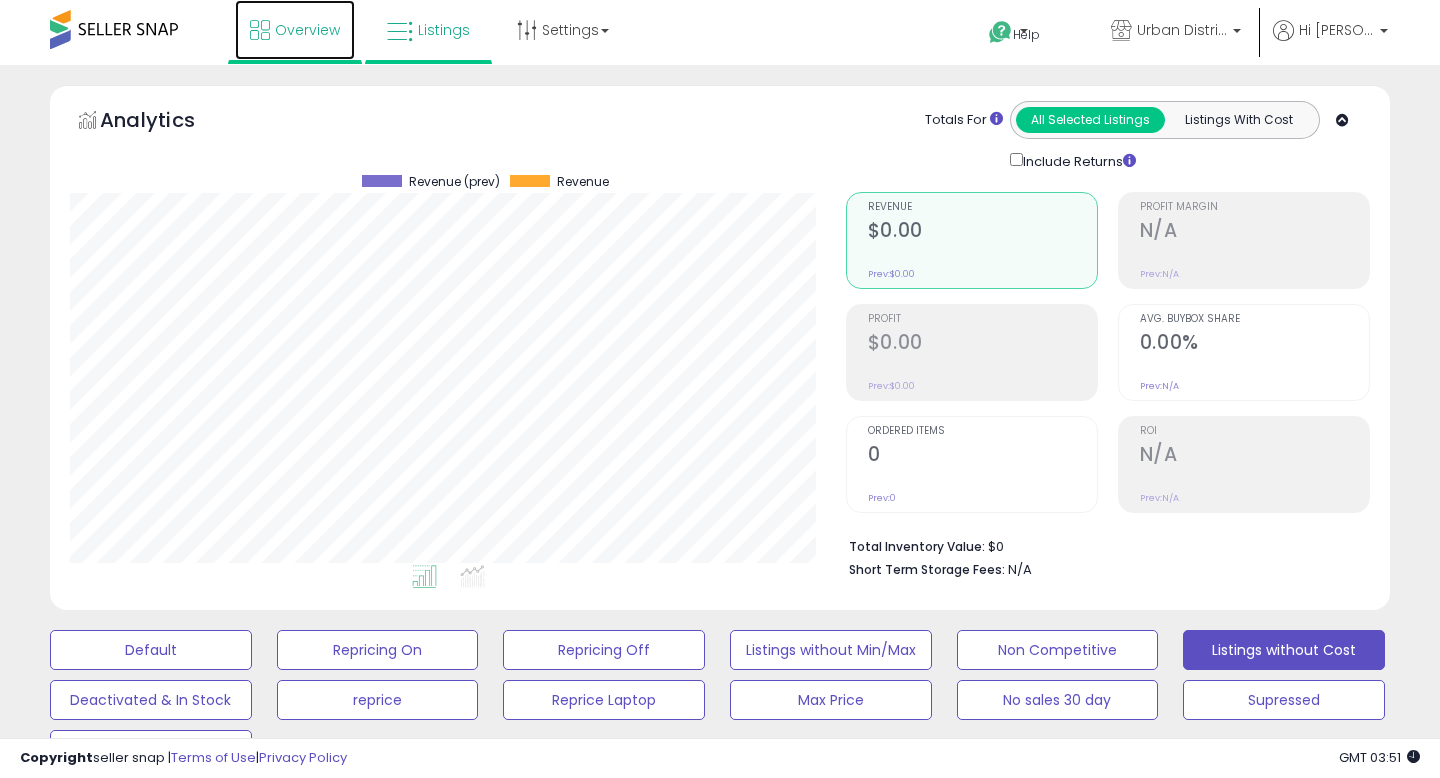 click on "Overview" at bounding box center [307, 30] 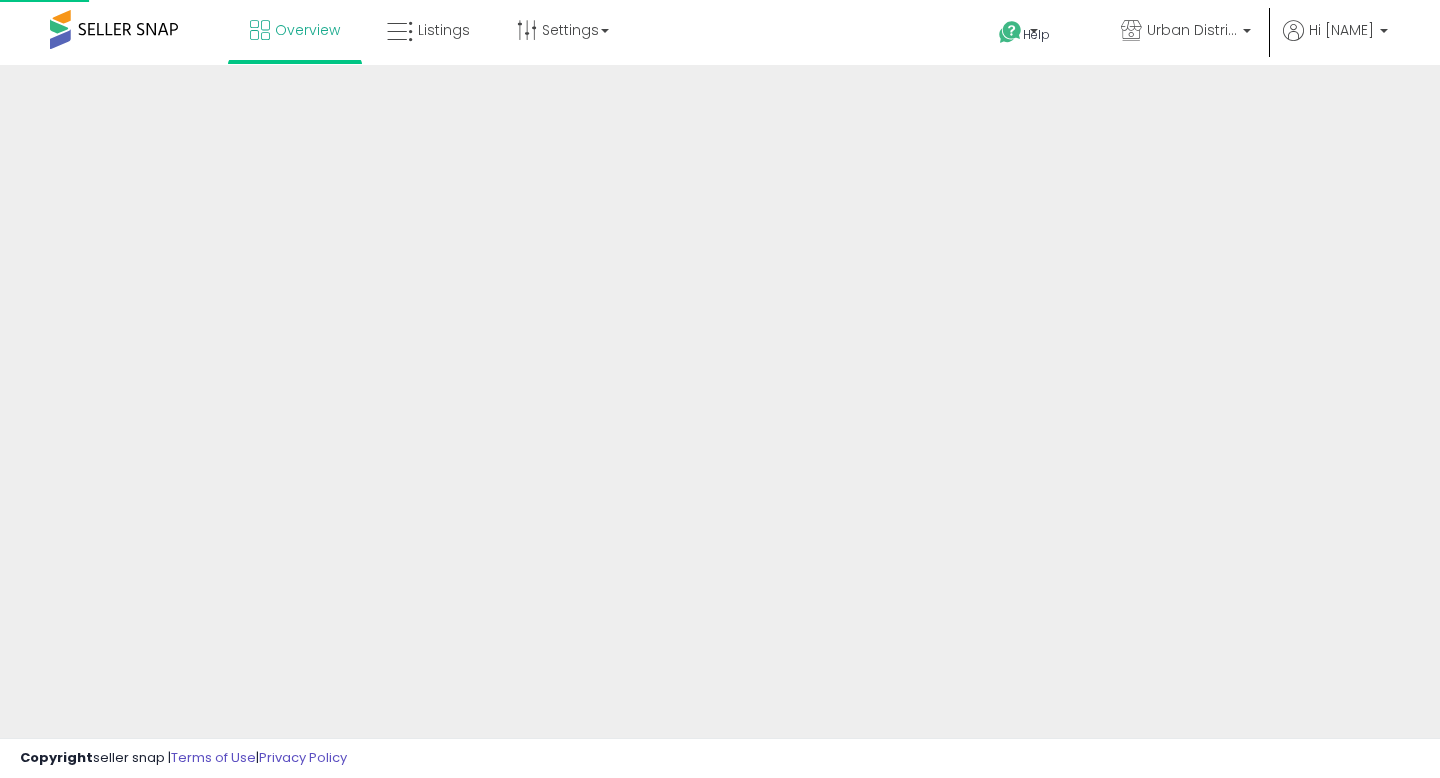 scroll, scrollTop: 0, scrollLeft: 0, axis: both 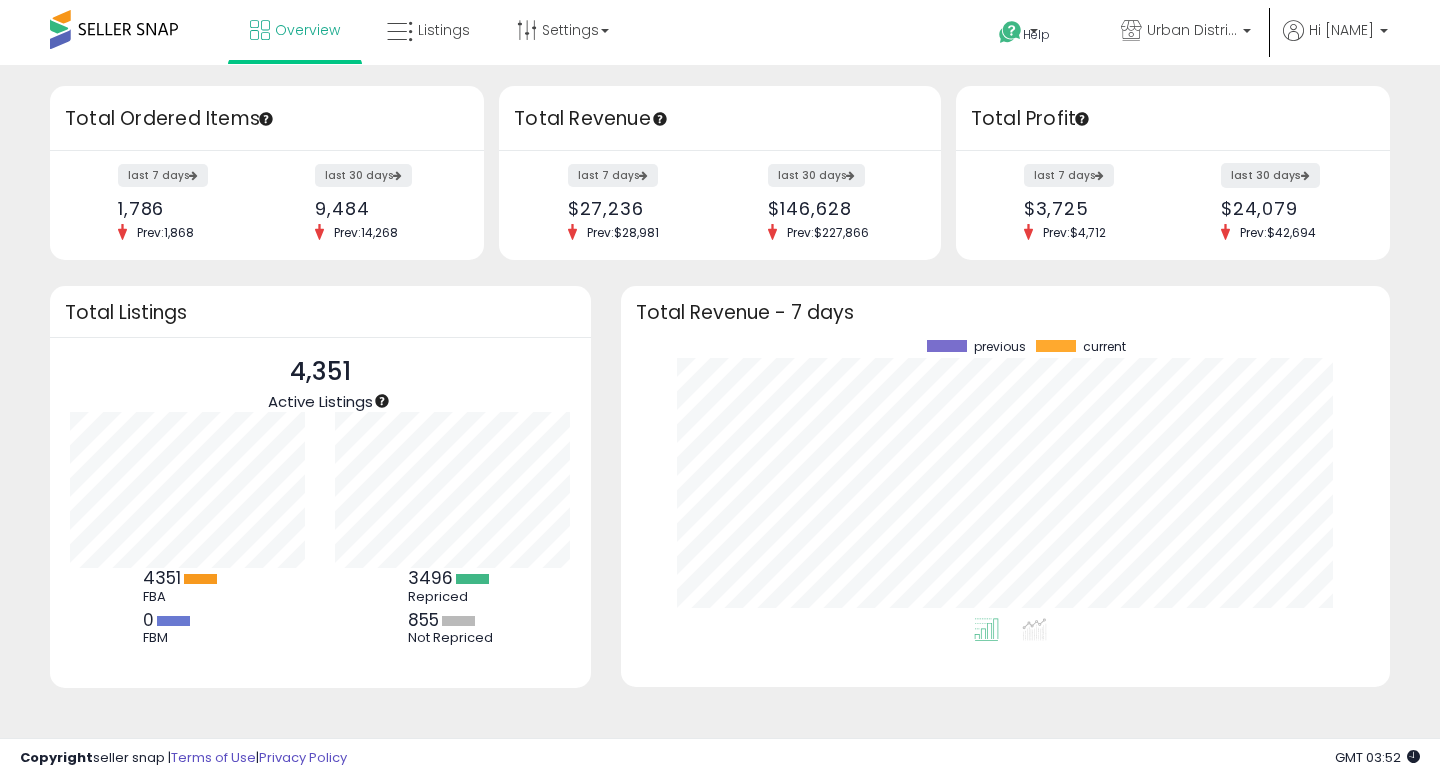 click at bounding box center [1305, 175] 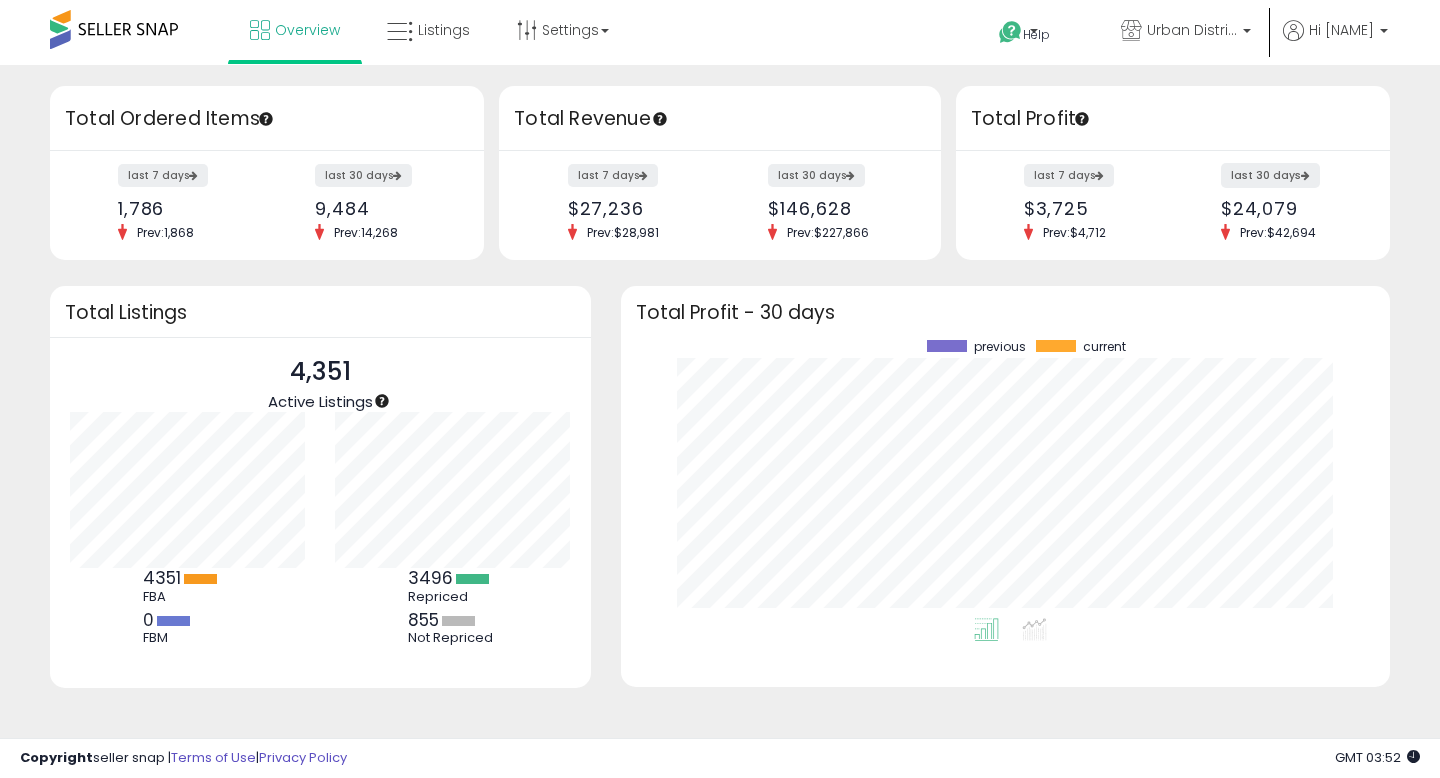 scroll, scrollTop: 999722, scrollLeft: 999271, axis: both 